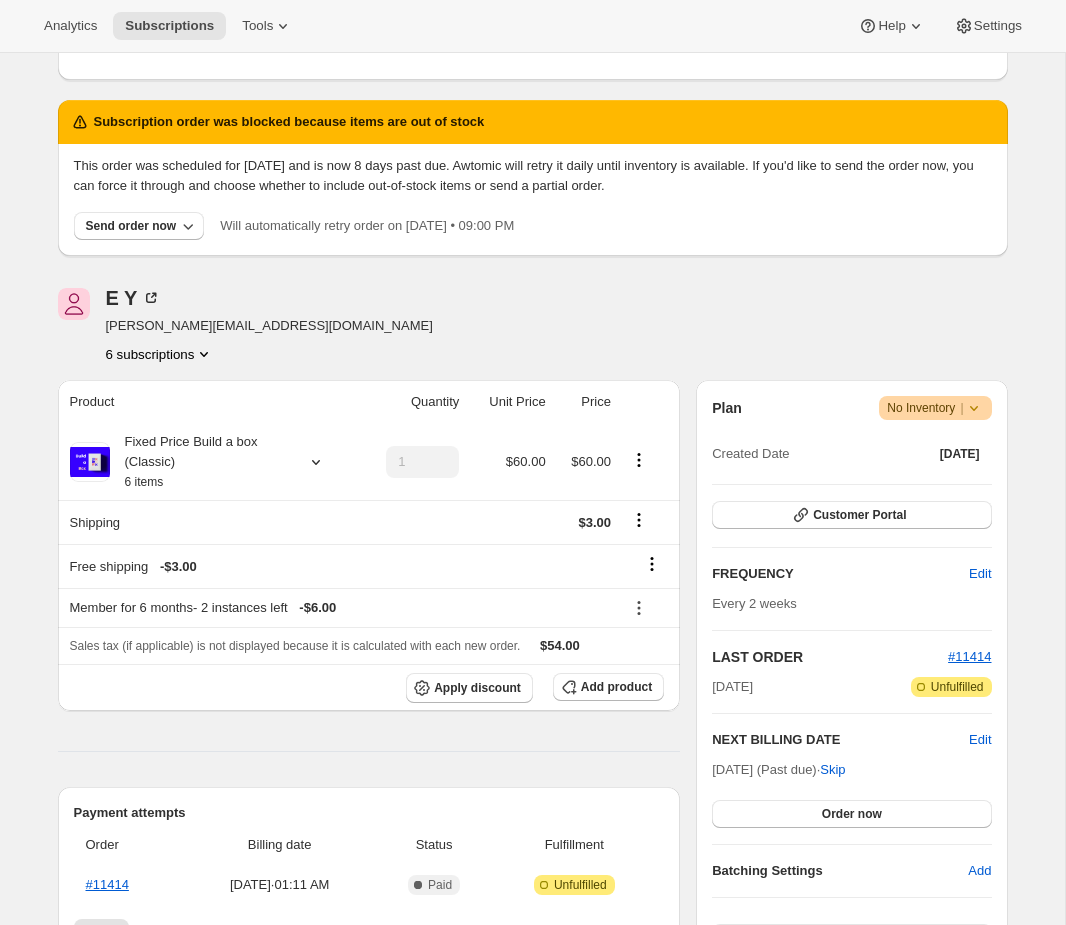 scroll, scrollTop: 537, scrollLeft: 0, axis: vertical 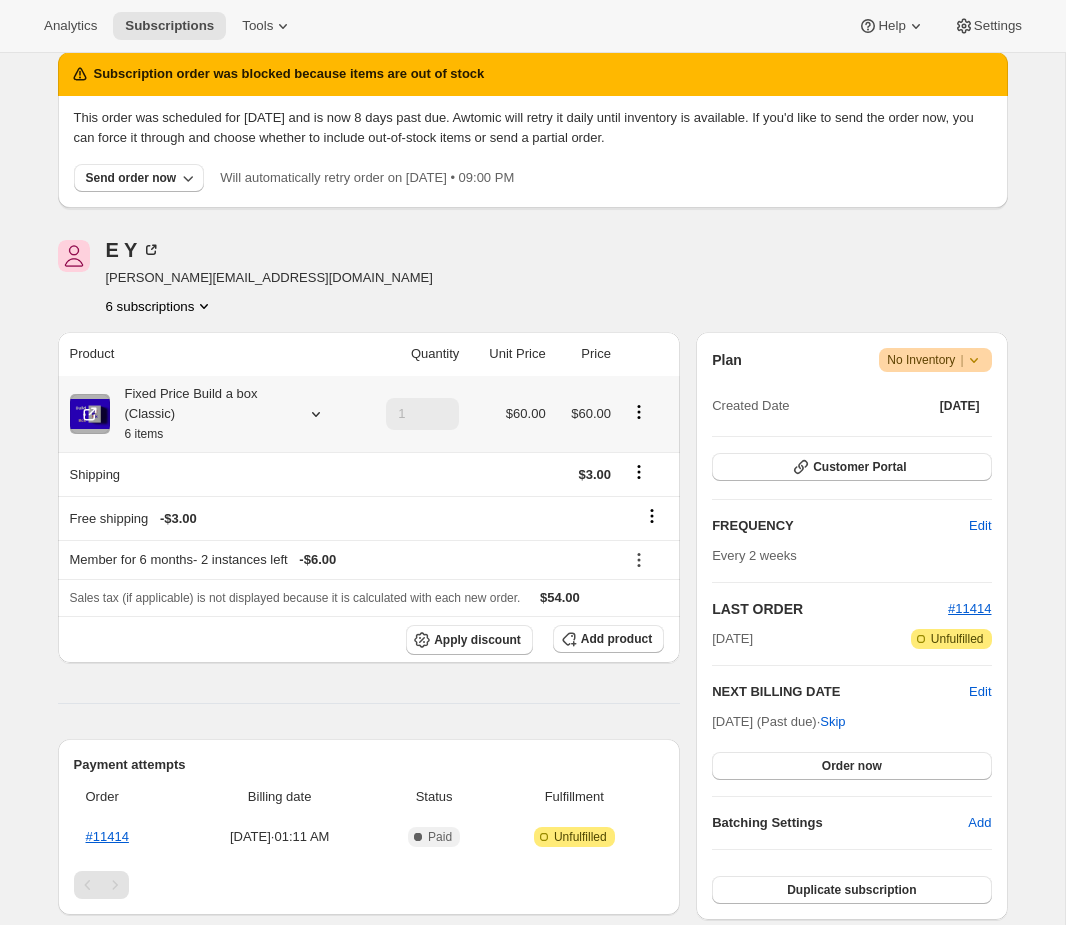click on "Fixed Price Build a box (Classic) 6 items" at bounding box center (211, 414) 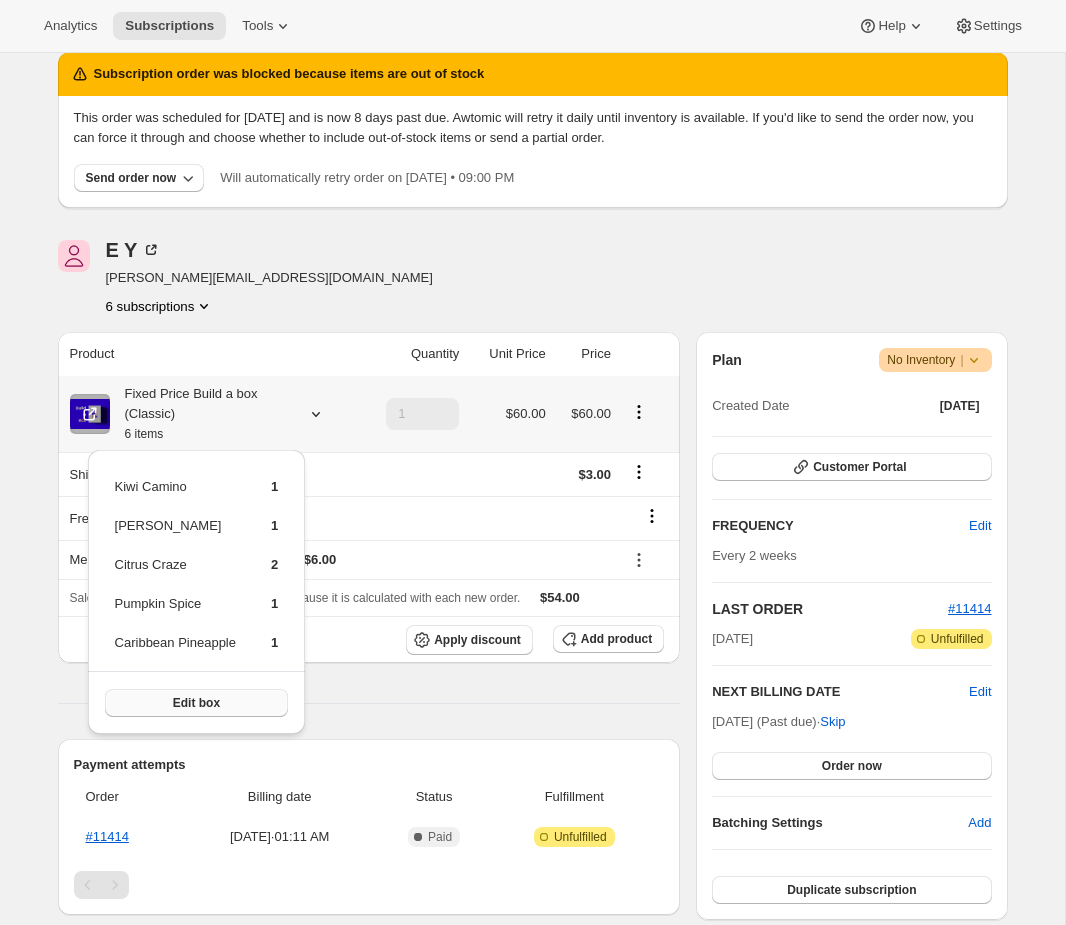 click on "Edit box" at bounding box center (196, 703) 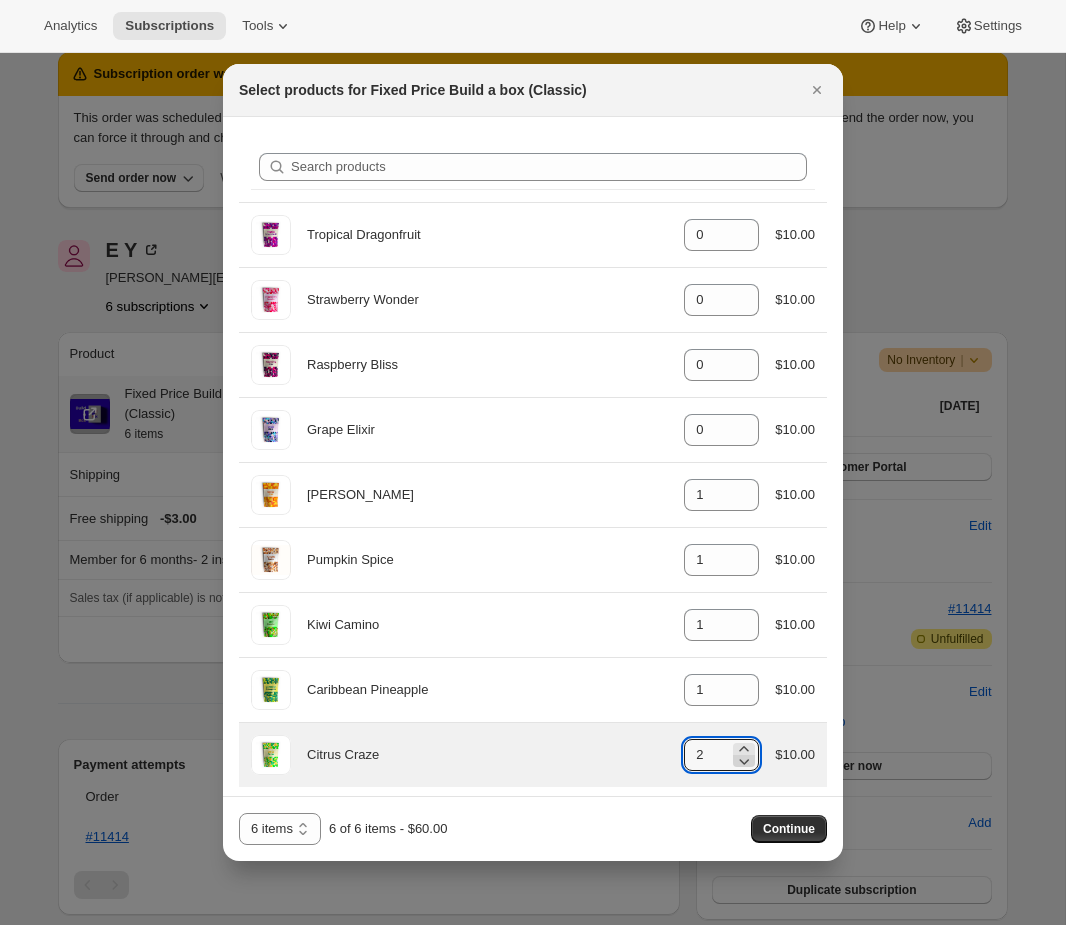 click 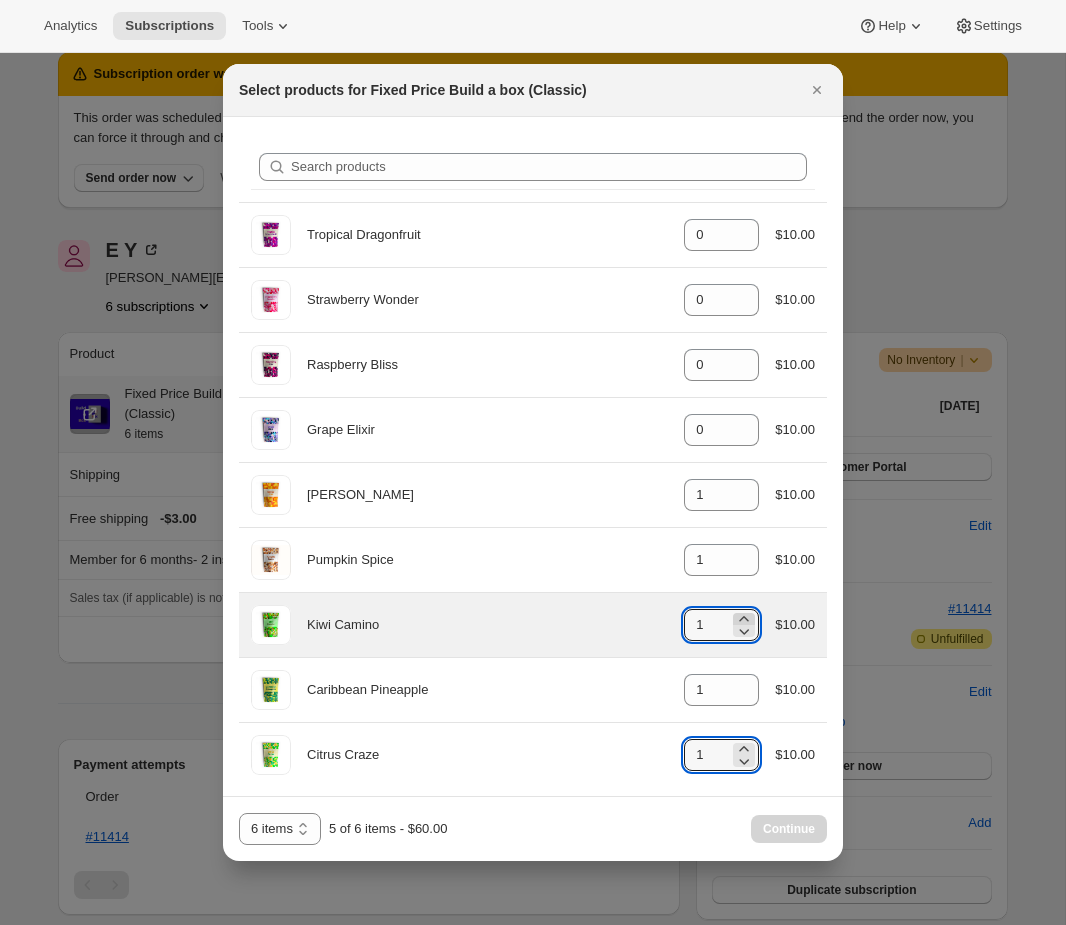 click 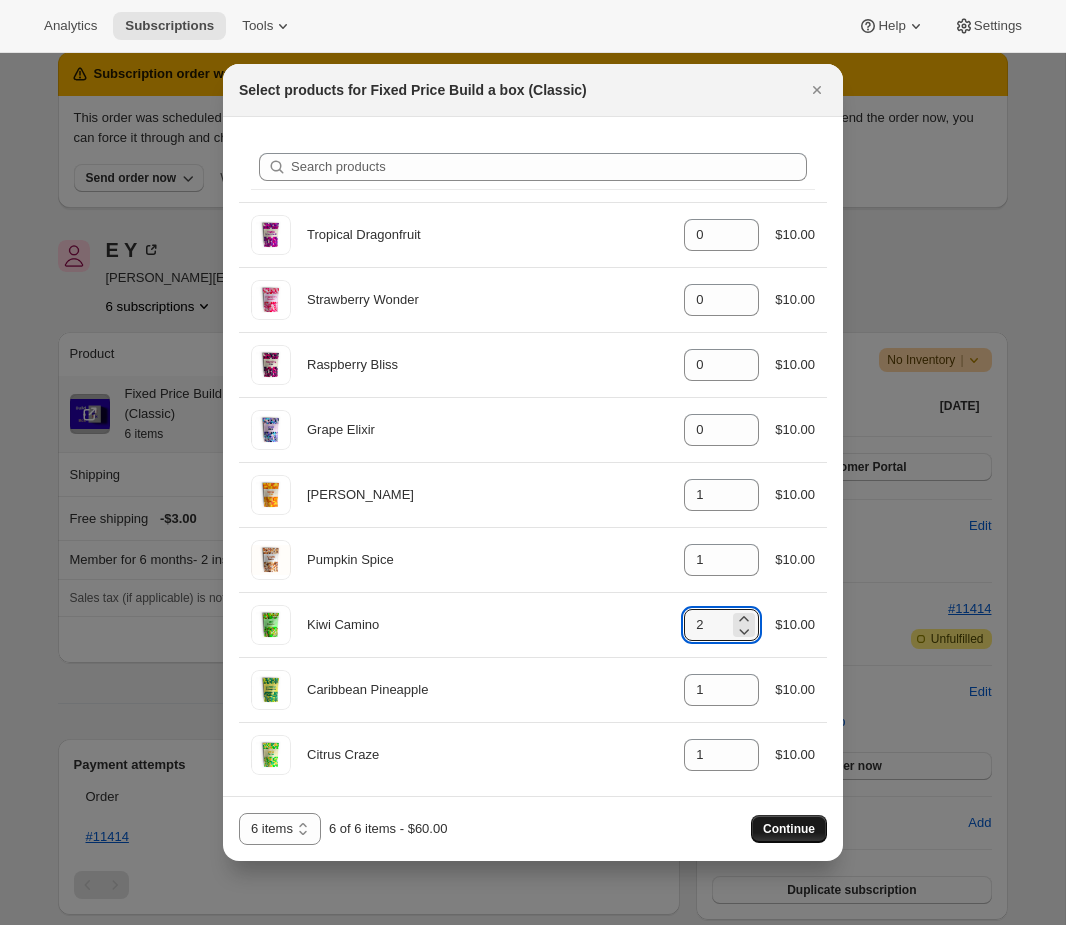 click on "Continue" at bounding box center [789, 829] 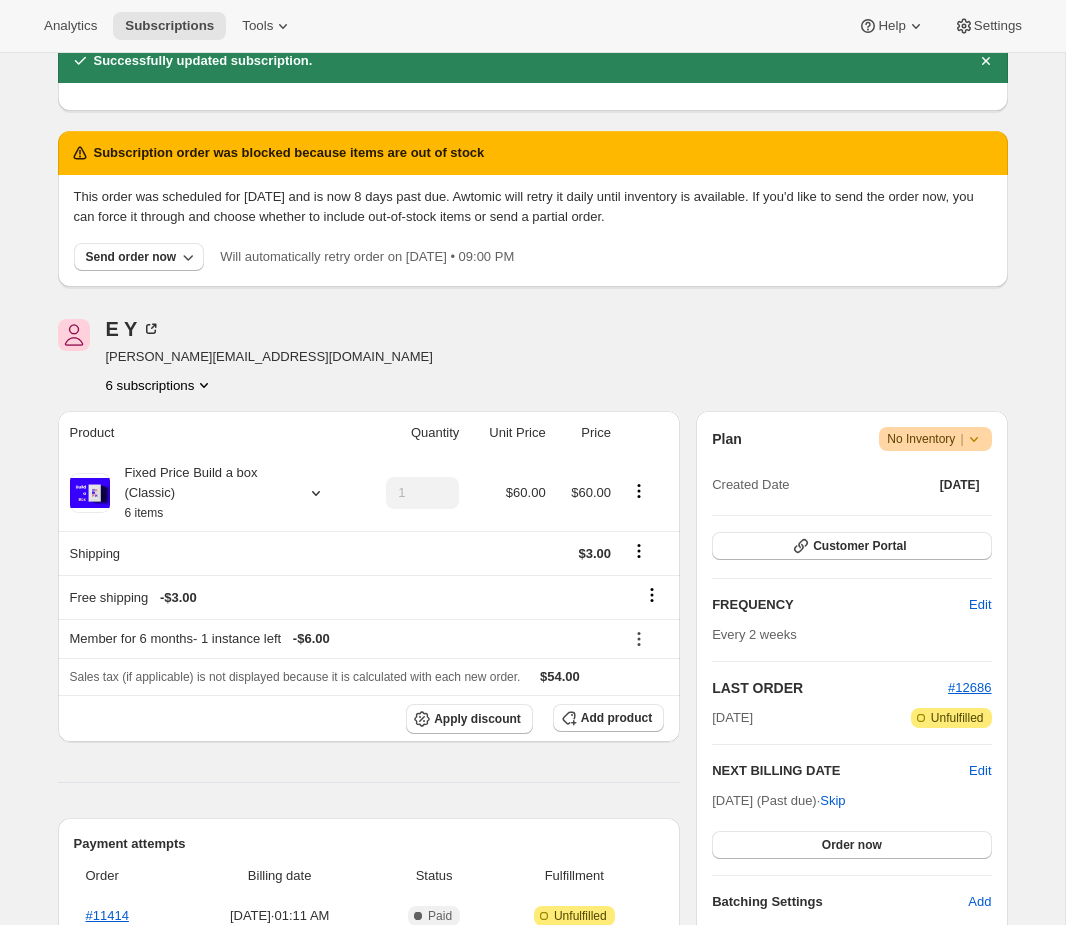 scroll, scrollTop: 573, scrollLeft: 0, axis: vertical 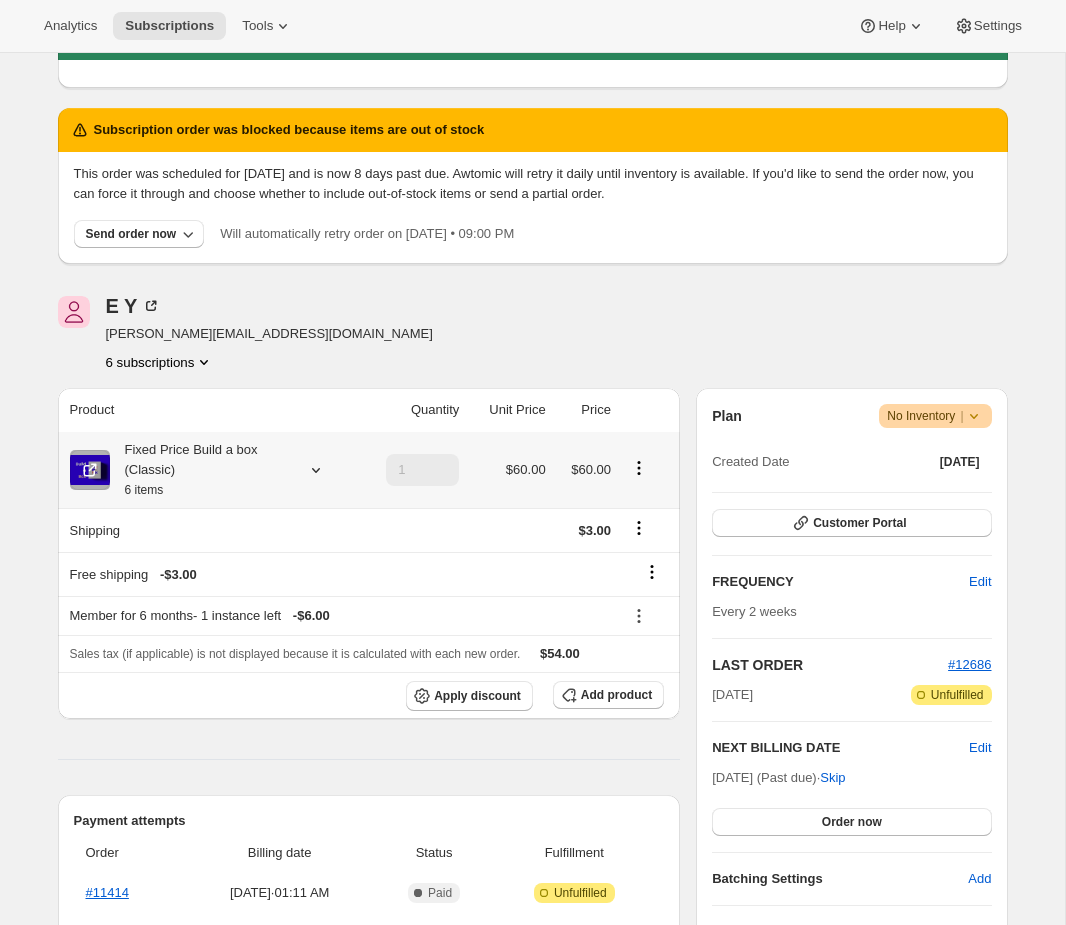 click 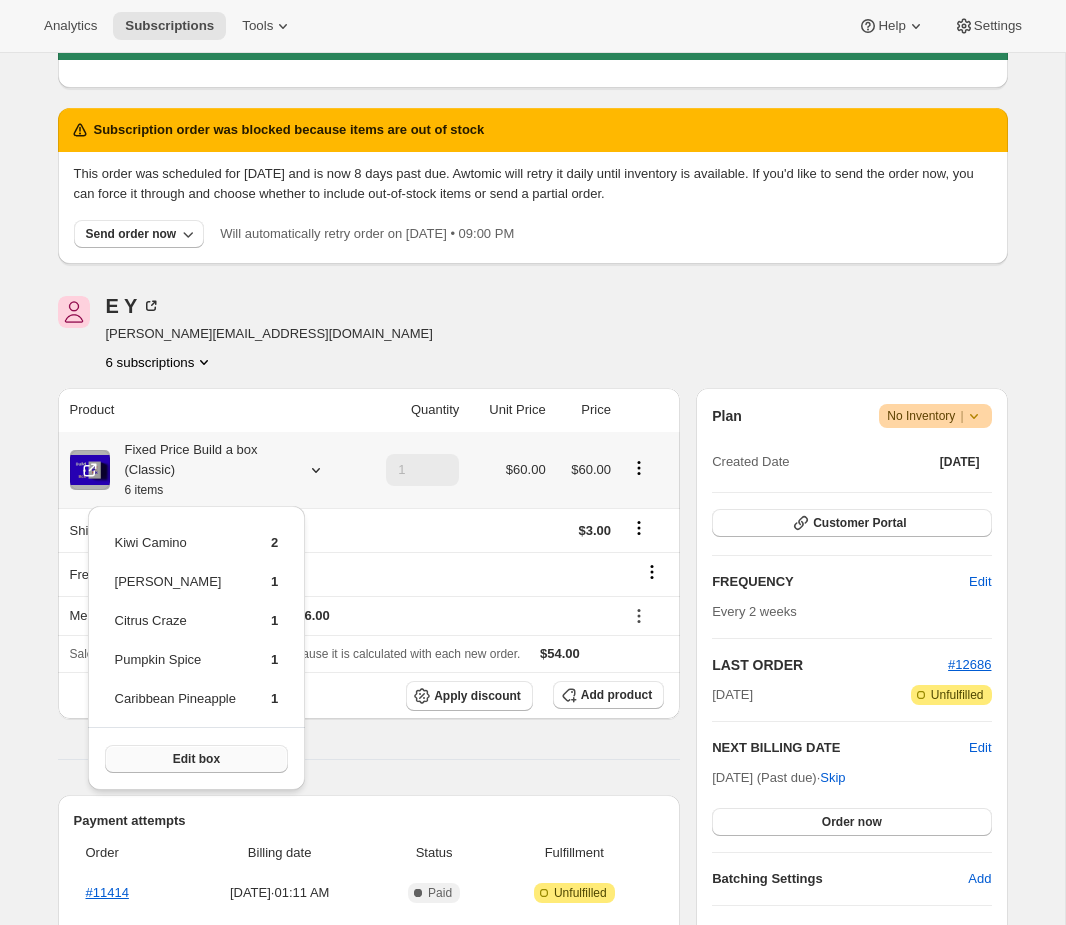 click on "Edit box" at bounding box center (197, 759) 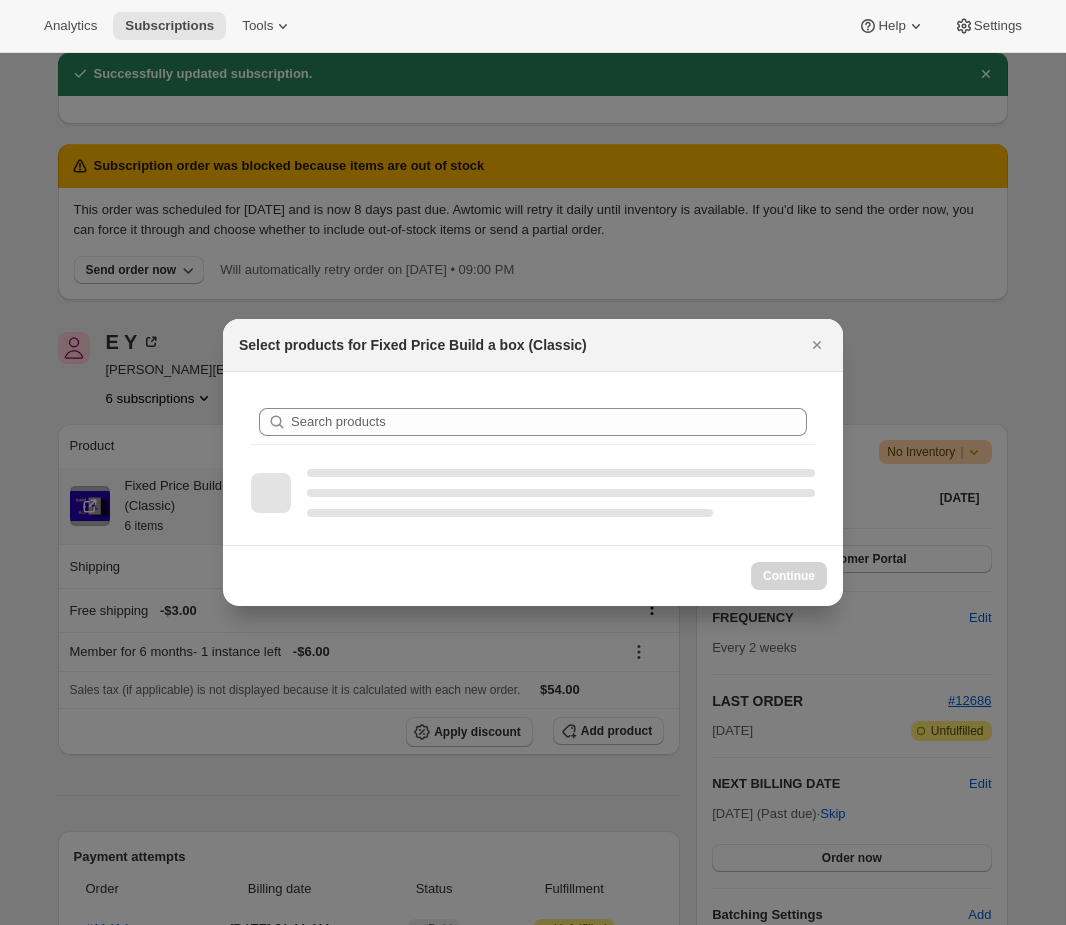 scroll, scrollTop: 0, scrollLeft: 0, axis: both 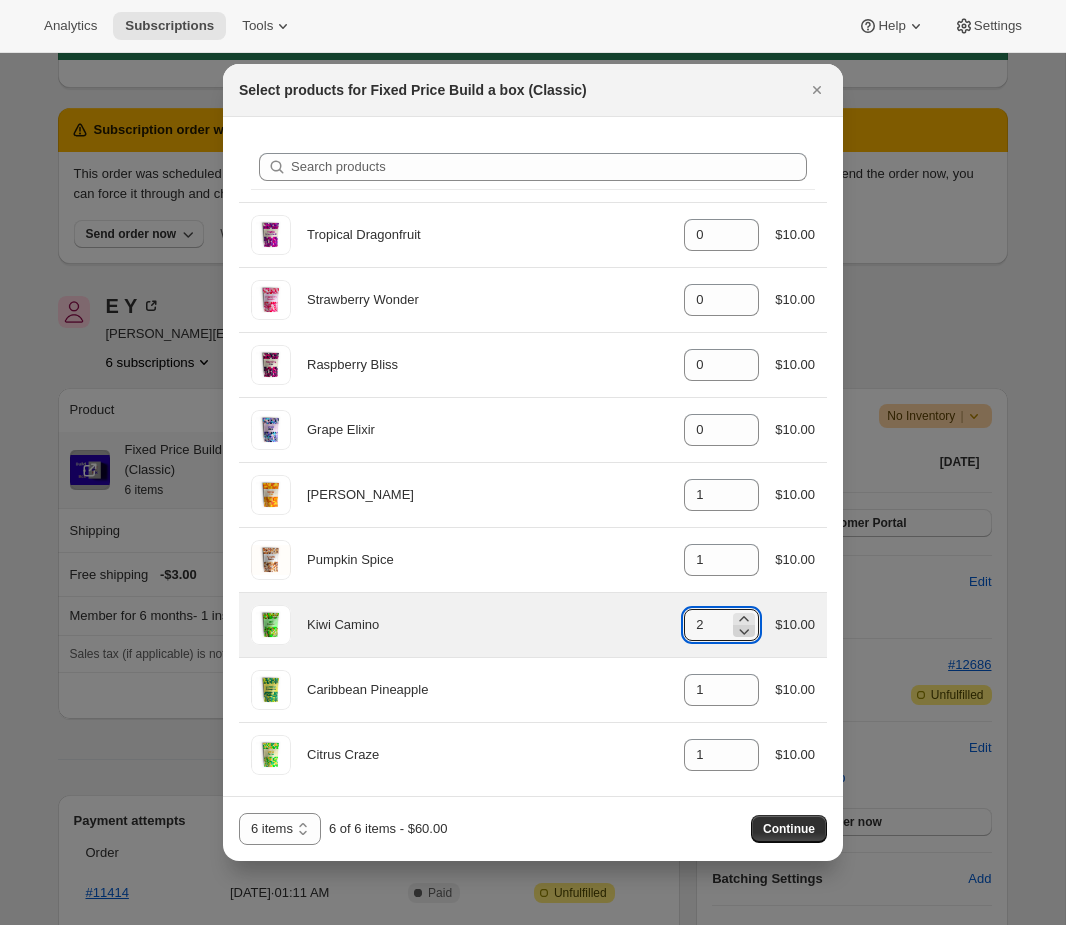 click 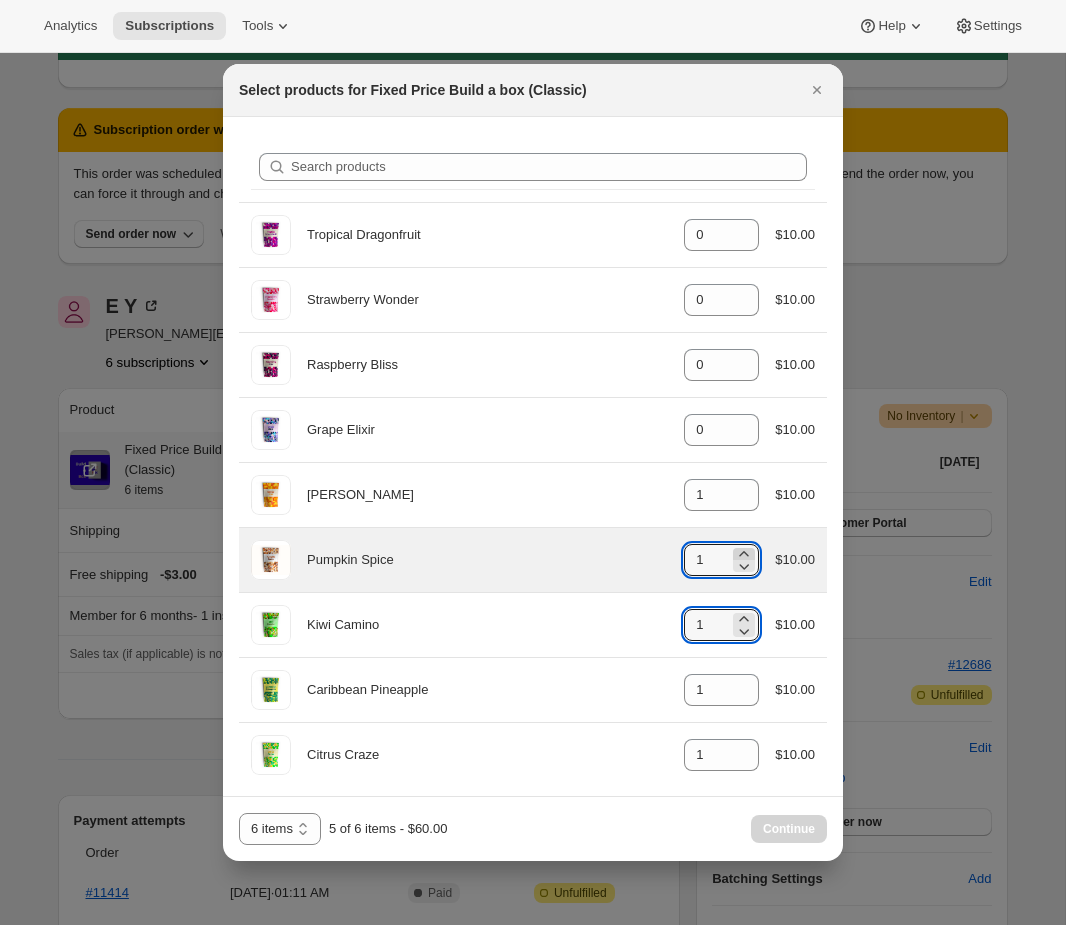 click 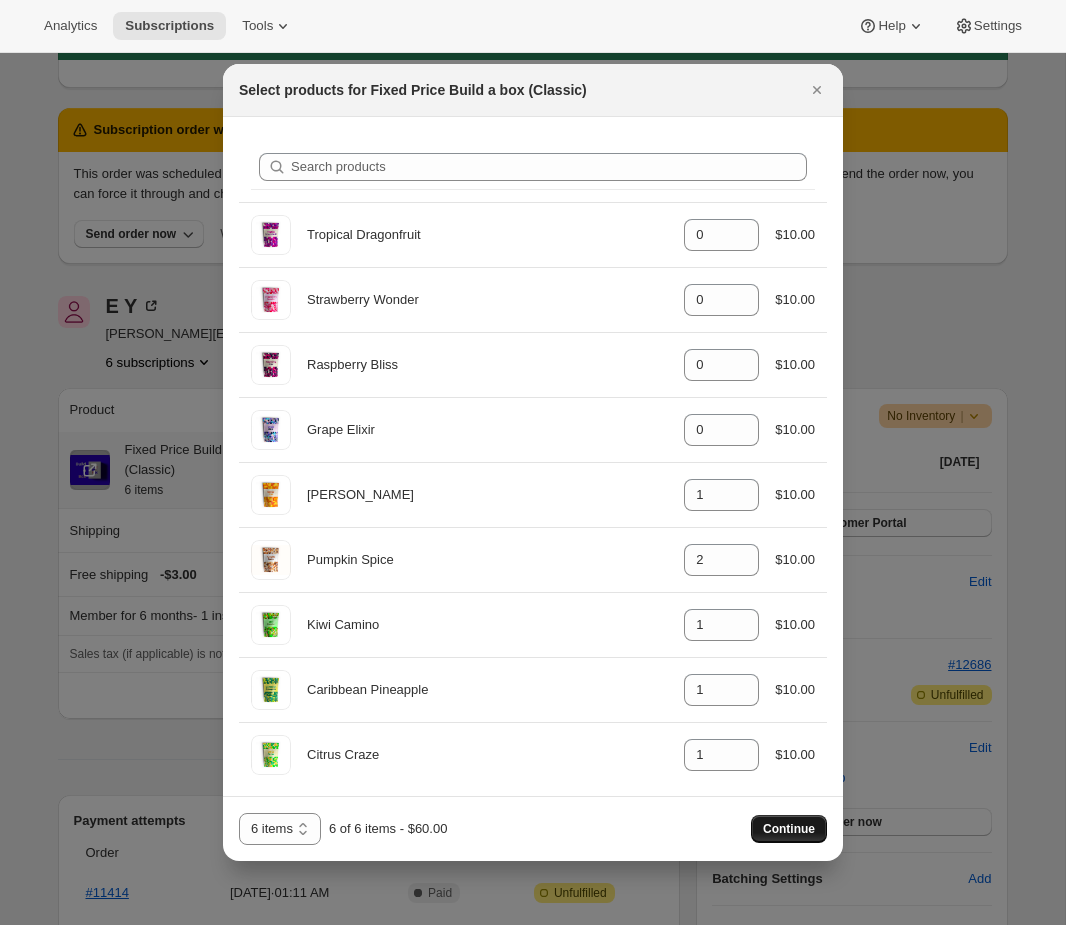 click on "Continue" at bounding box center [789, 829] 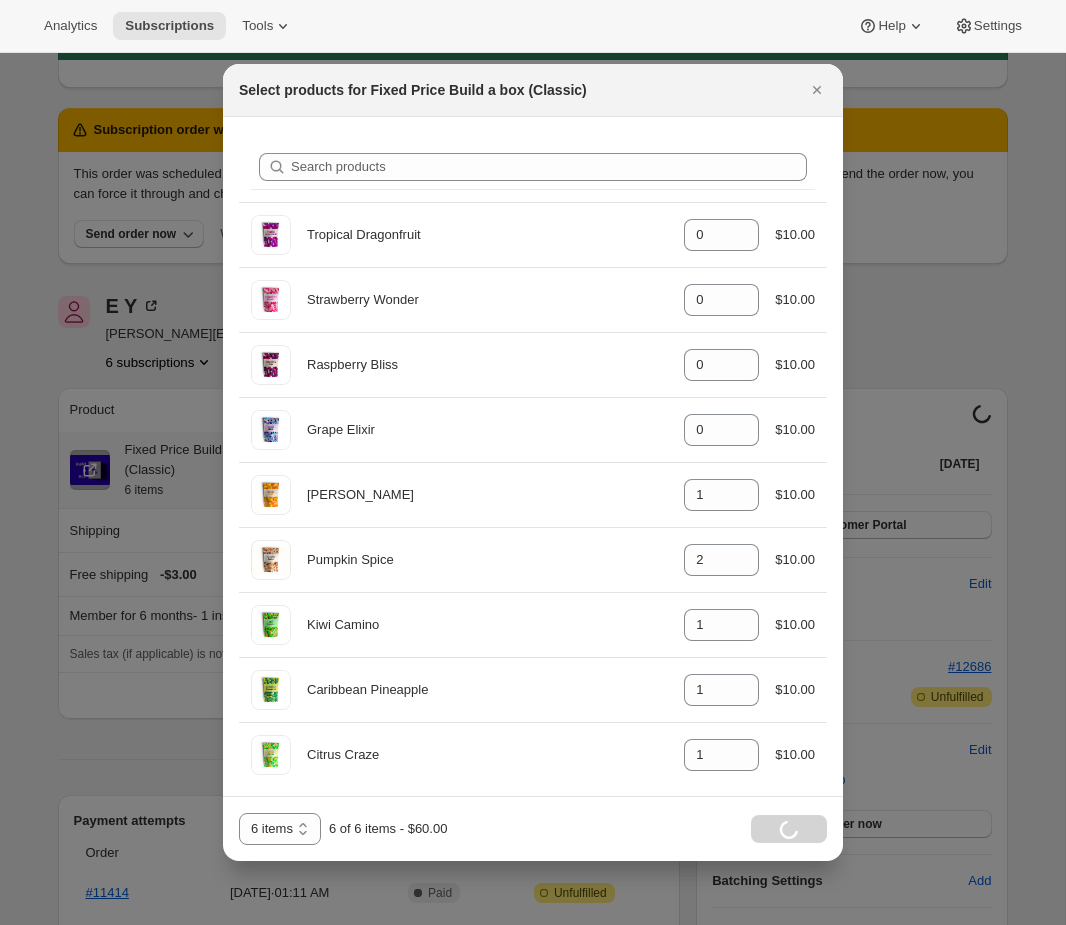 scroll, scrollTop: 53, scrollLeft: 0, axis: vertical 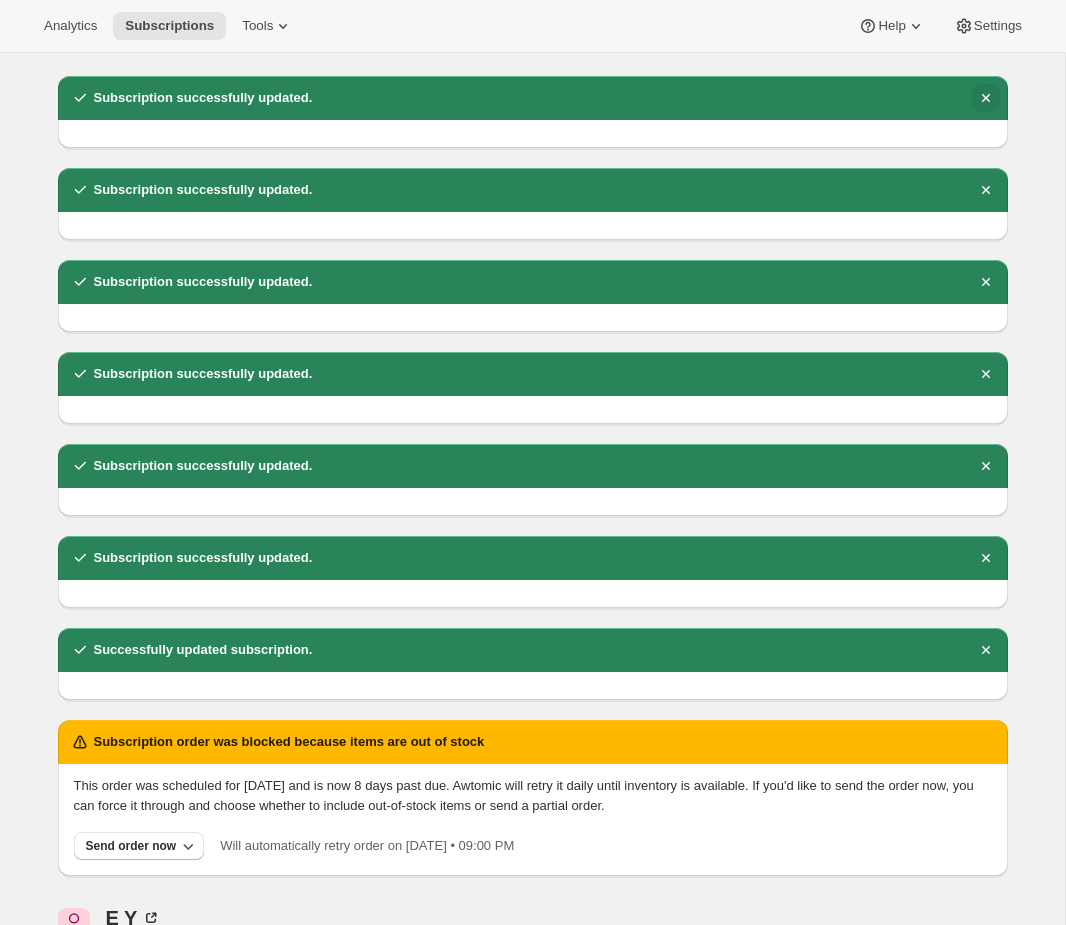 click 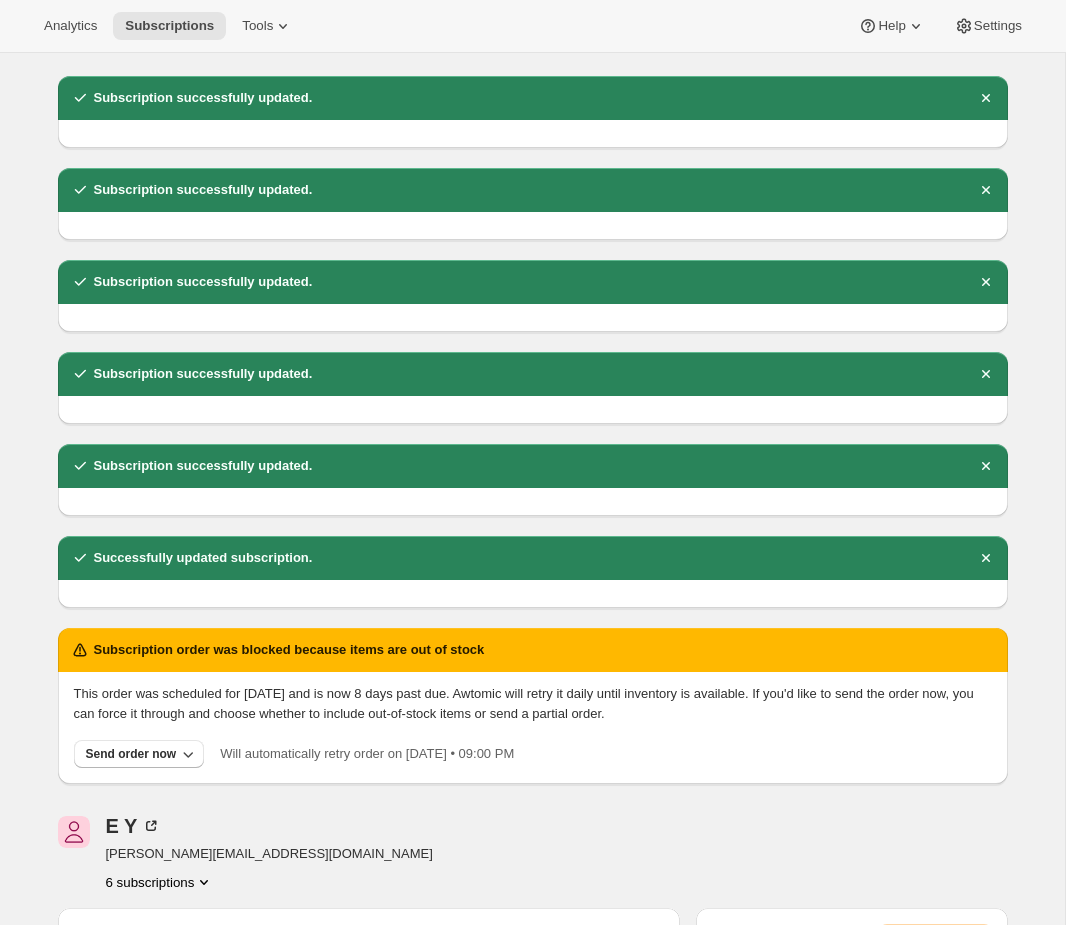 click 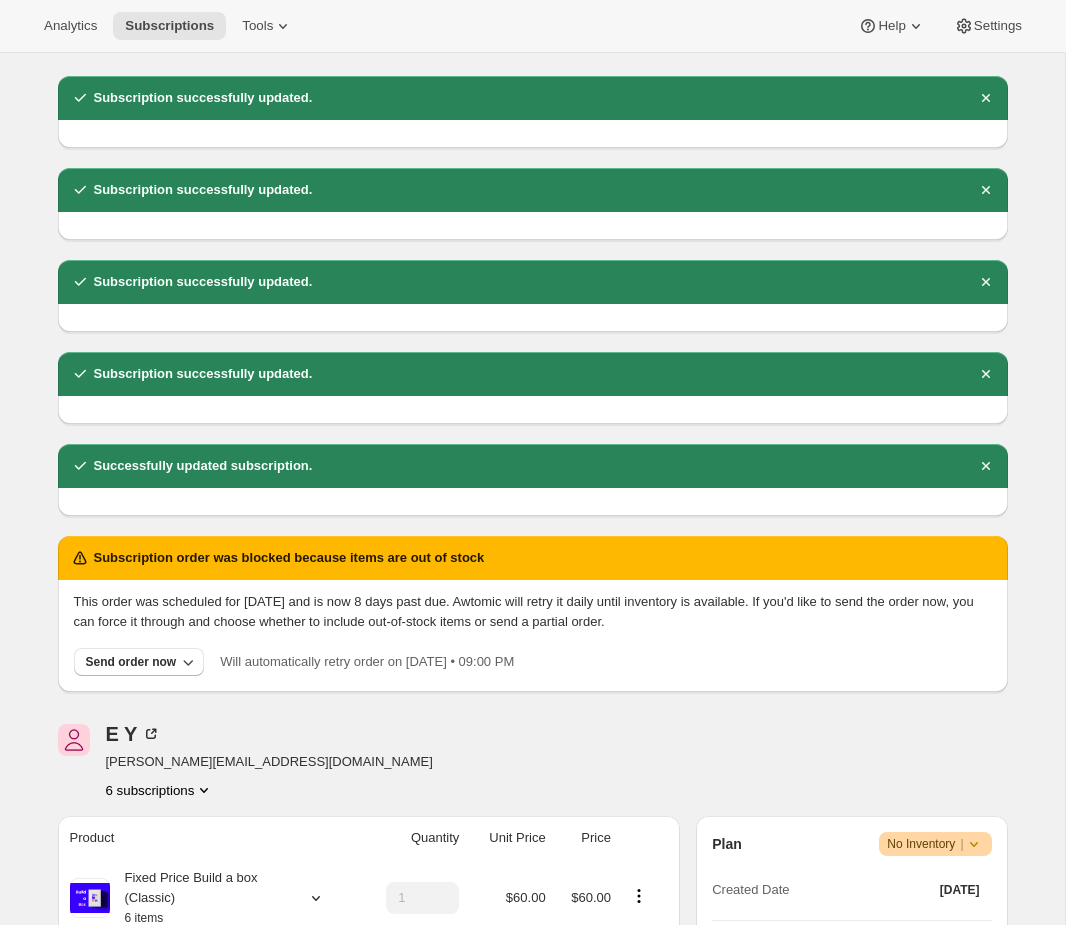click 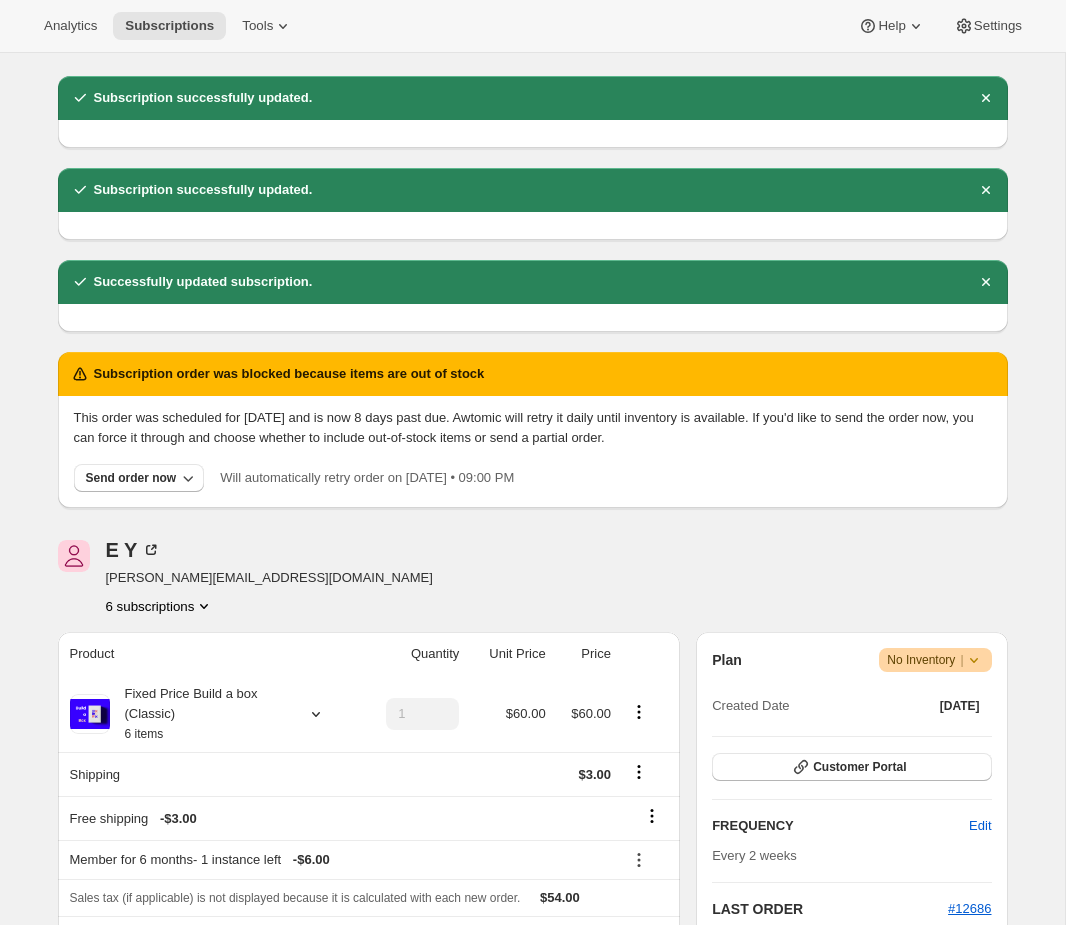 click 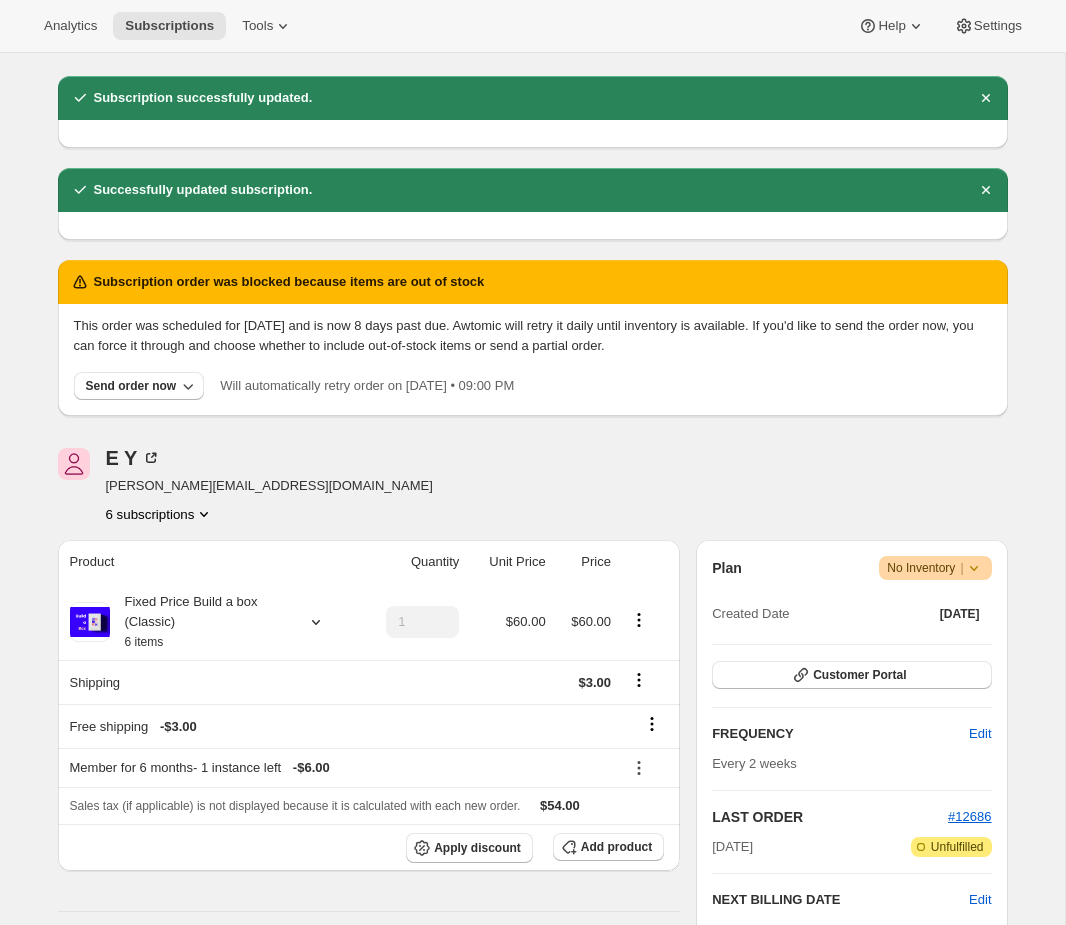 click 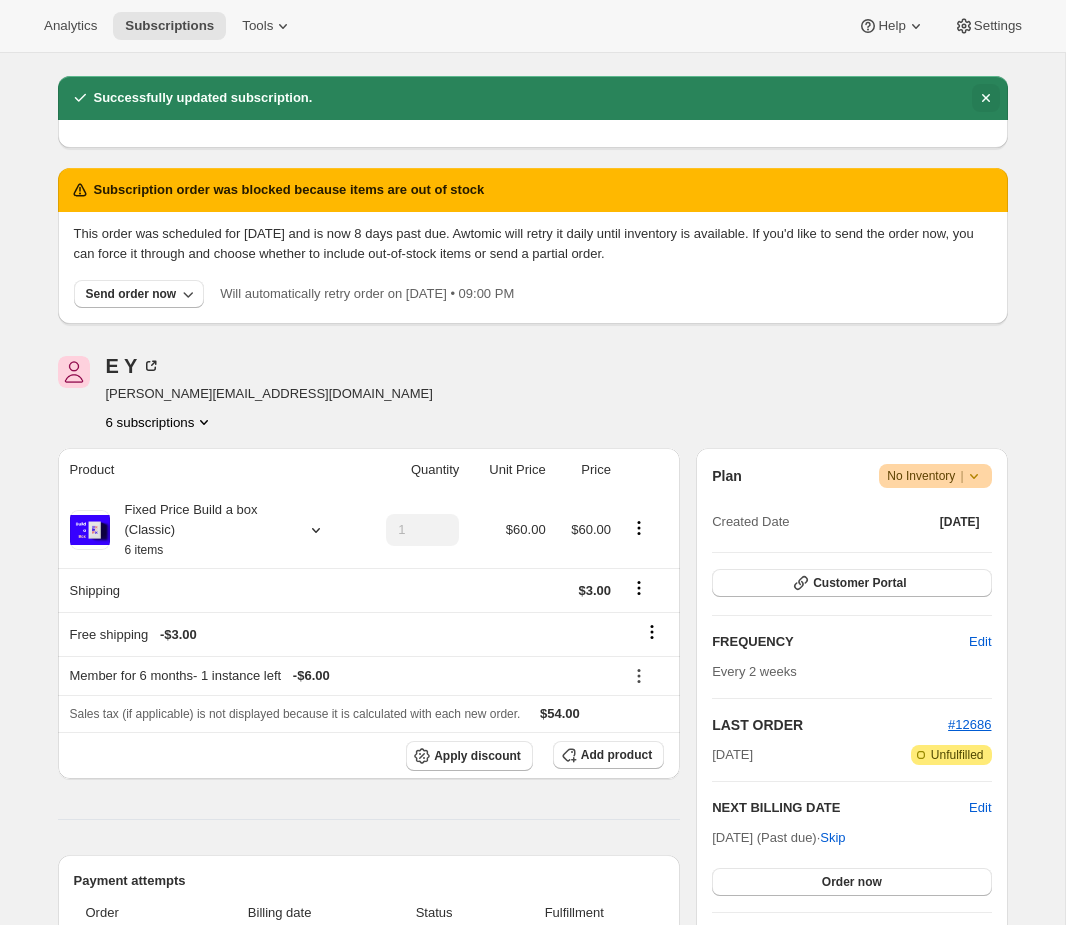 click 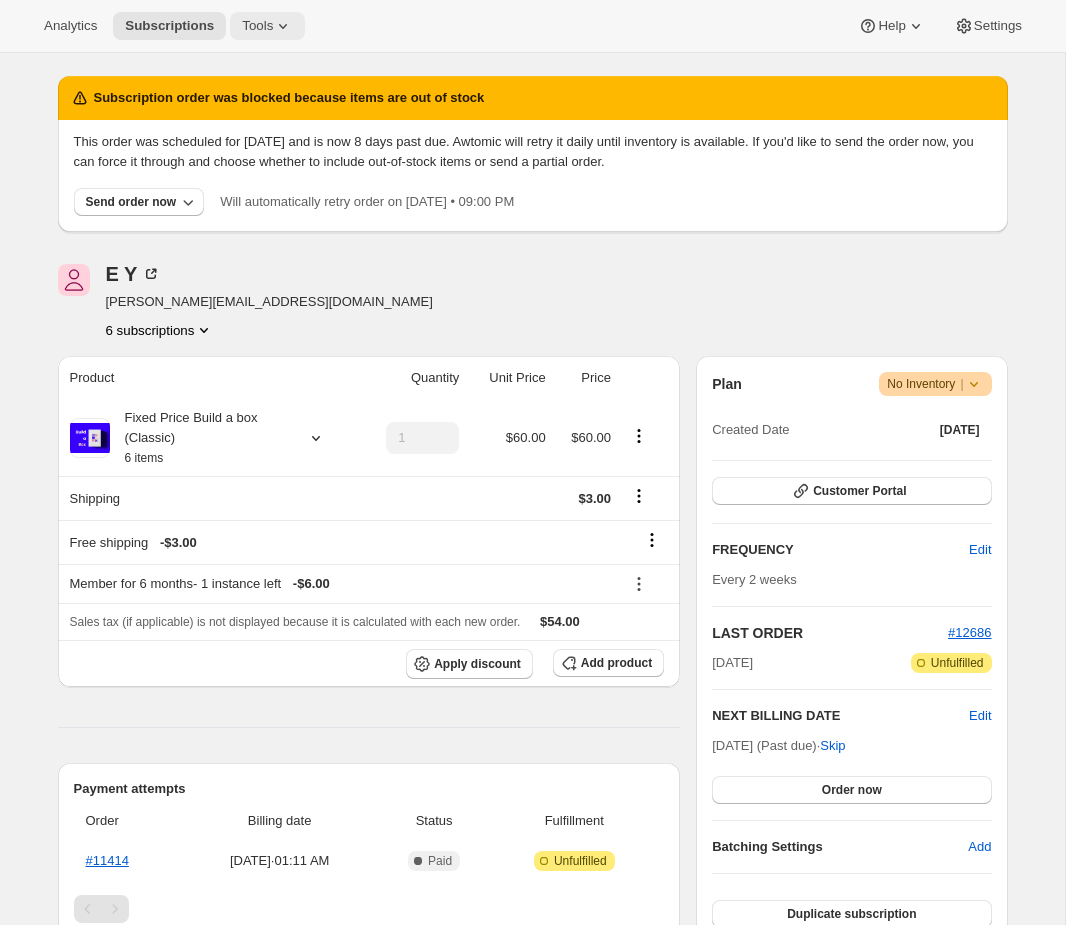 click 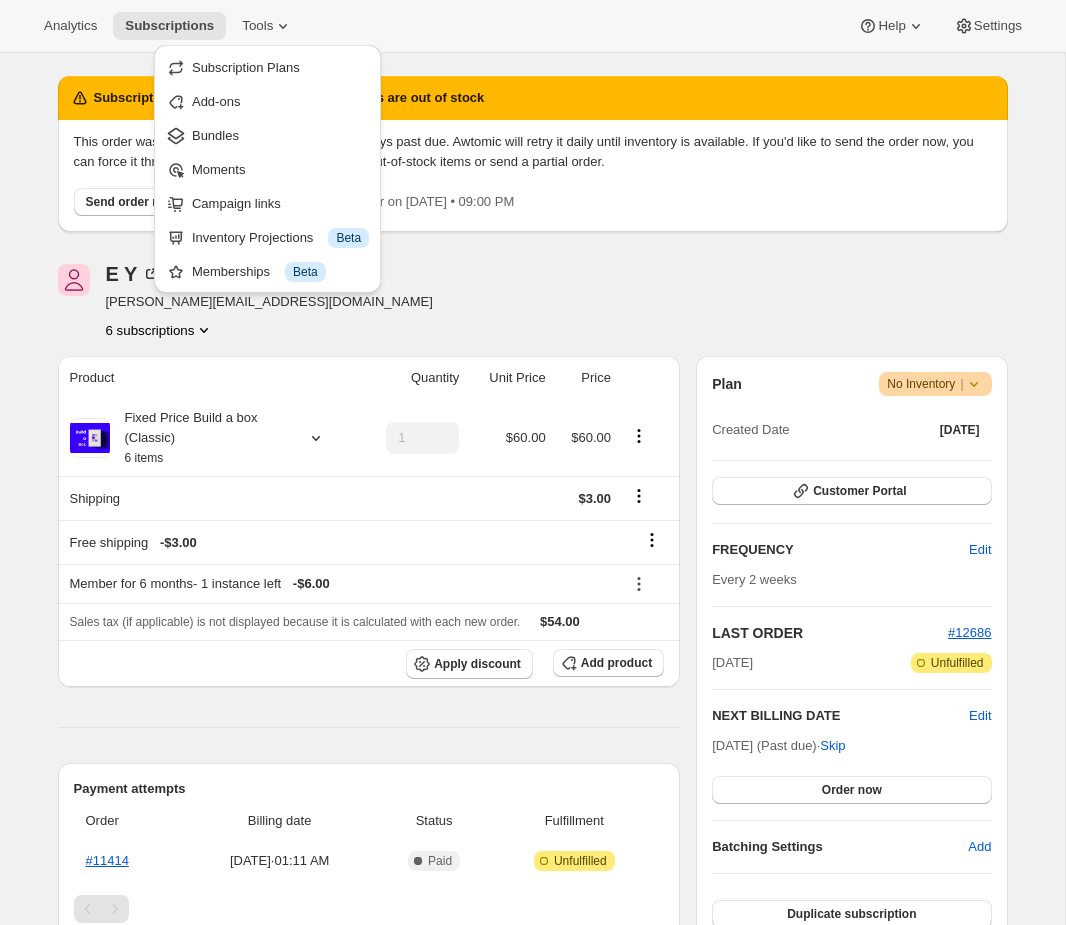 click on "Subscription order was blocked because items are out of stock This order was scheduled for Jul 11, 2025 and is now 8 days past due. Awtomic will retry it daily until inventory is available. If you'd like to send the order now, you can force it through and choose whether to include out-of-stock items or send a partial order. Send order now Will automatically retry order on Jul 18, 2025 • 09:00 PM E   Y emily+qa@awtomic.com 6 subscriptions Product Quantity Unit Price Price Fixed Price Build a box (Classic) 6 items 1 $60.00 $60.00 Shipping $3.00 Free shipping     - $3.00 Member for 6 months  - 1 instance left   - $6.00 Sales tax (if applicable) is not displayed because it is calculated with each new order.   $54.00 Apply discount Add product Payment attempts Order Billing date Status Fulfillment #11414 Nov 5, 2024  ·  01:11 AM  Complete Paid Attention Incomplete Unfulfilled Timeline Jul 19, 2025 Facundo Pichetto updated box contents via Admin 12:07 AM New box selection 1 - Citrus Craze 2 - Pumpkin Spice |" at bounding box center [525, 1131] 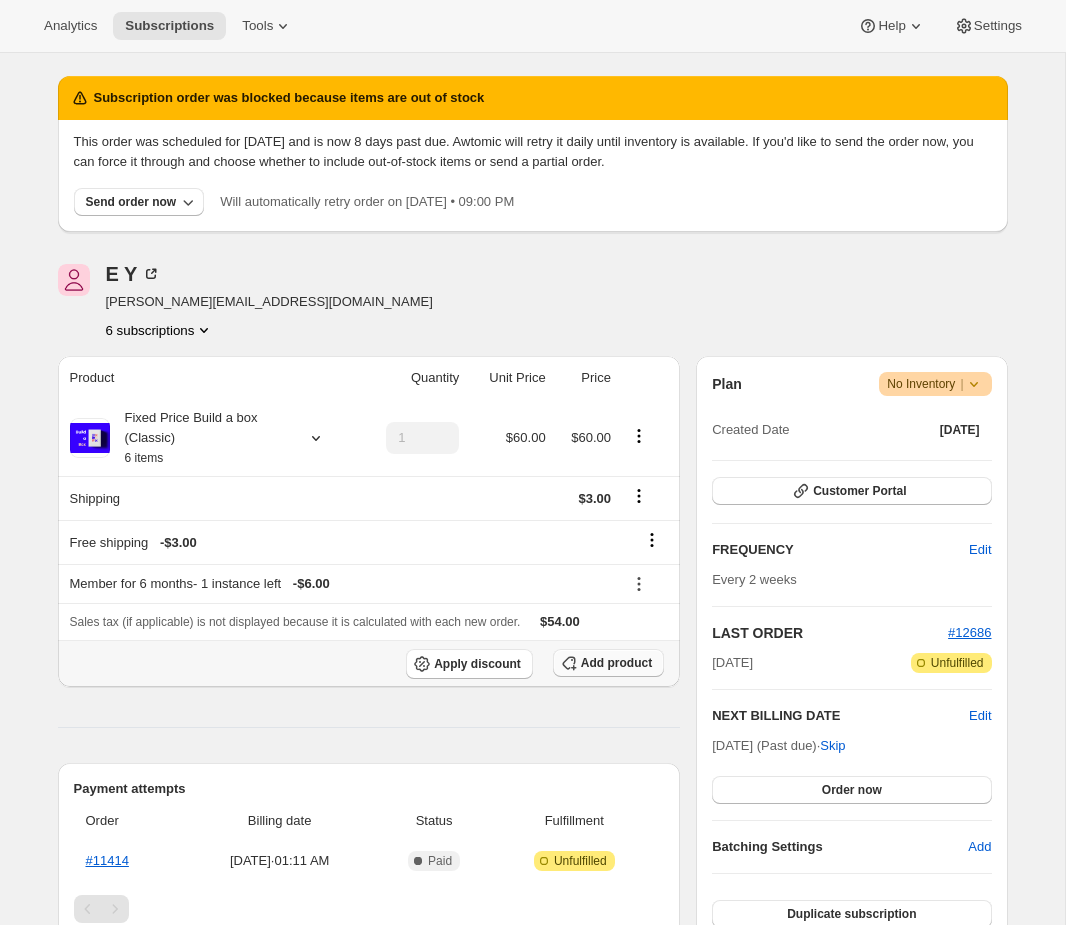 click on "Add product" at bounding box center [616, 663] 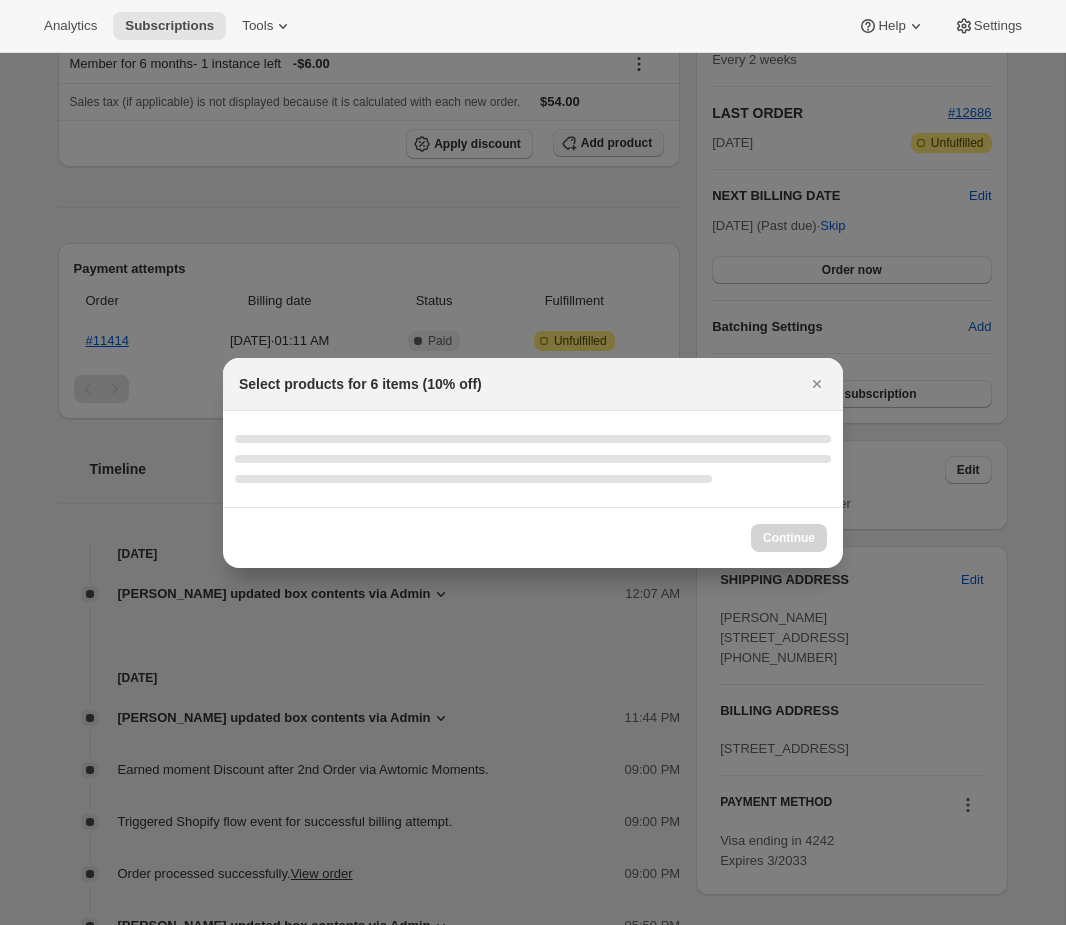 scroll, scrollTop: 0, scrollLeft: 0, axis: both 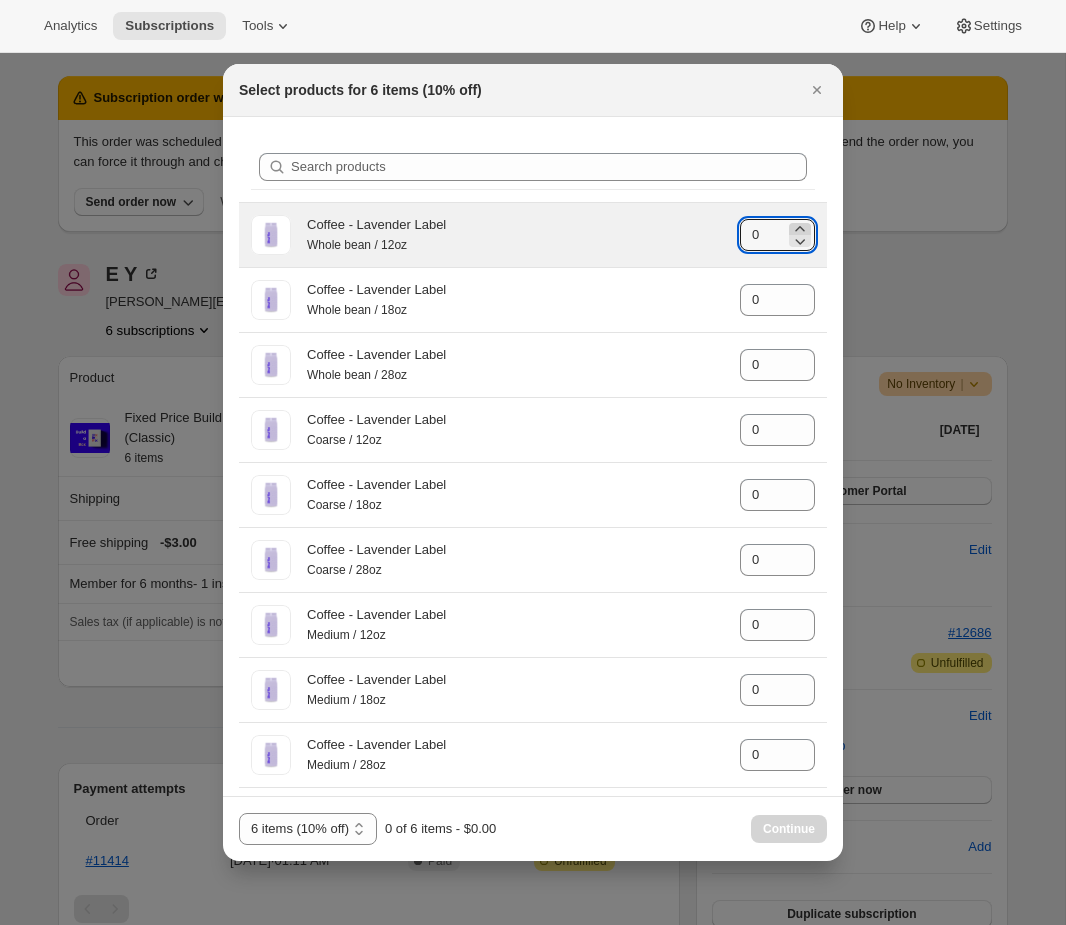 click 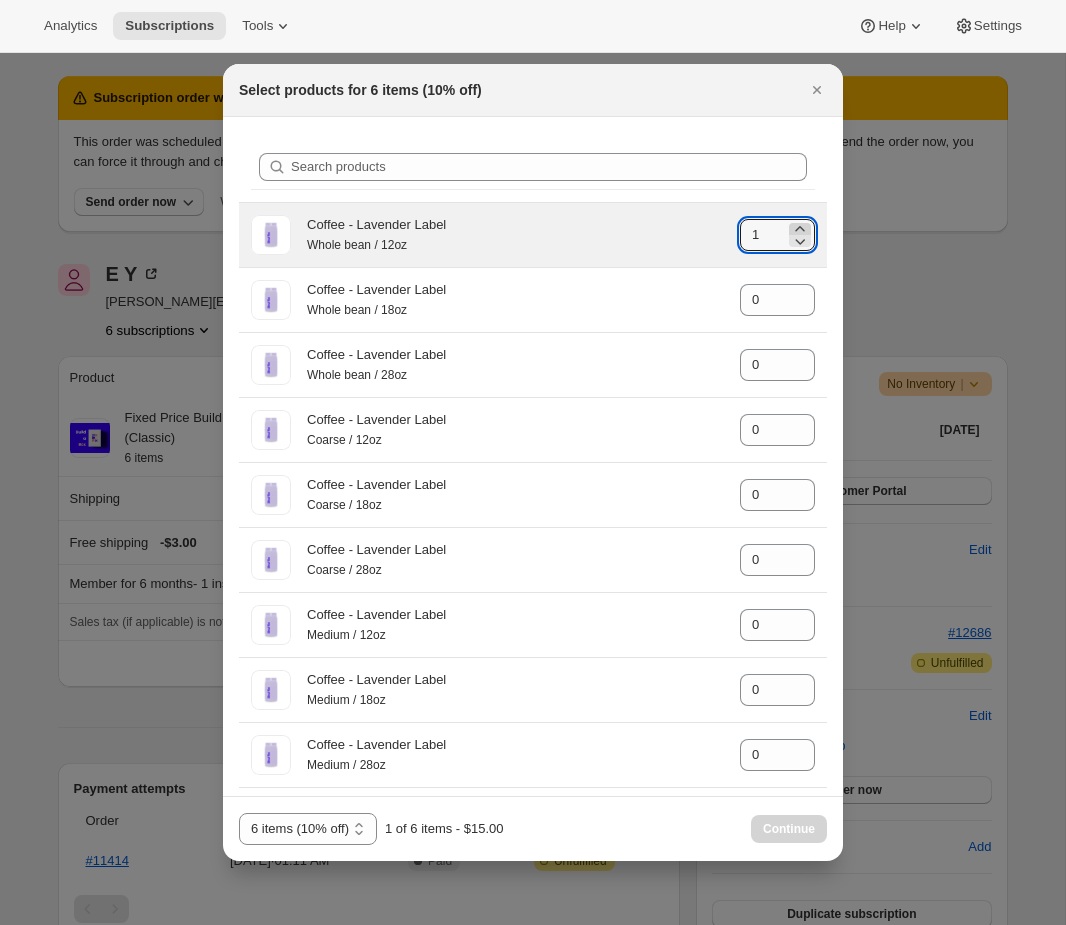 click 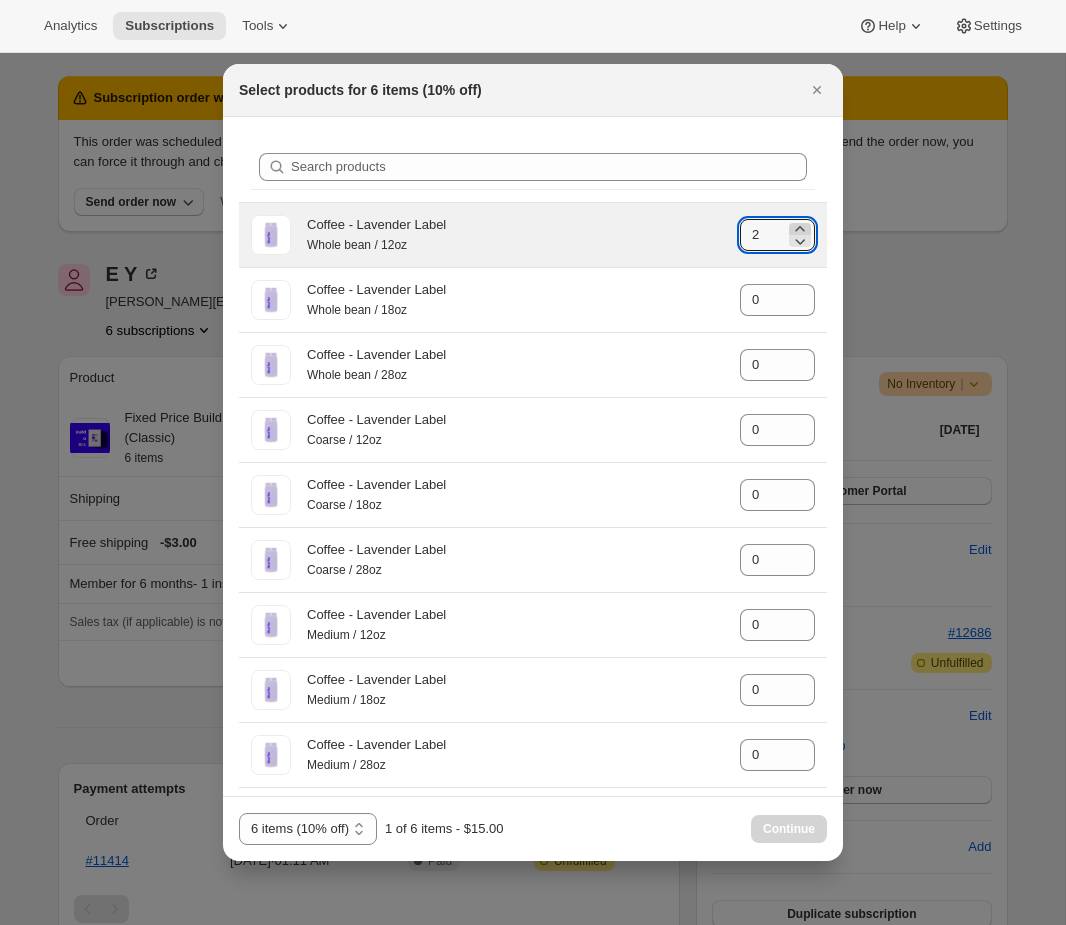click 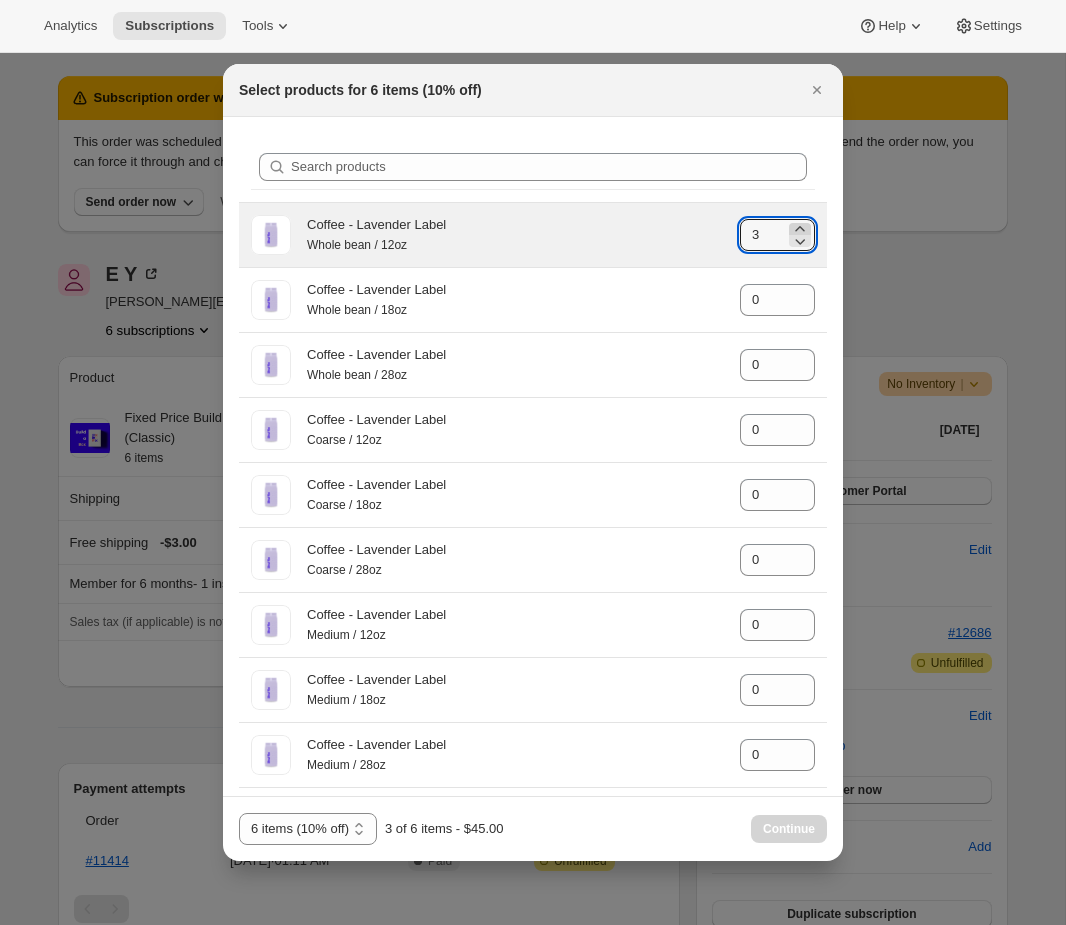 click 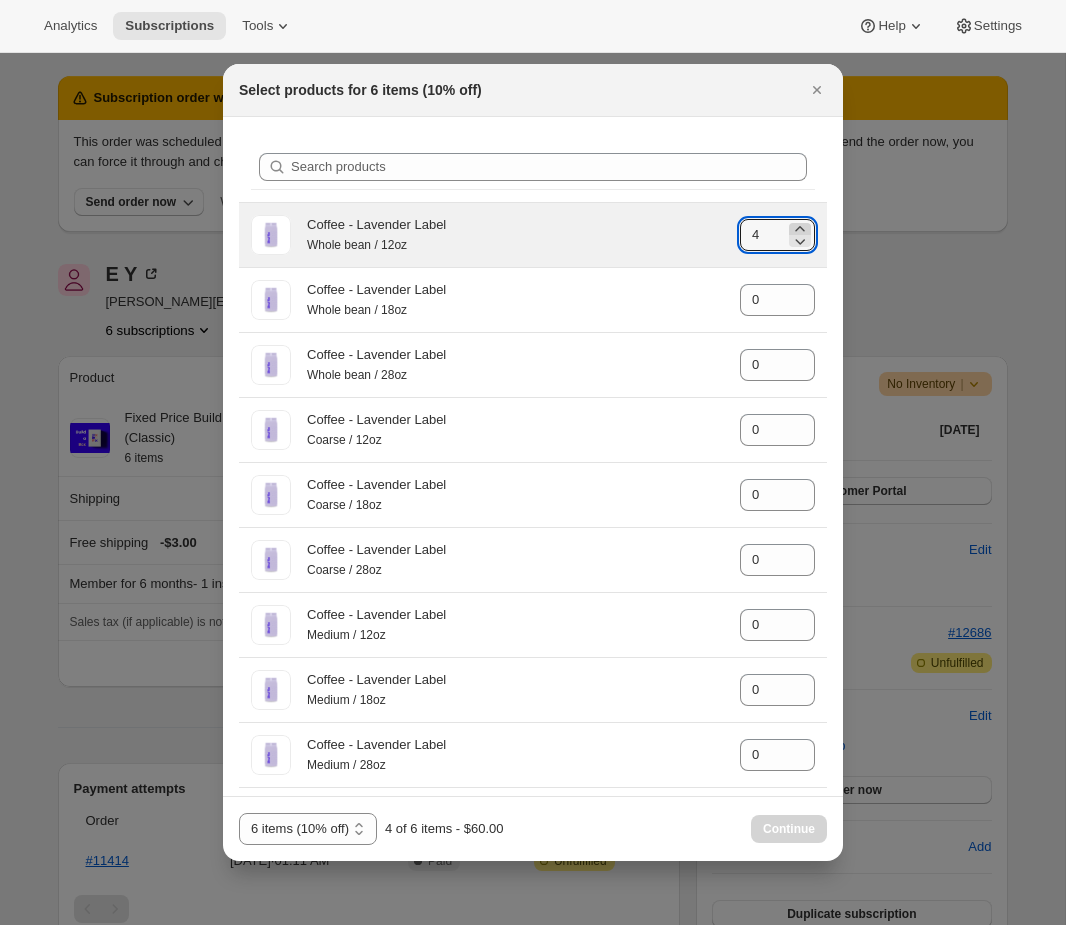click 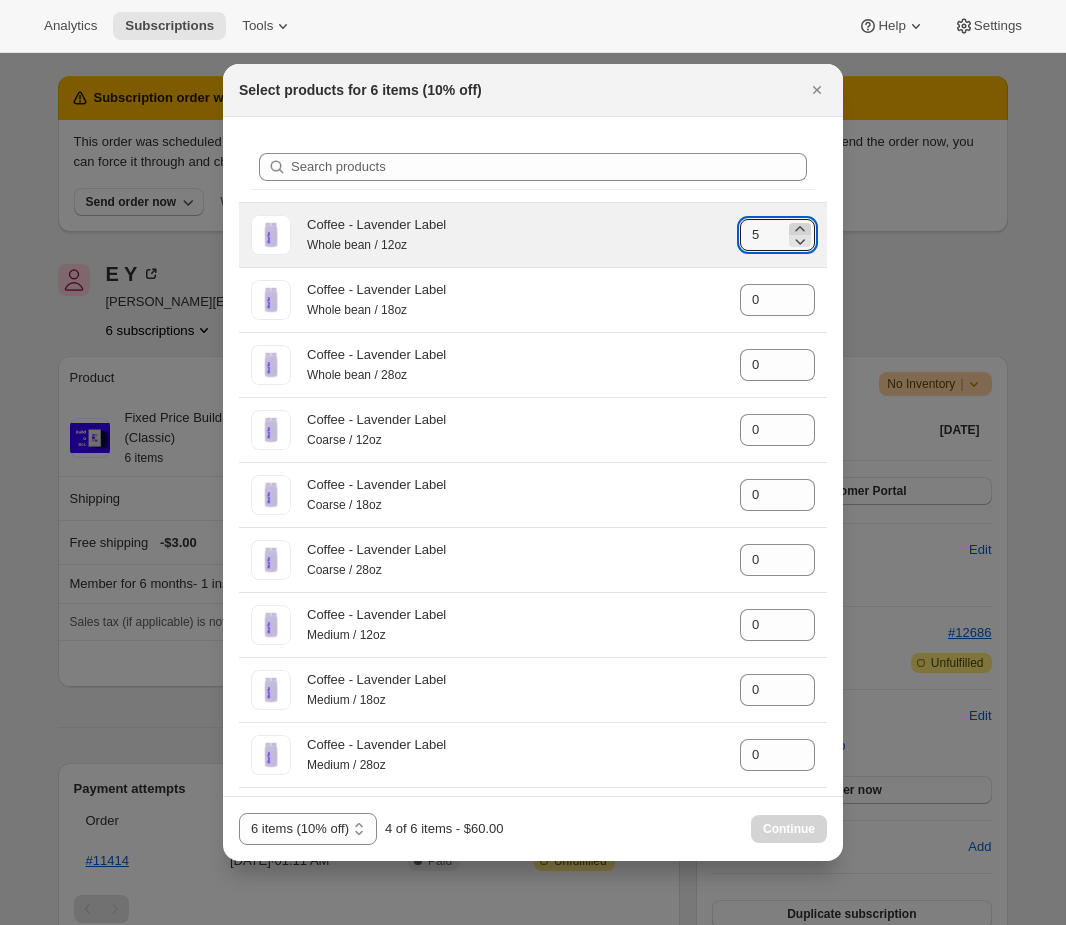 click 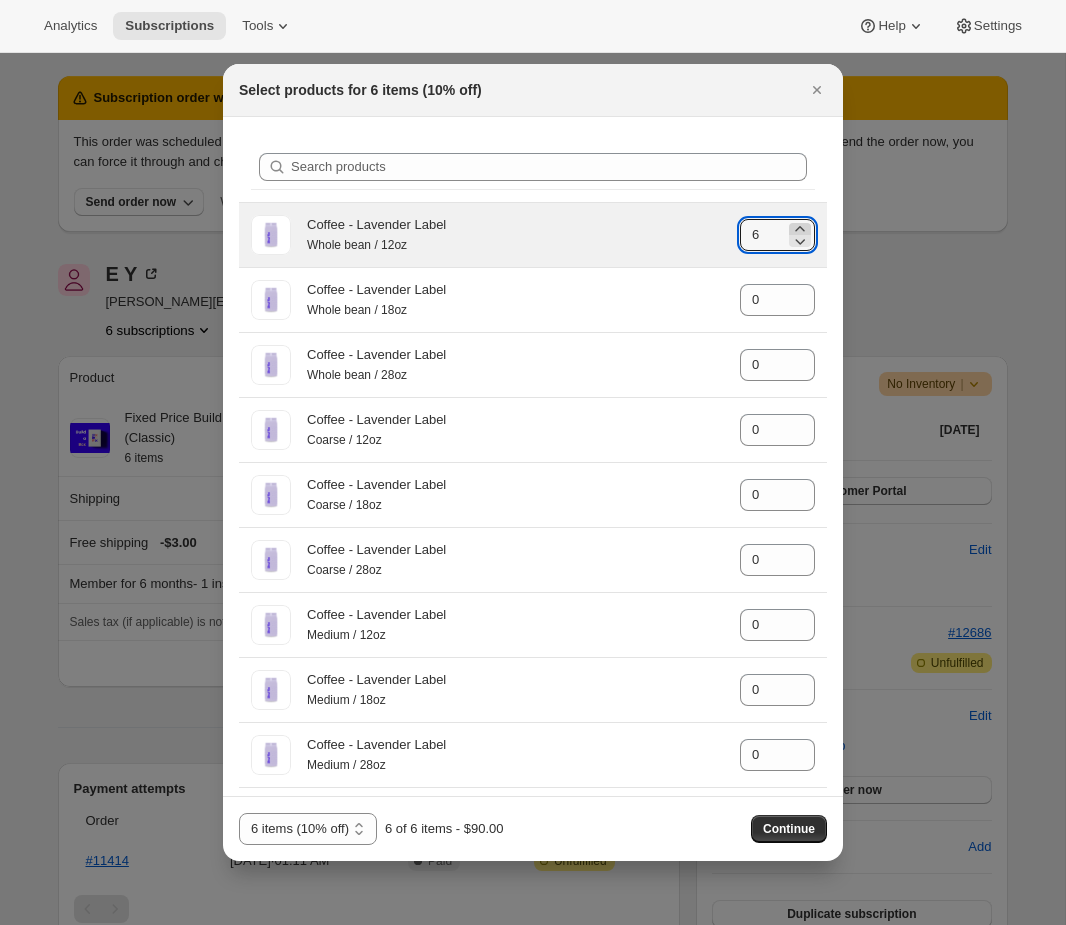 click 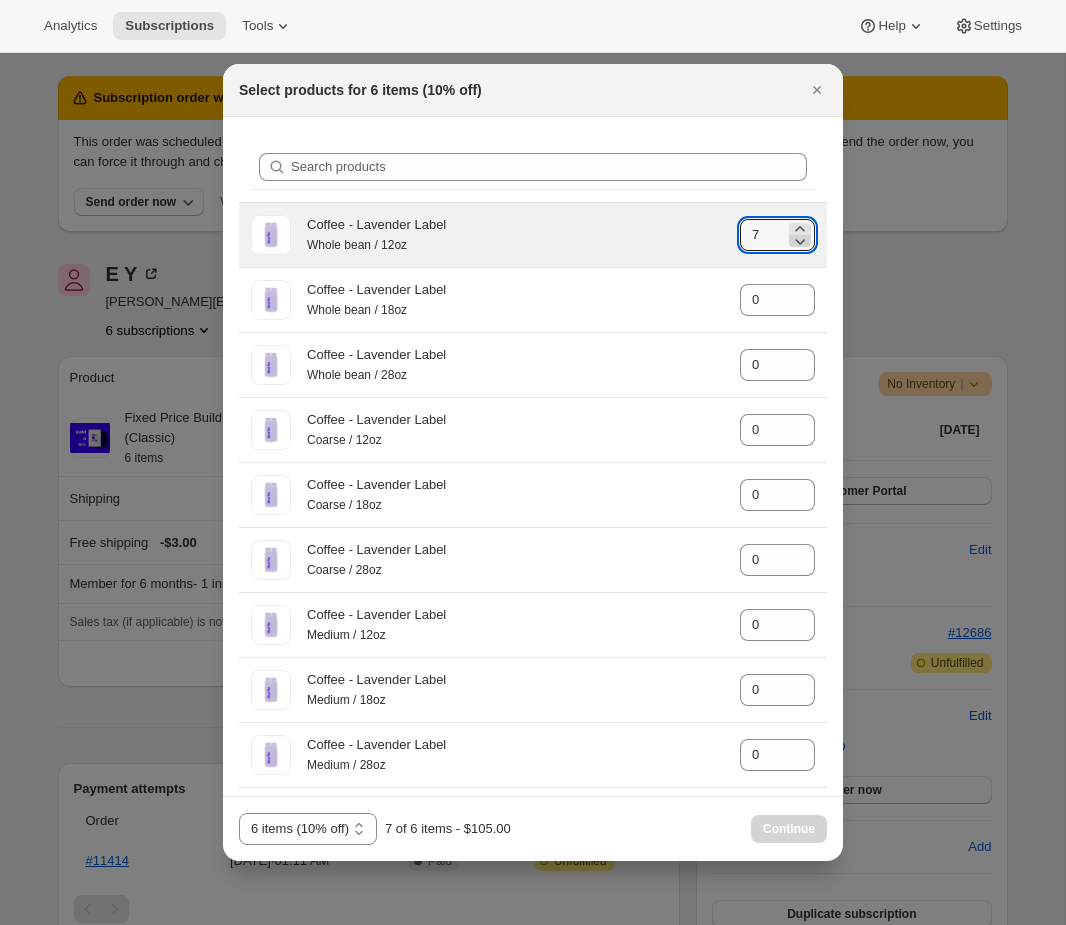 click 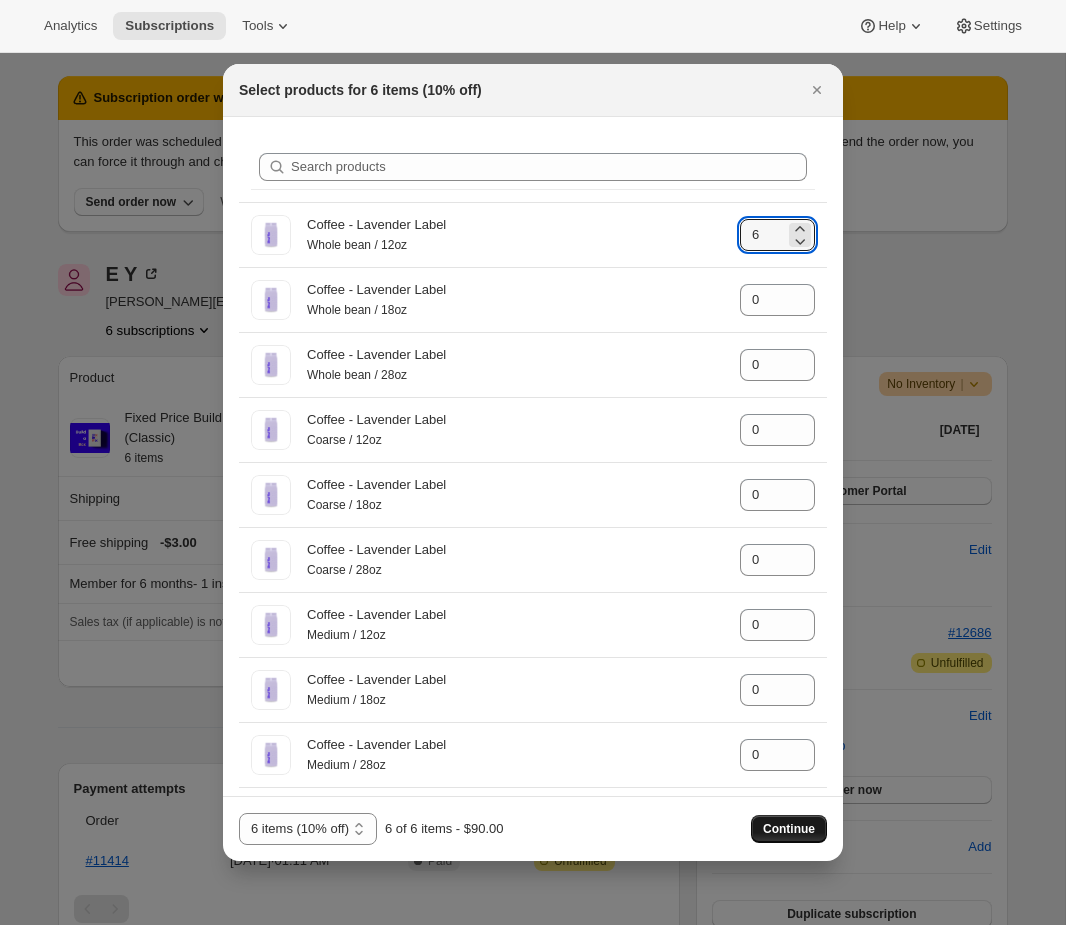 click on "Continue" at bounding box center (789, 829) 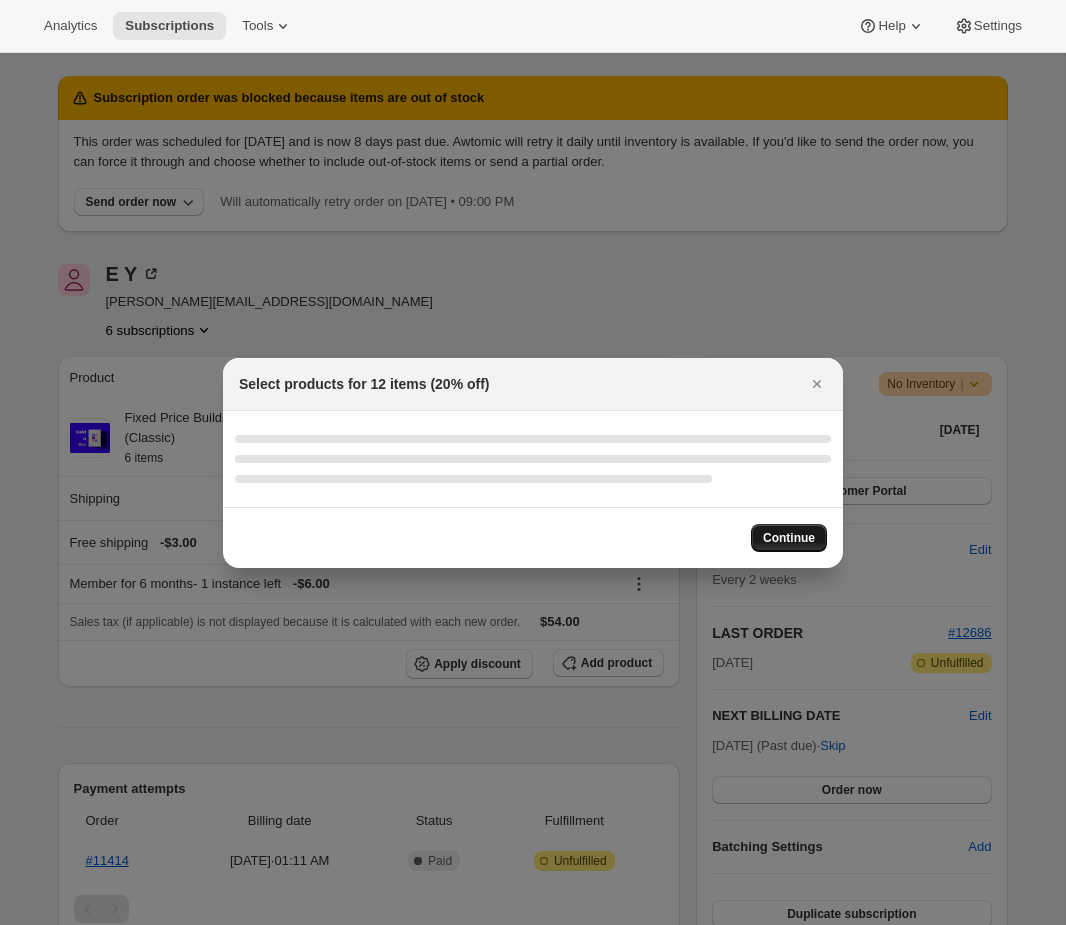 select on "gid://shopify/ProductVariant/42985182626021" 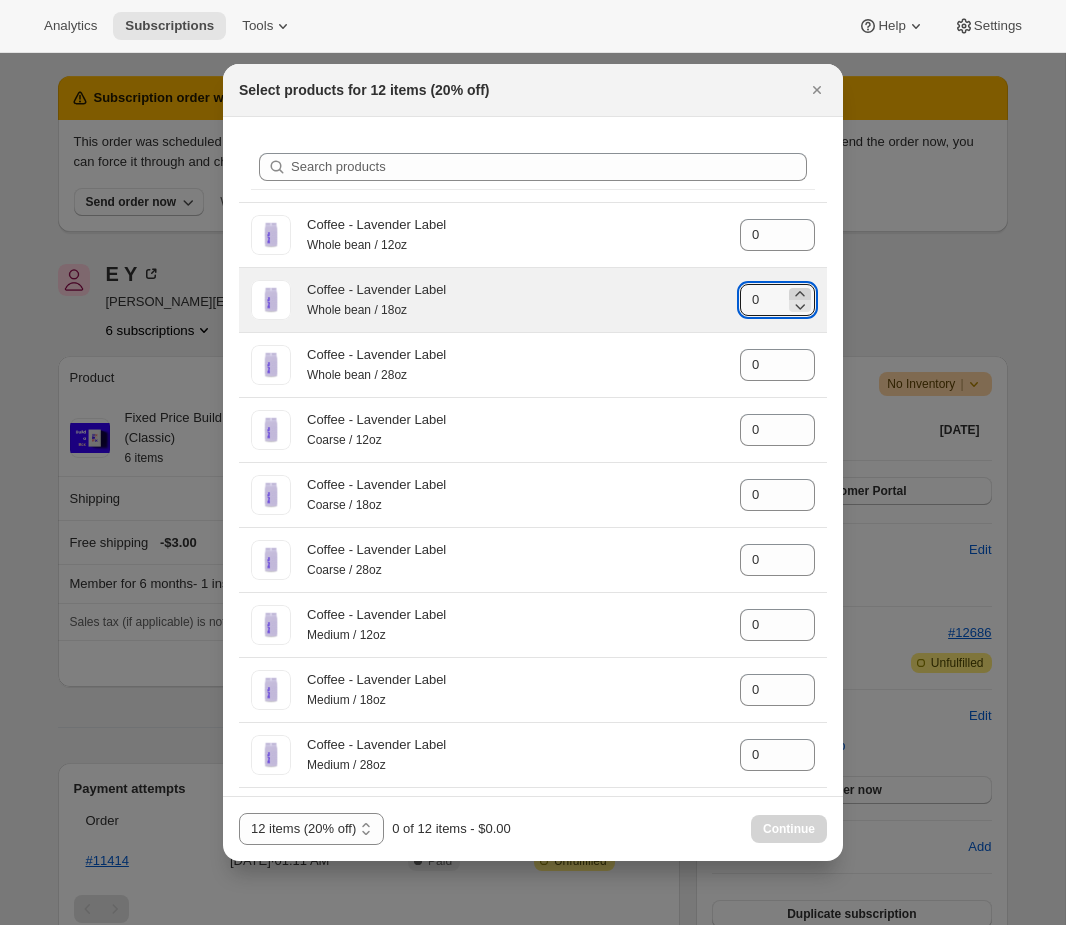 click 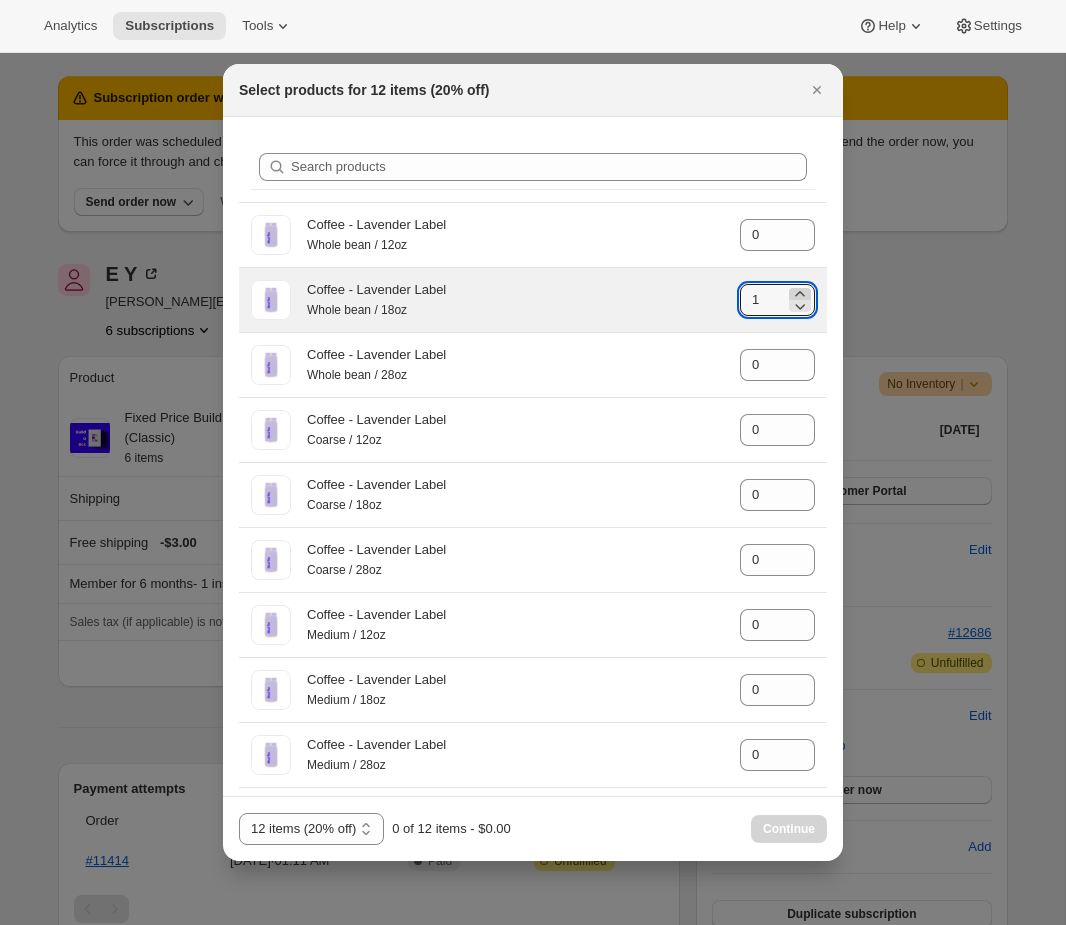 click 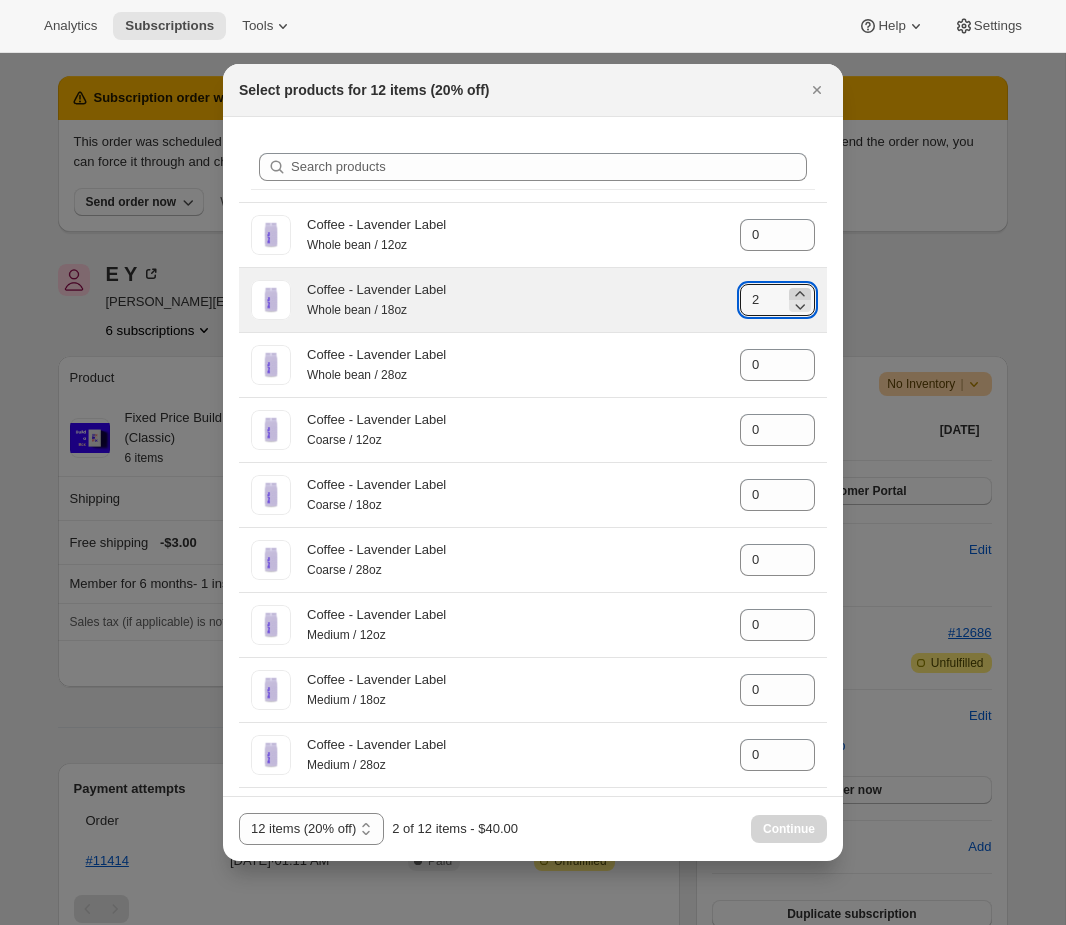 click 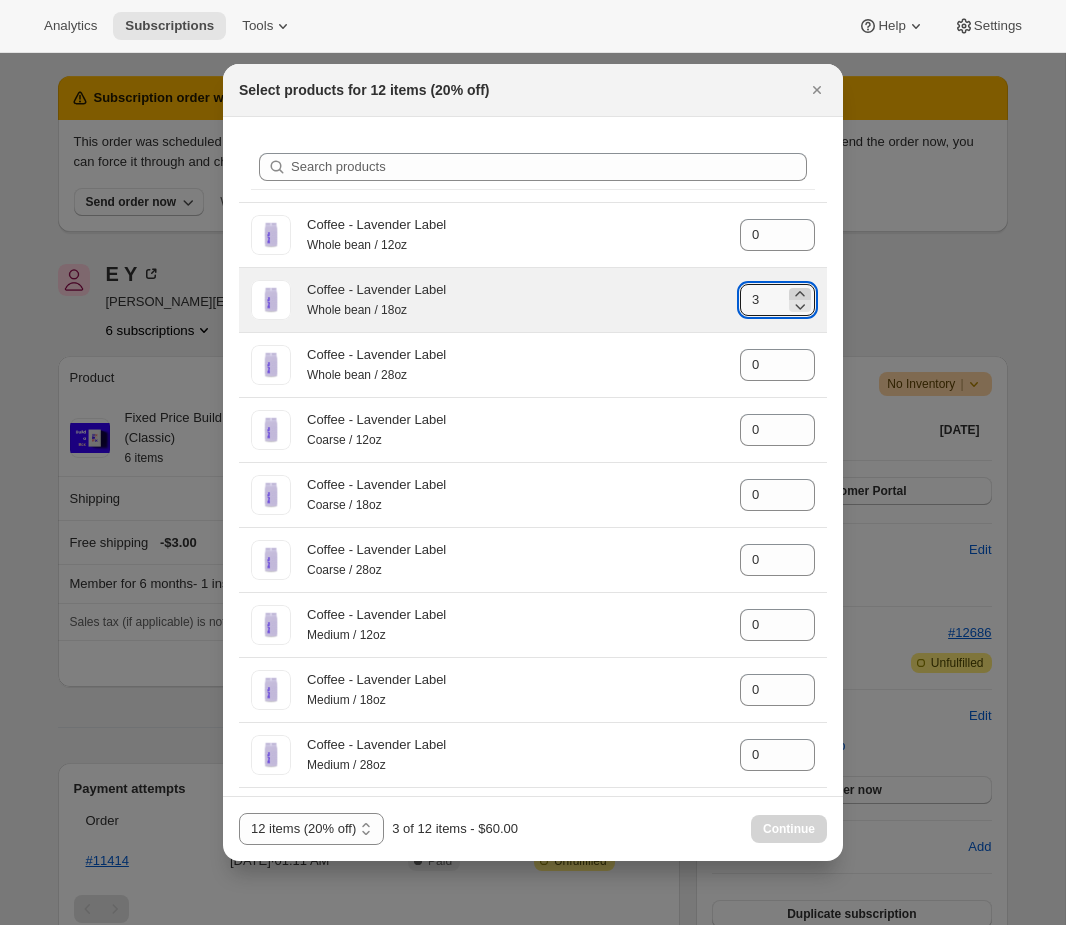 click 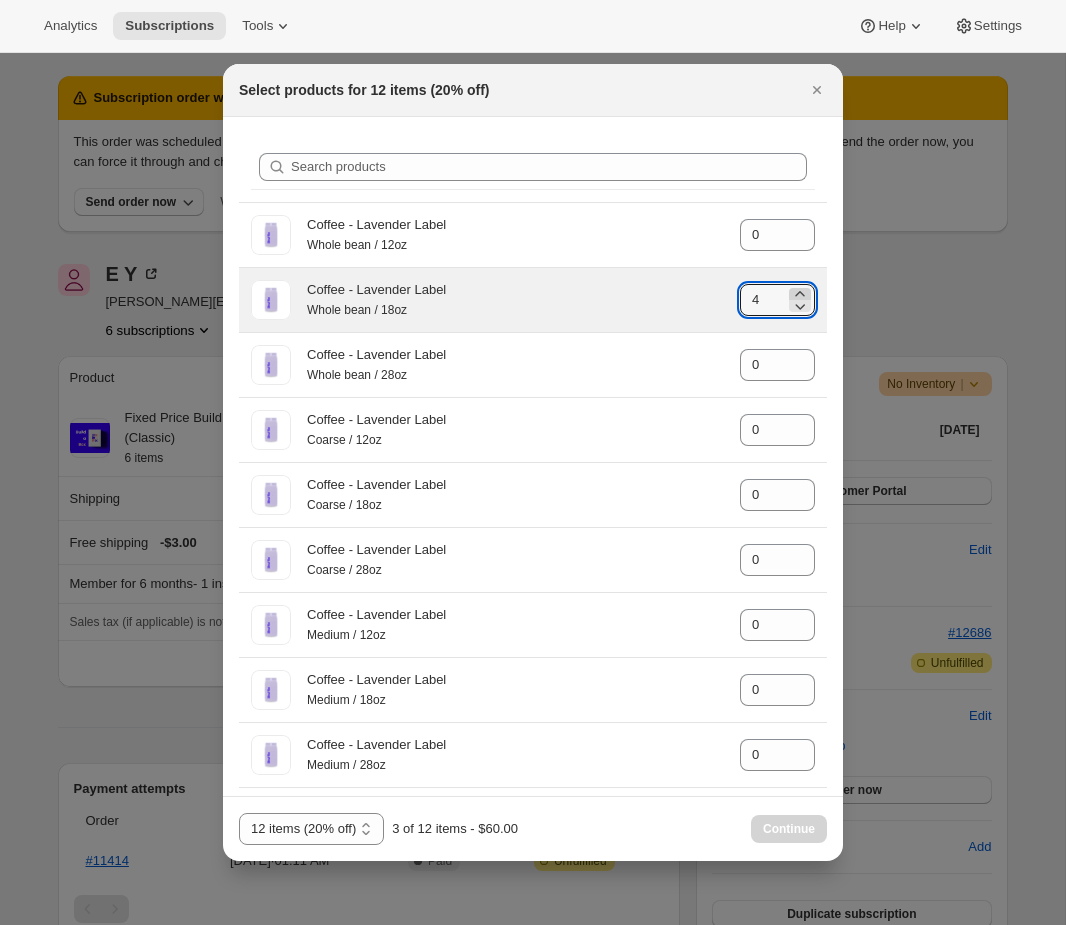 click 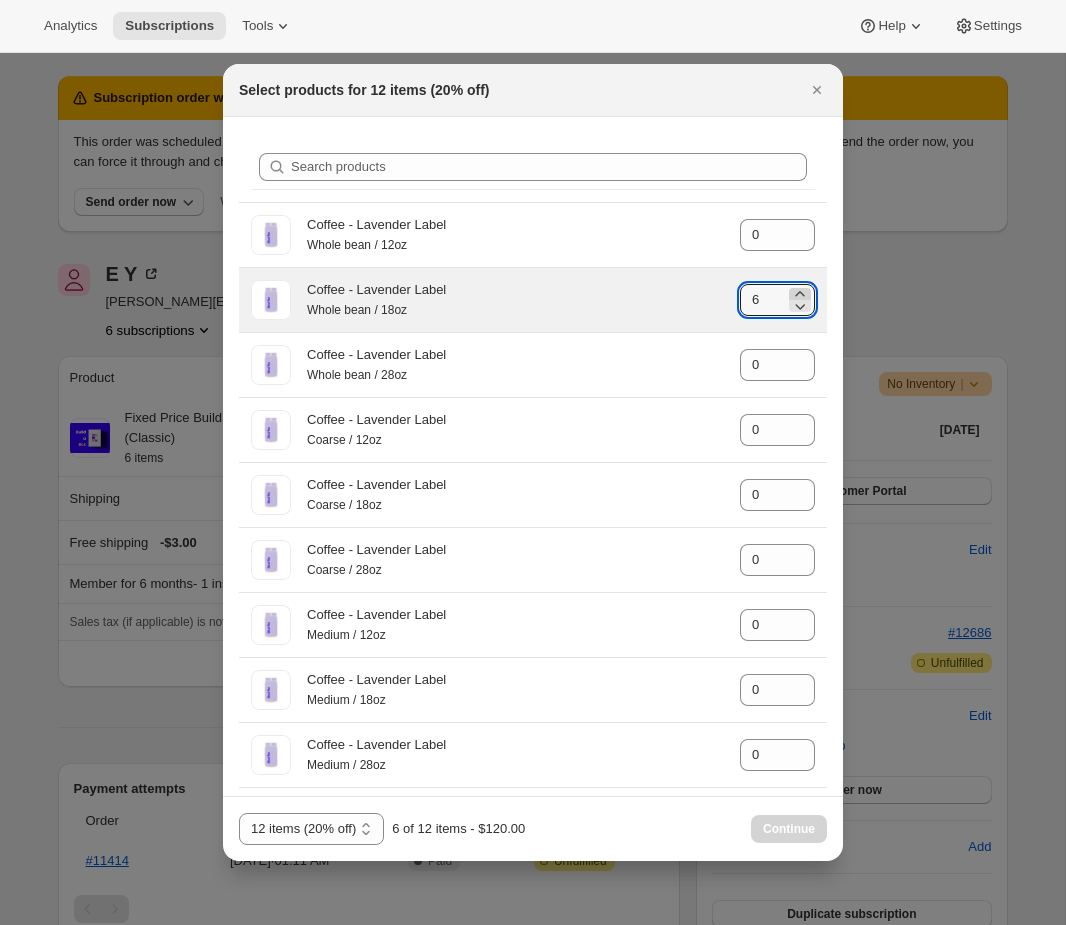 click 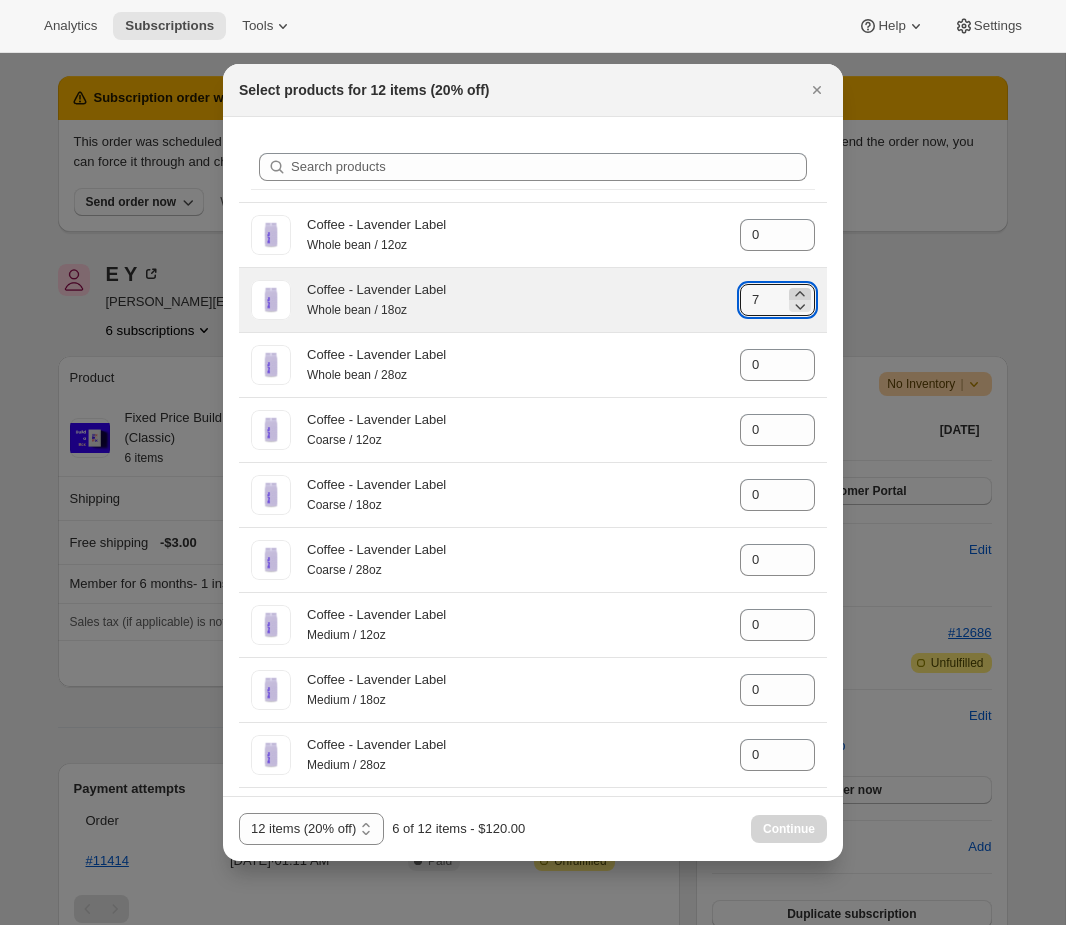 click 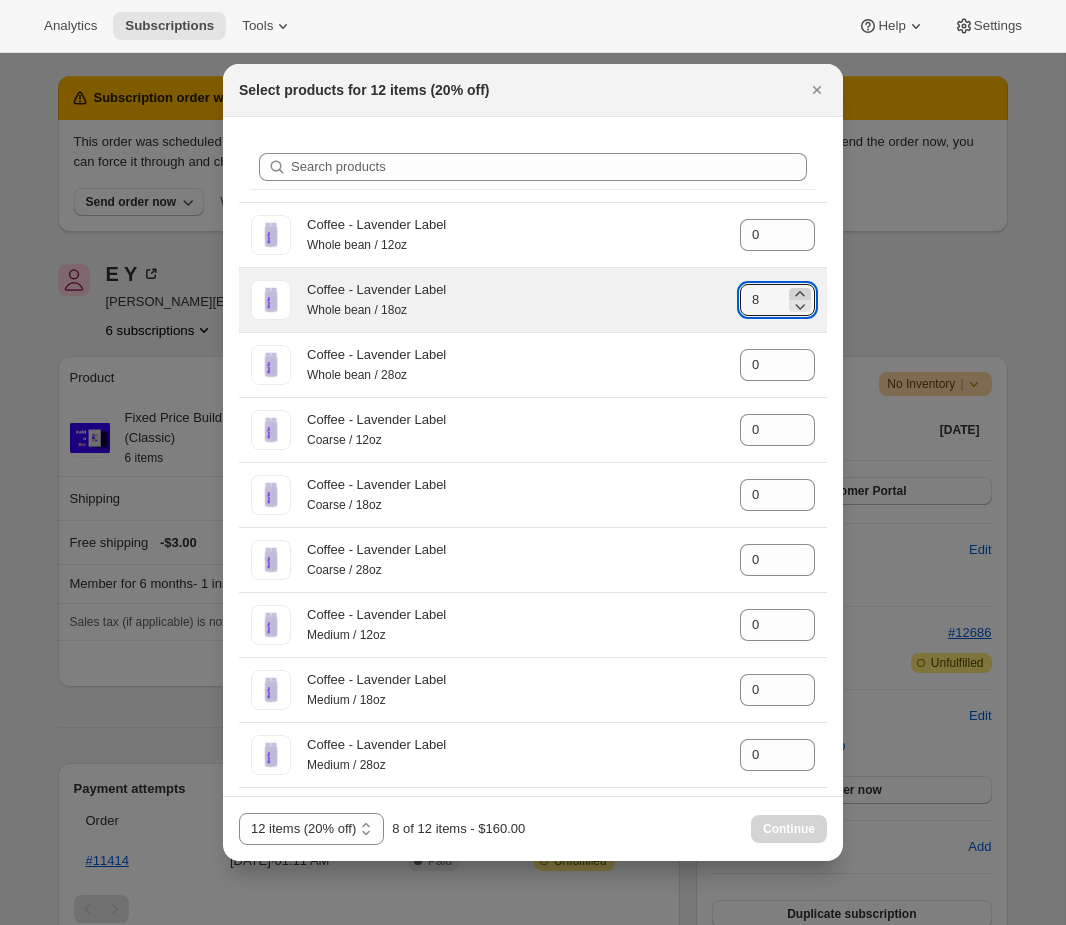 click 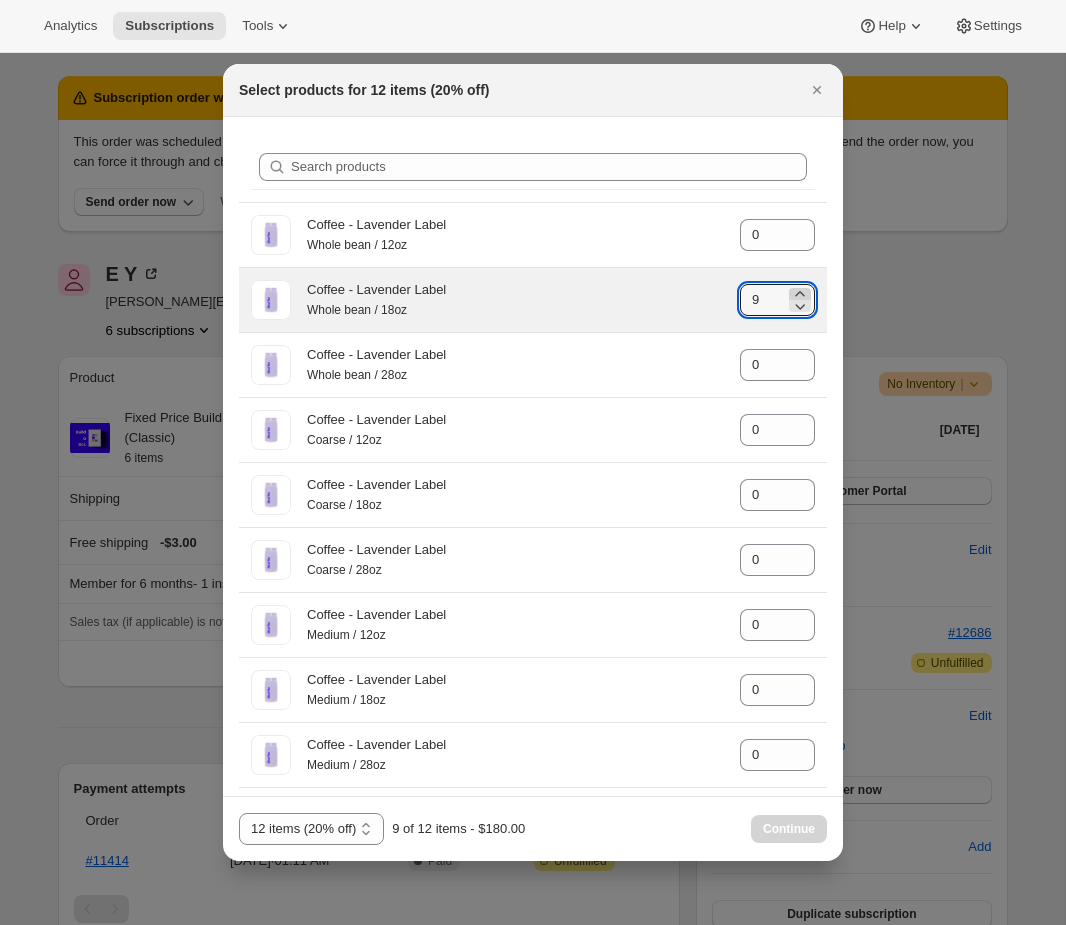 click 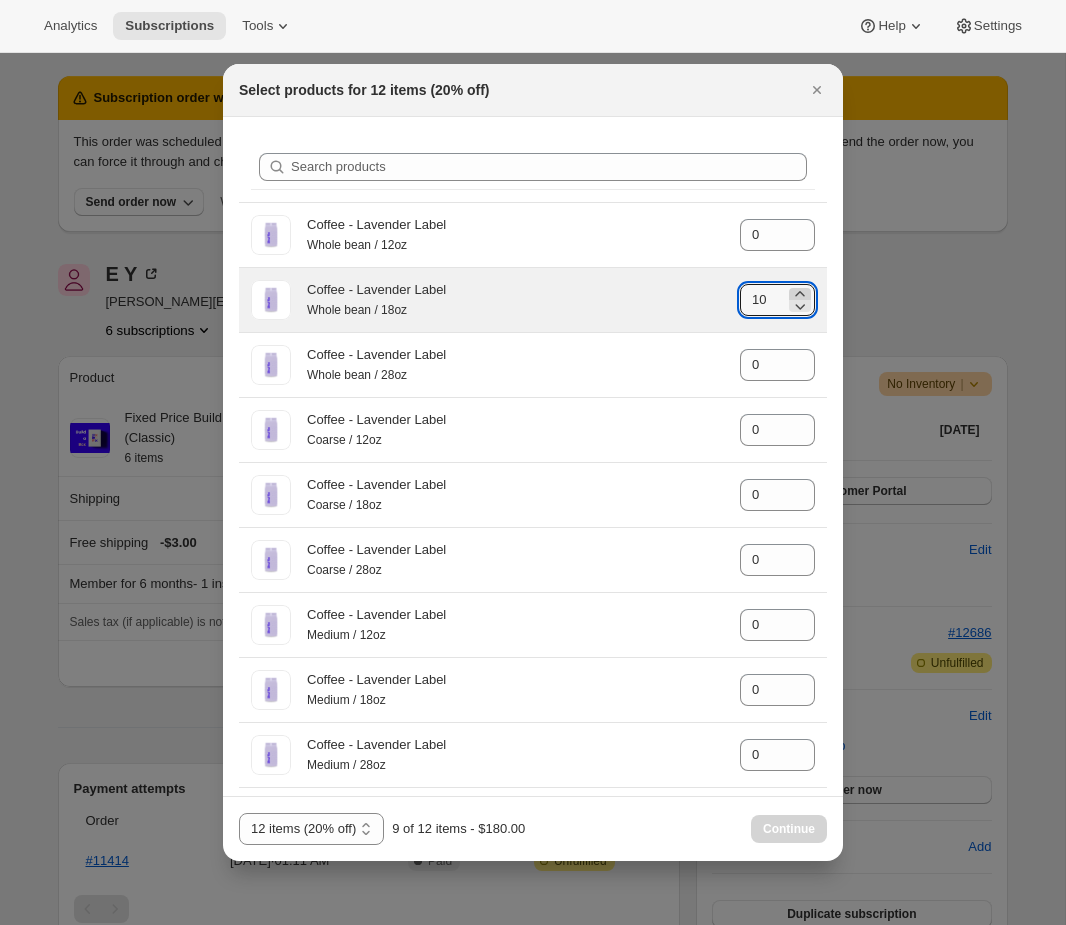 click 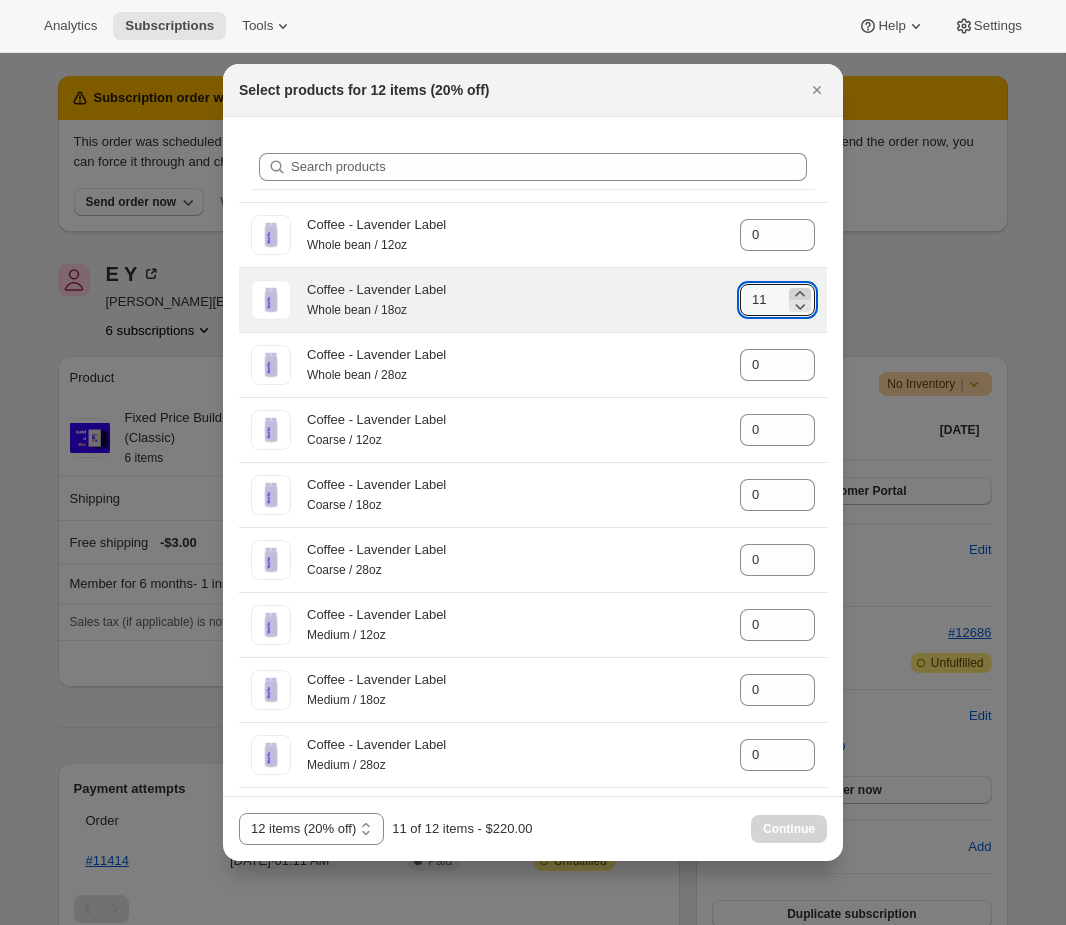 click 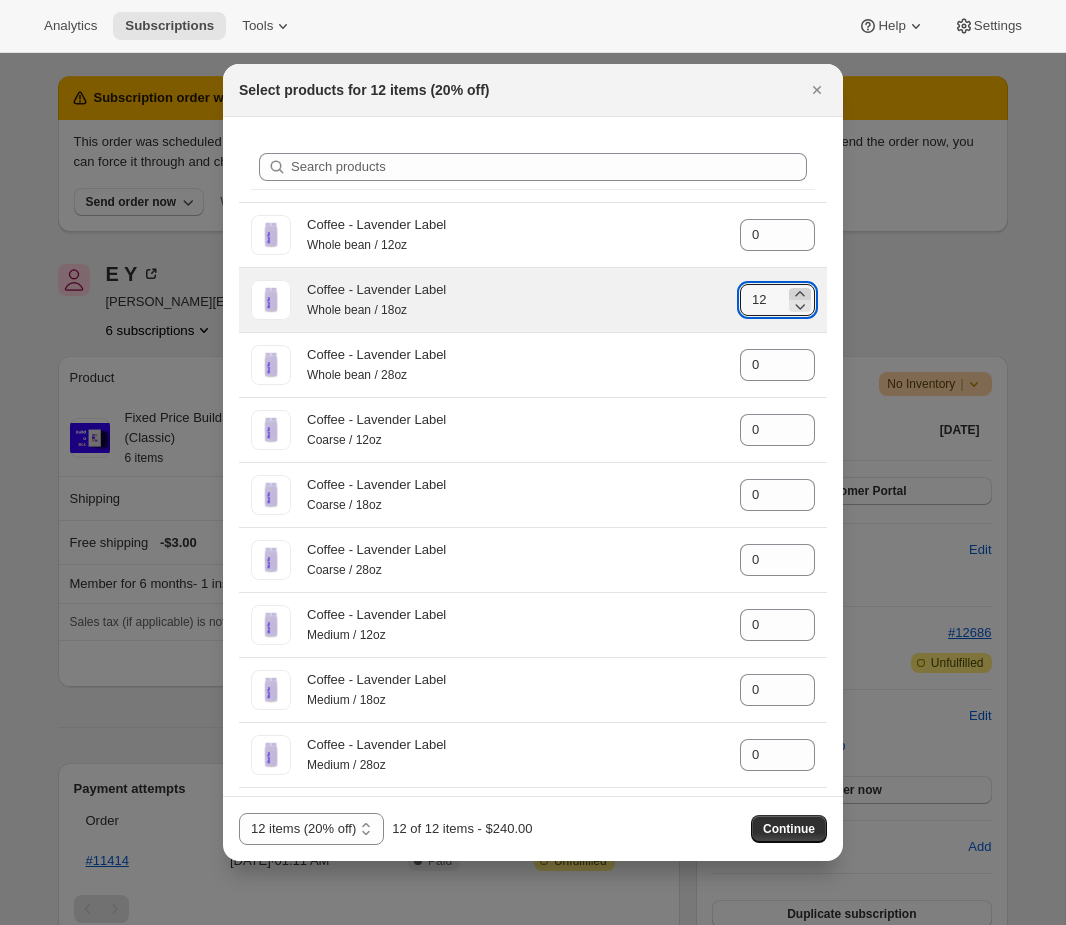 click 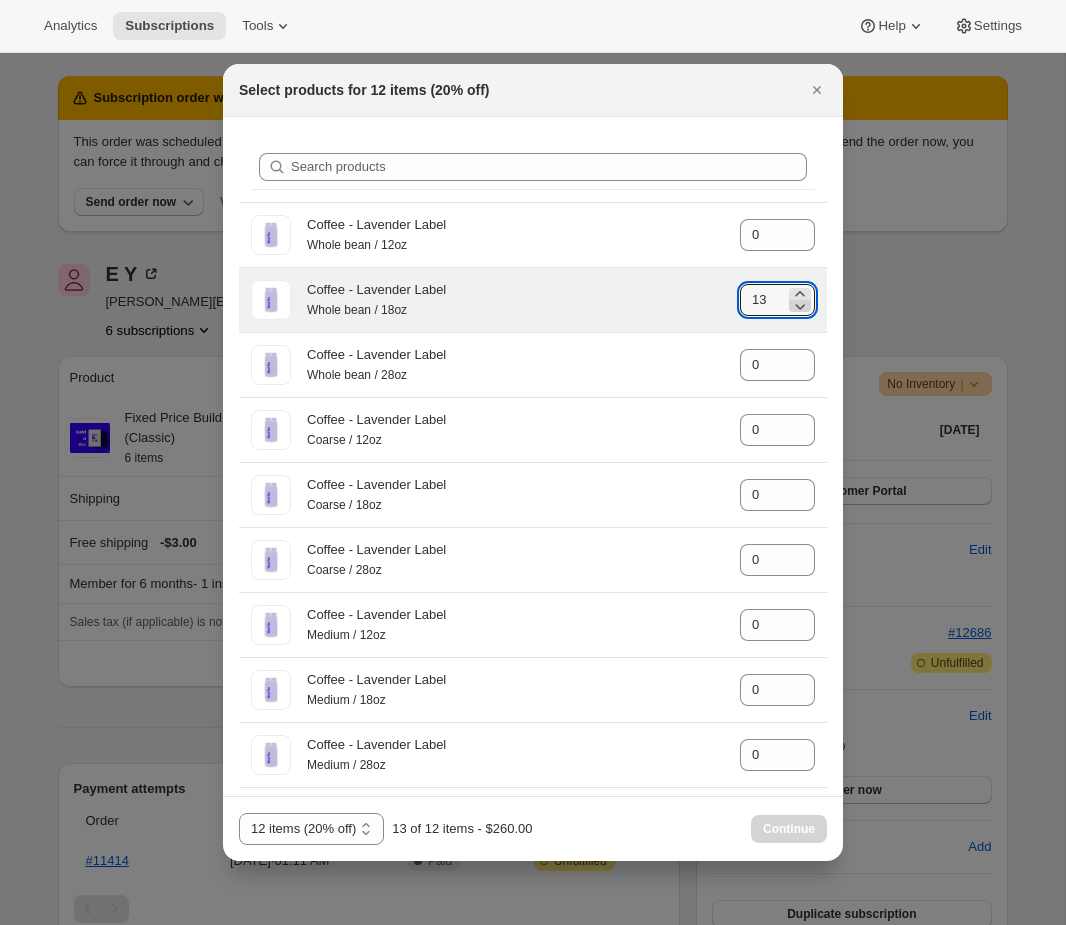 click 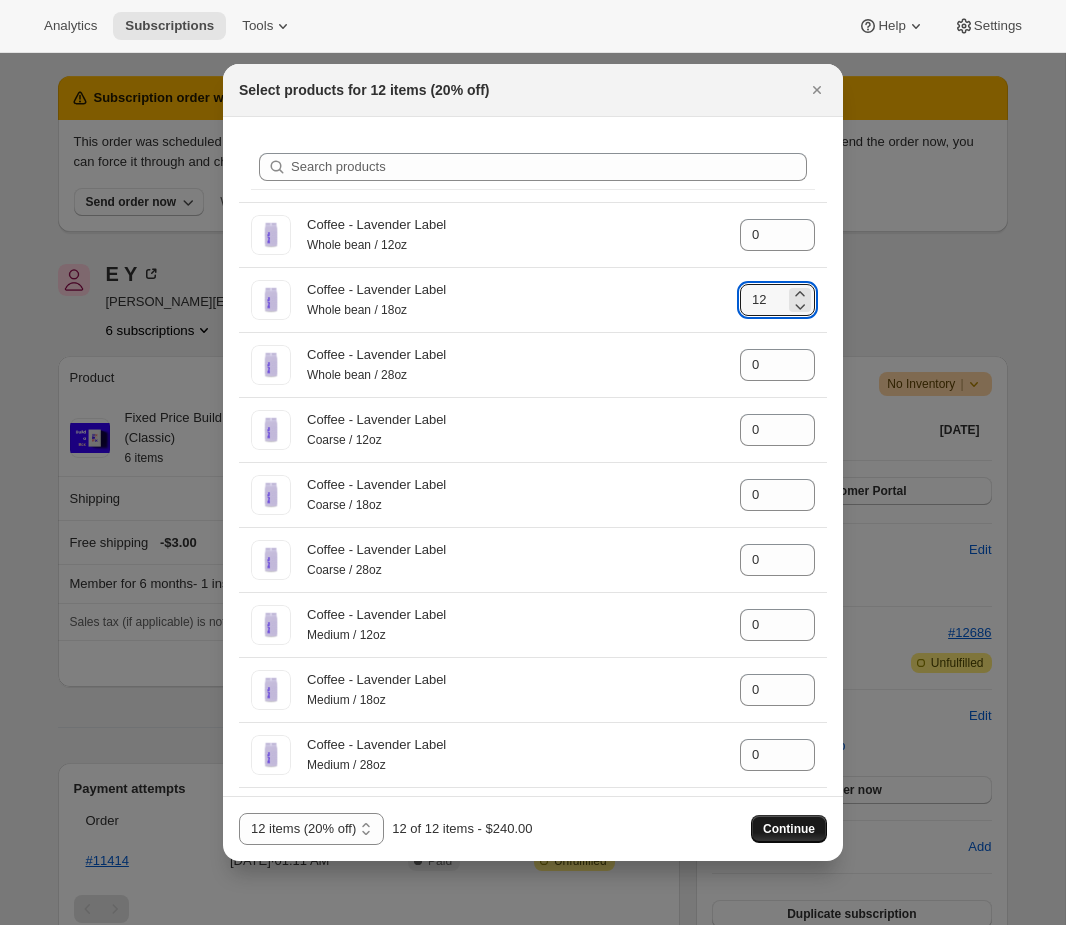 click on "Continue" at bounding box center (789, 829) 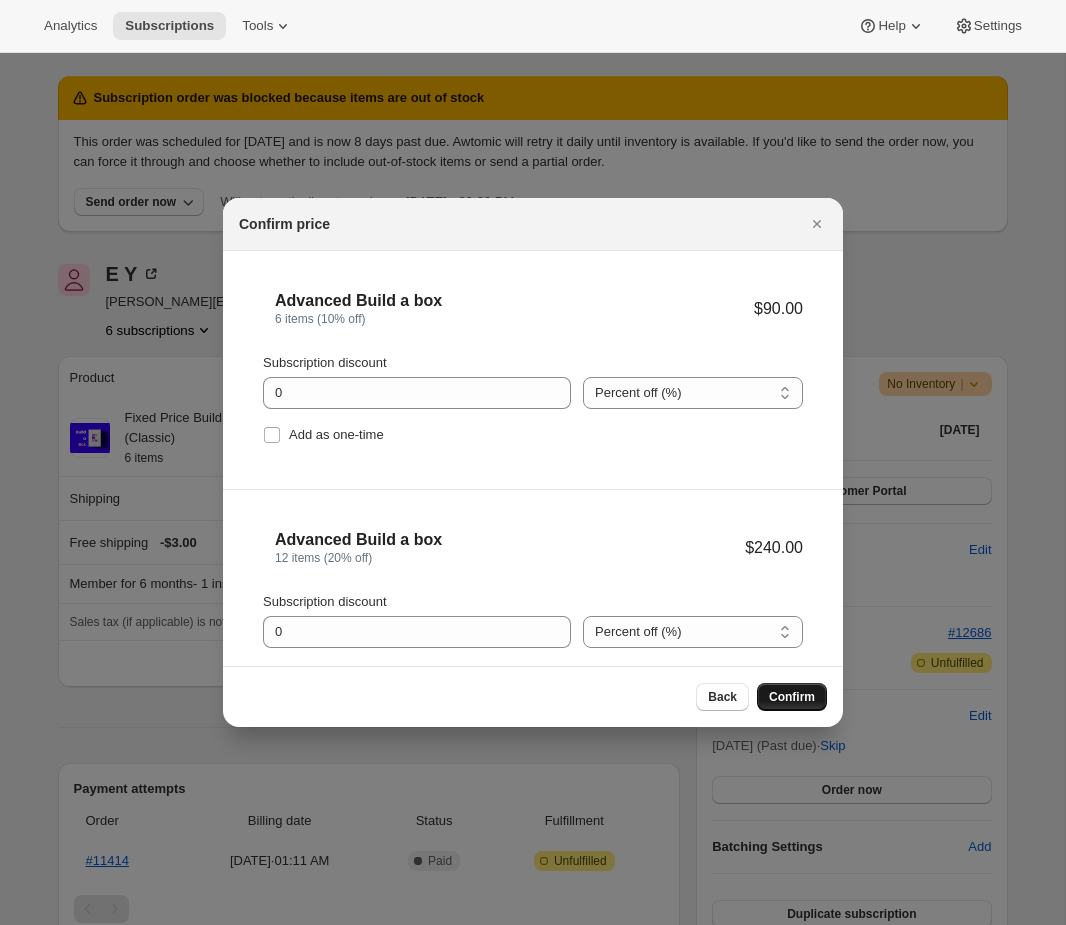 click on "Confirm" at bounding box center [792, 697] 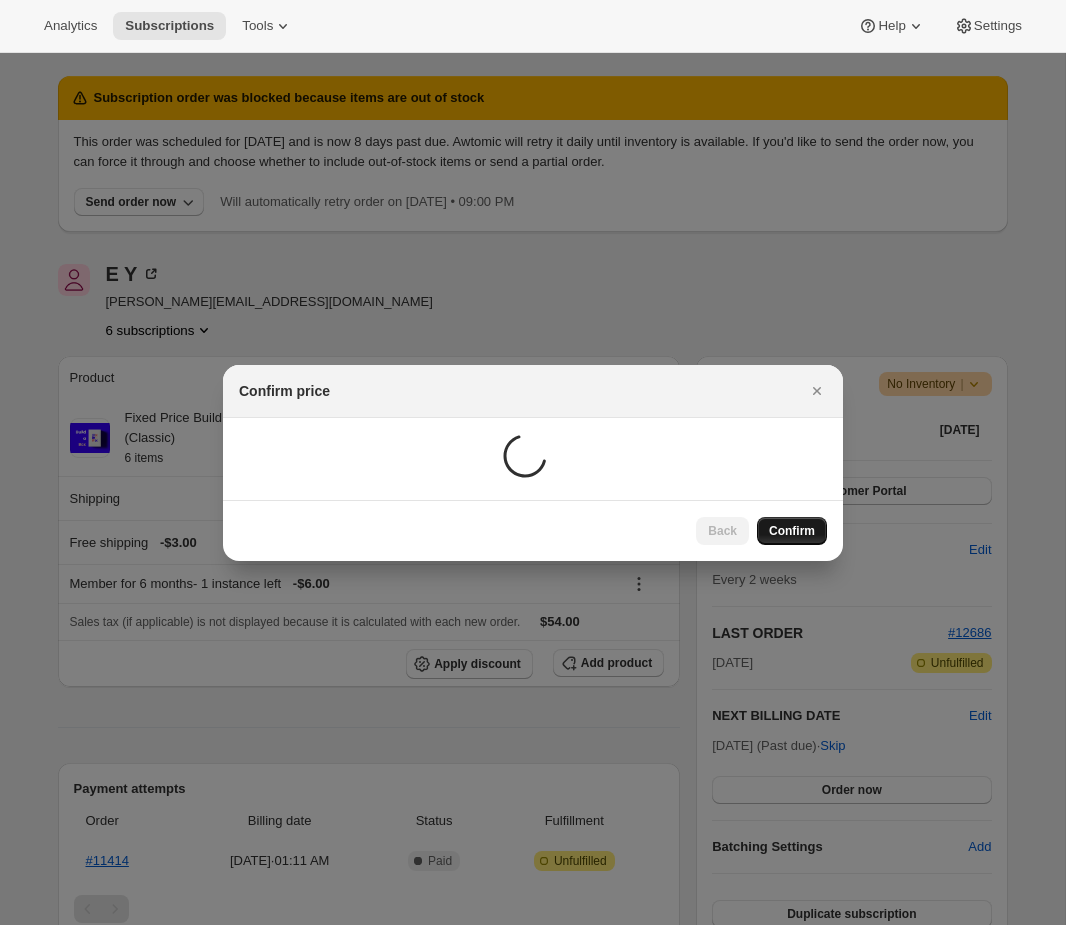 scroll, scrollTop: 53, scrollLeft: 0, axis: vertical 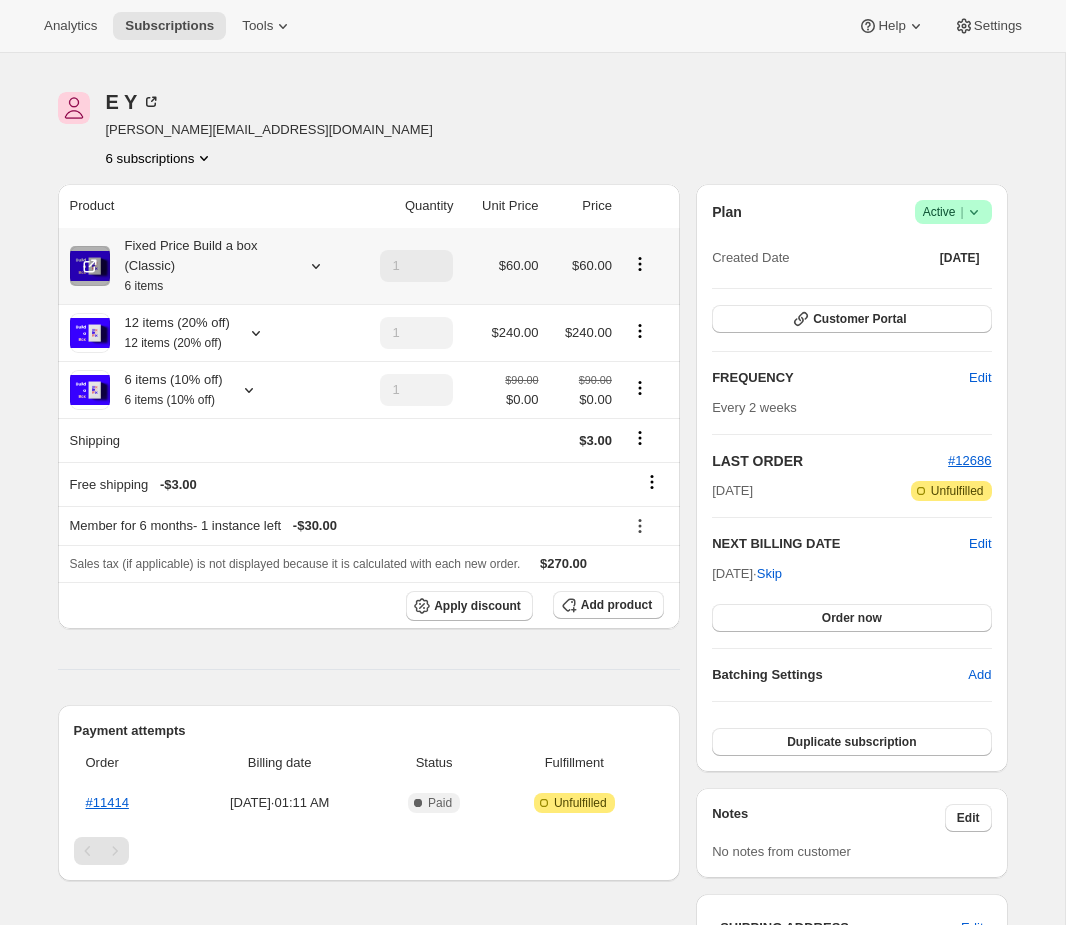 click 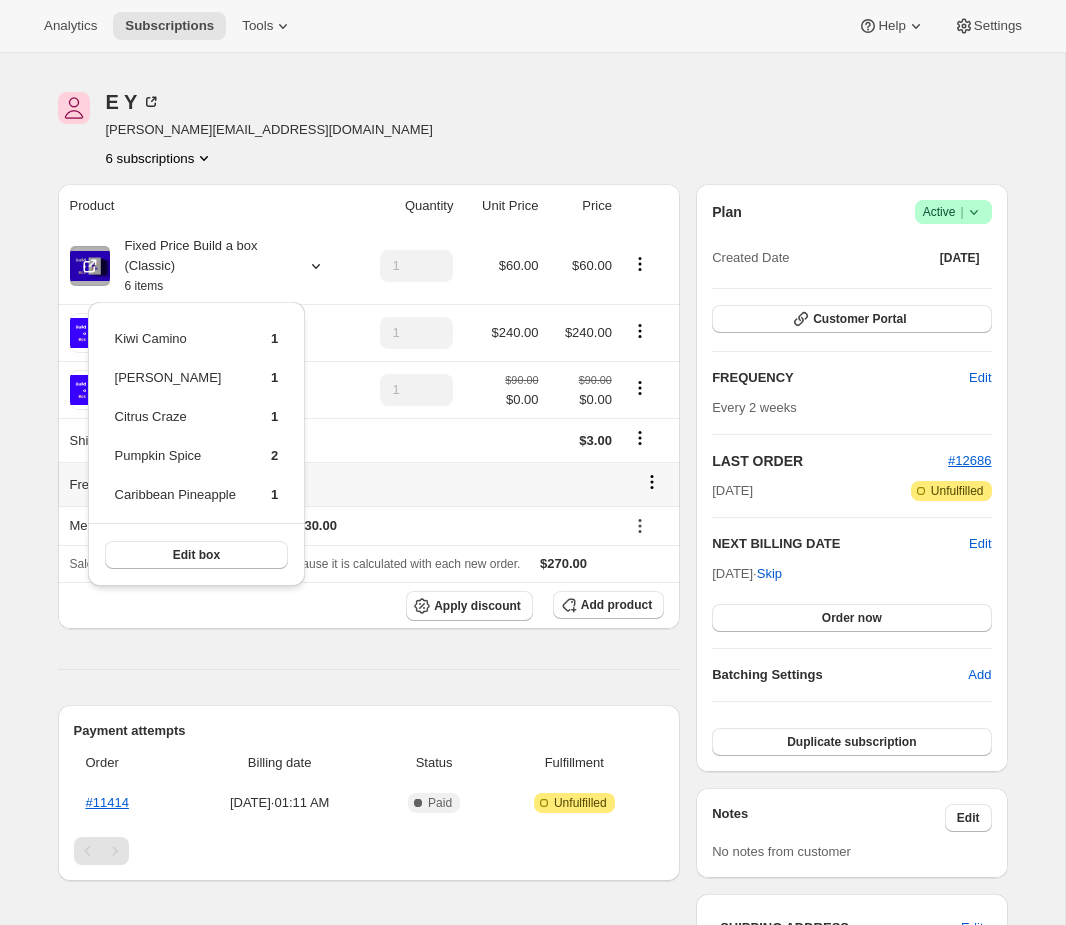 click on "Free shipping     - $3.00" at bounding box center (338, 484) 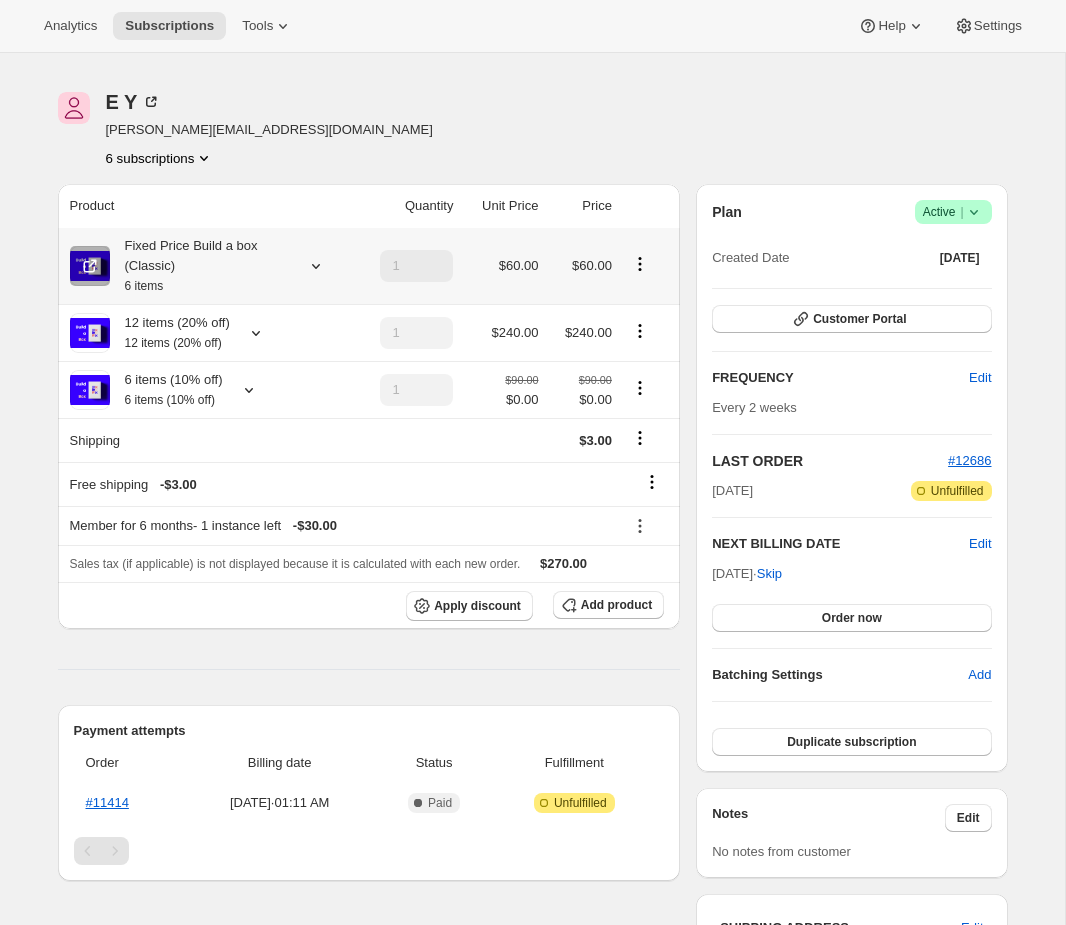 click 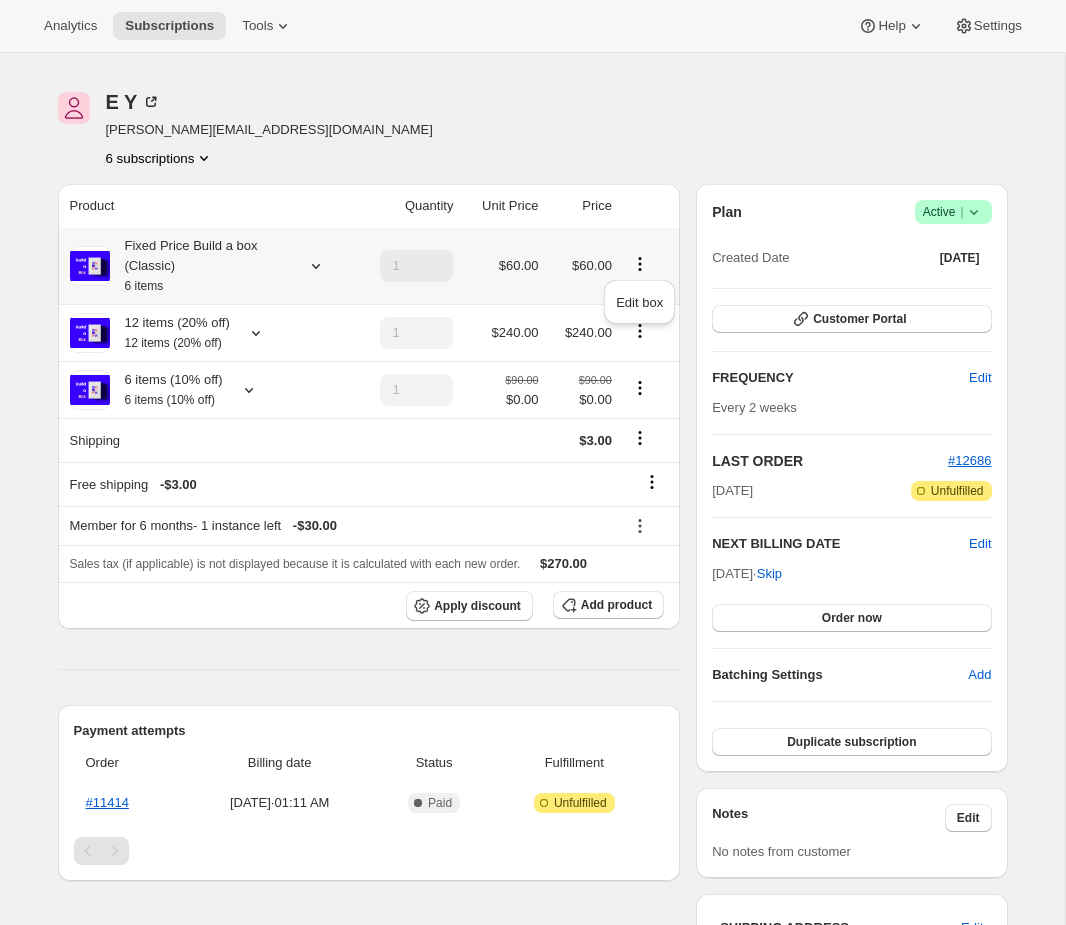 click 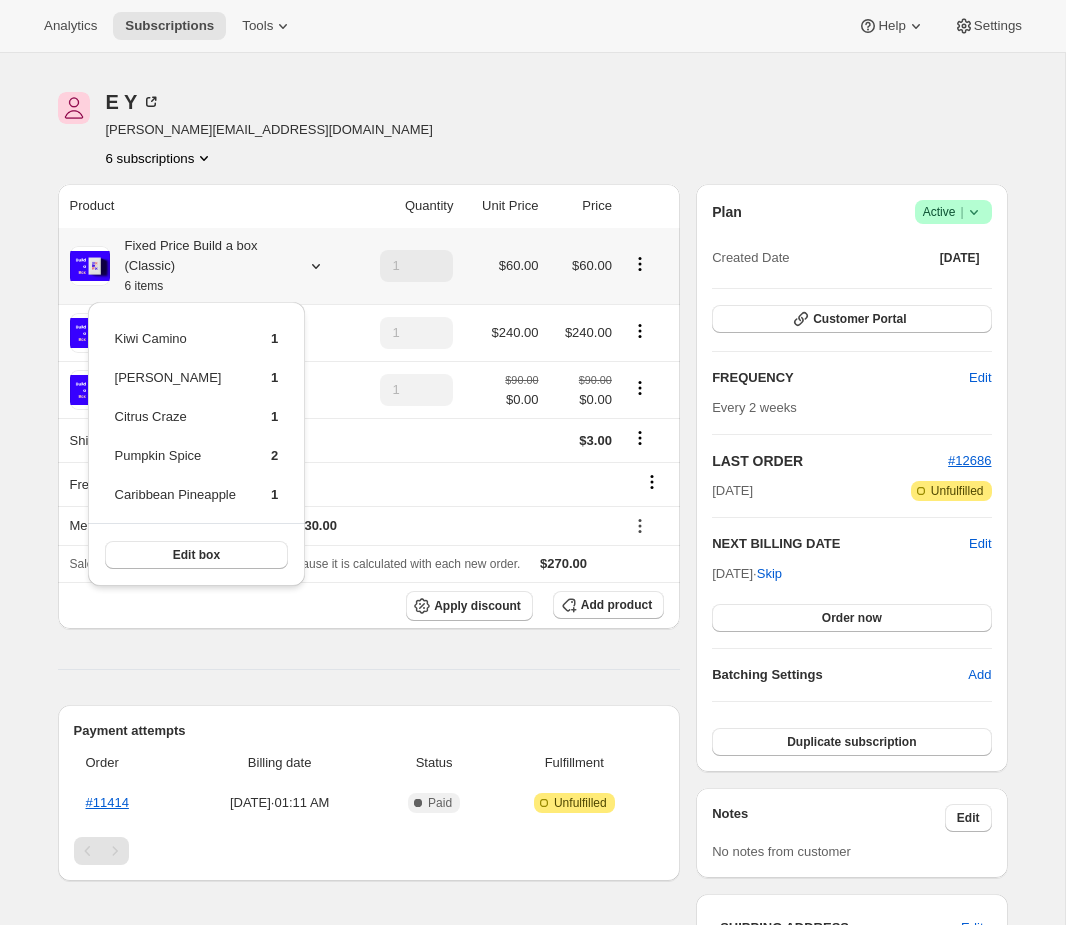 click on "$90.00 $0.00" at bounding box center (501, 389) 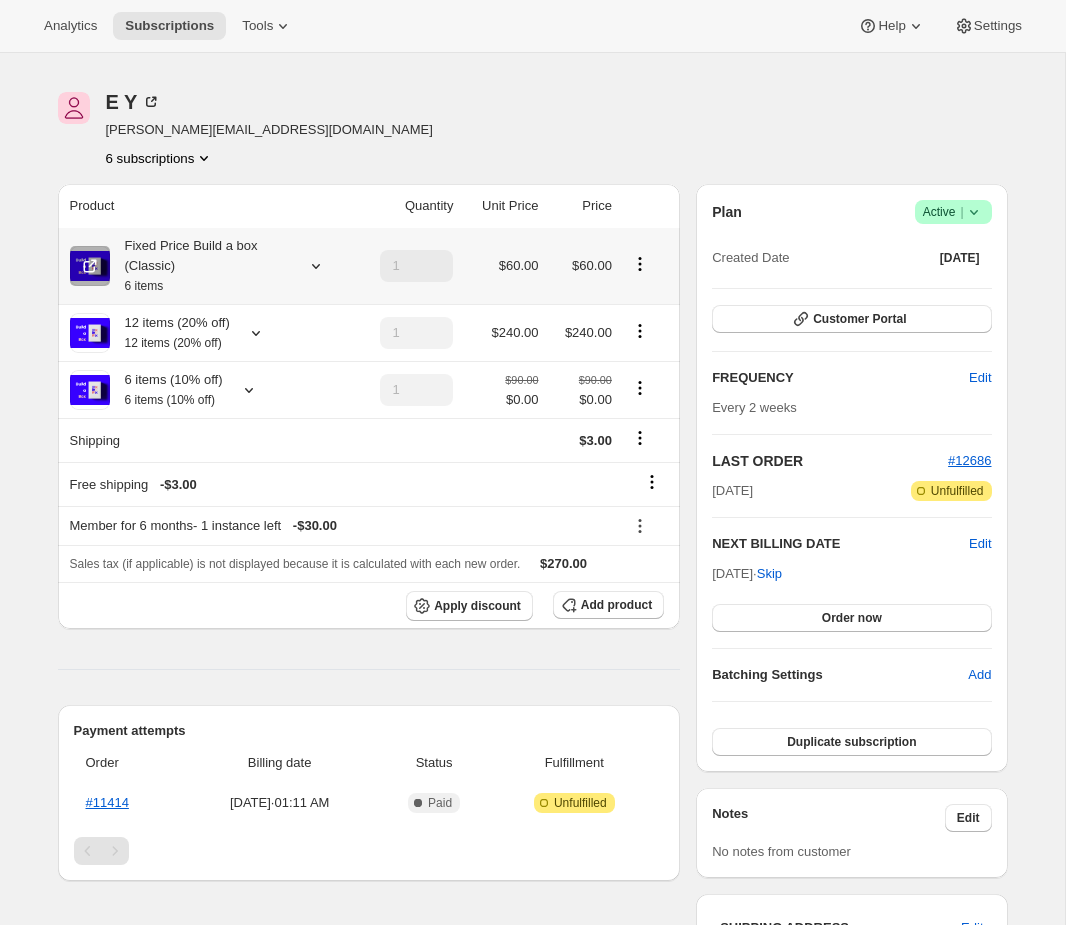 click 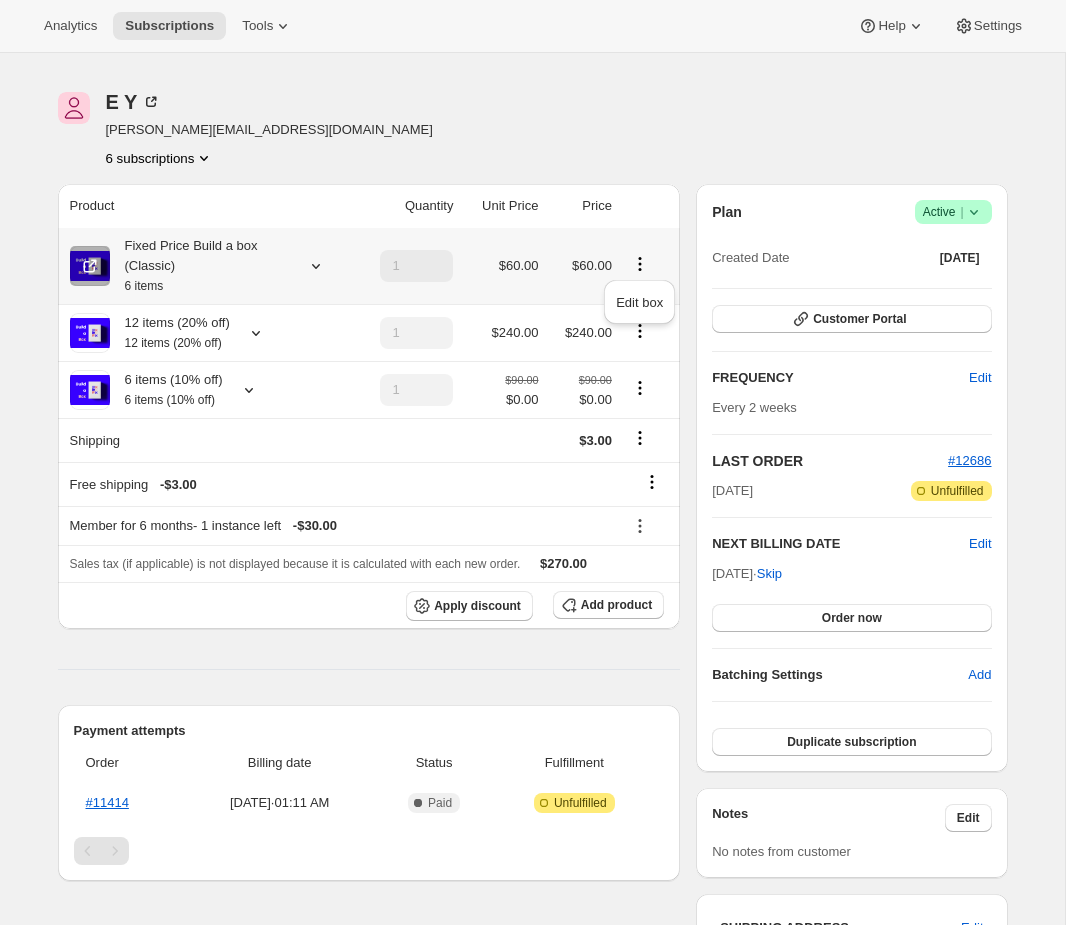 click on "$60.00" at bounding box center [501, 266] 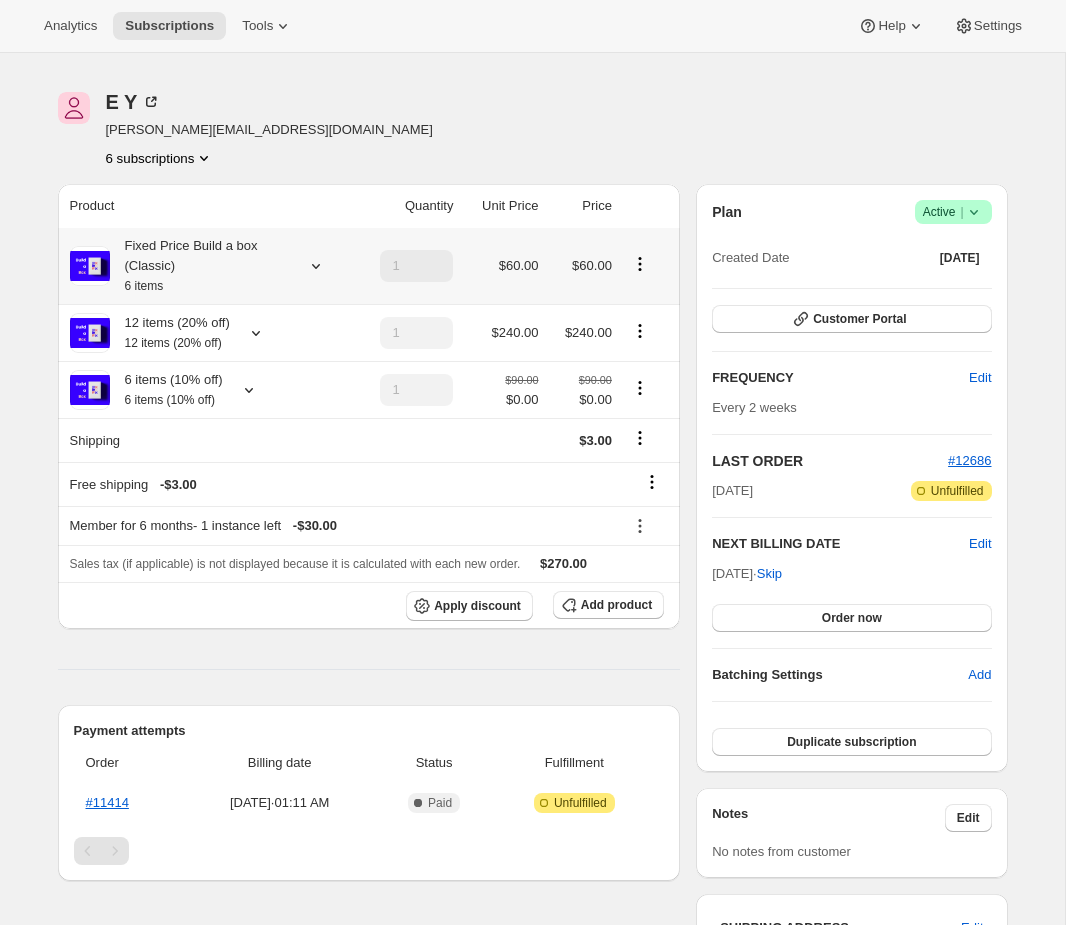 click 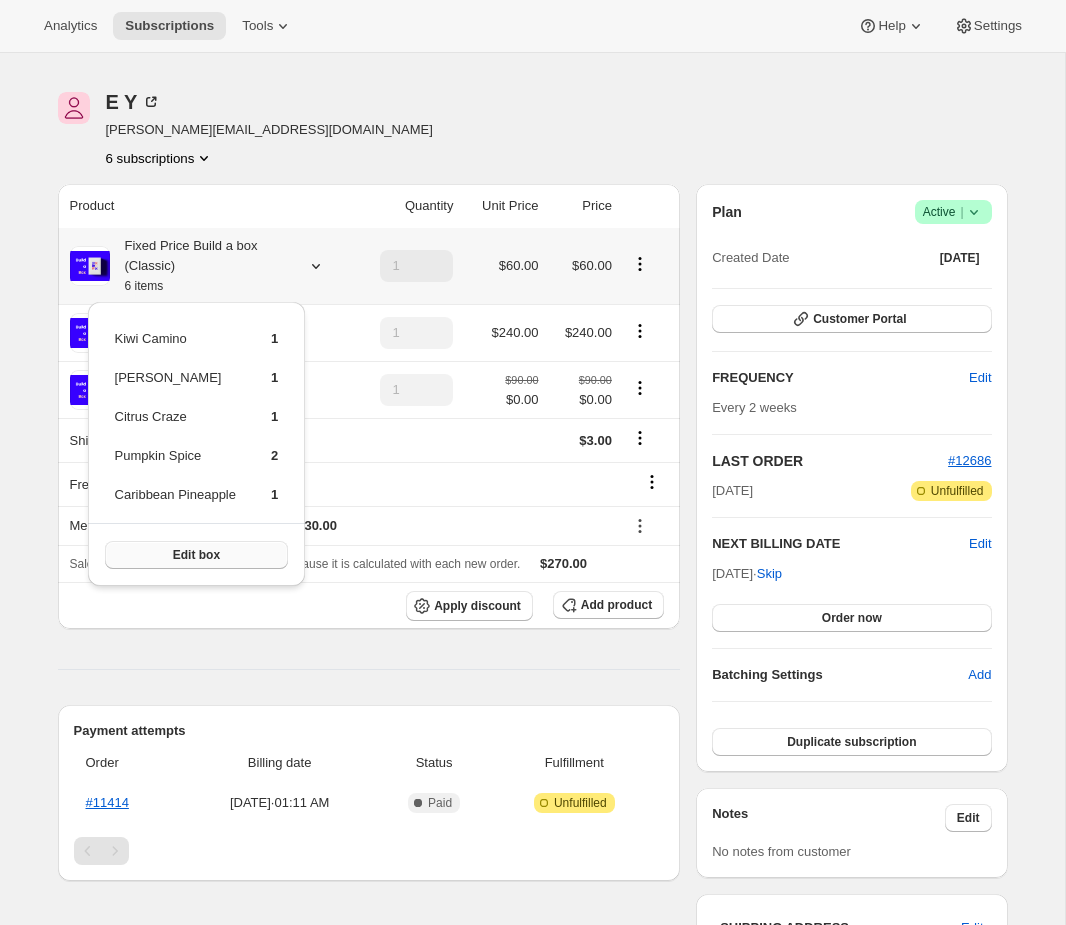 click on "Edit box" at bounding box center (197, 555) 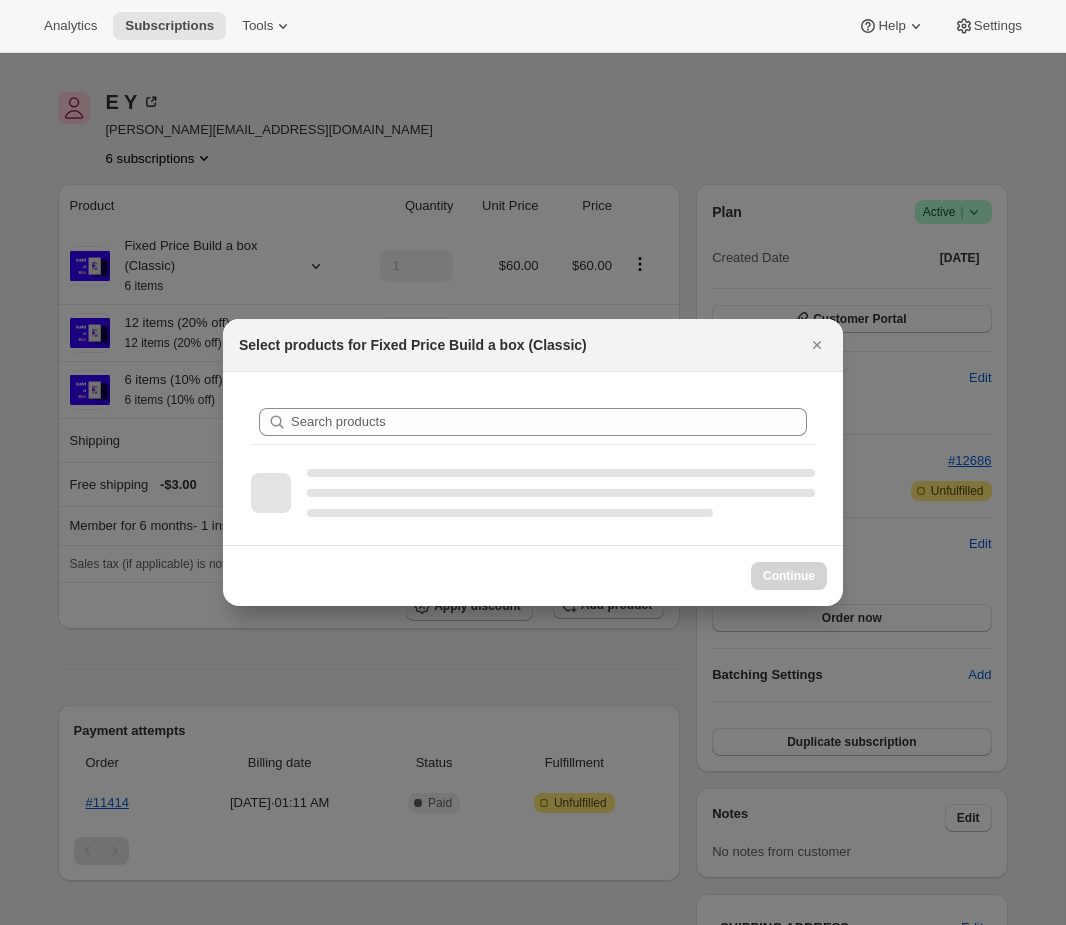 scroll, scrollTop: 0, scrollLeft: 0, axis: both 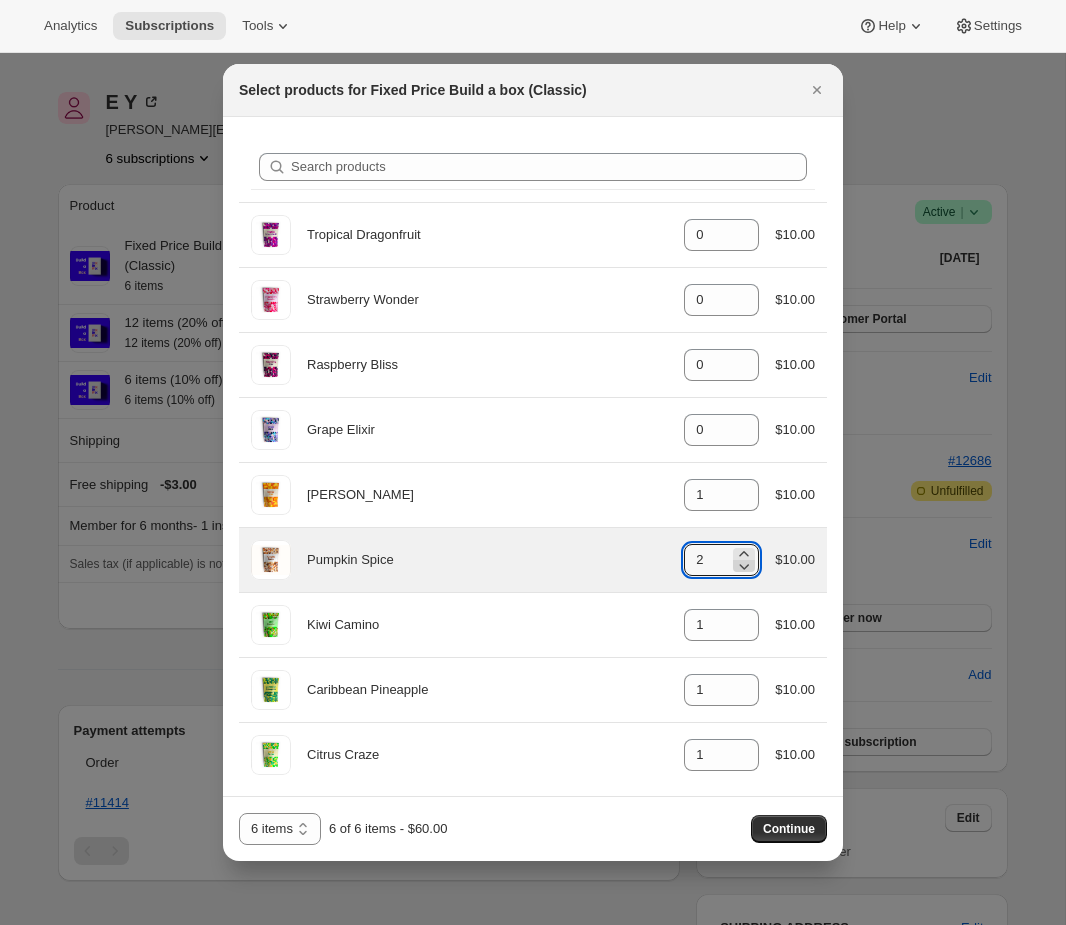 click 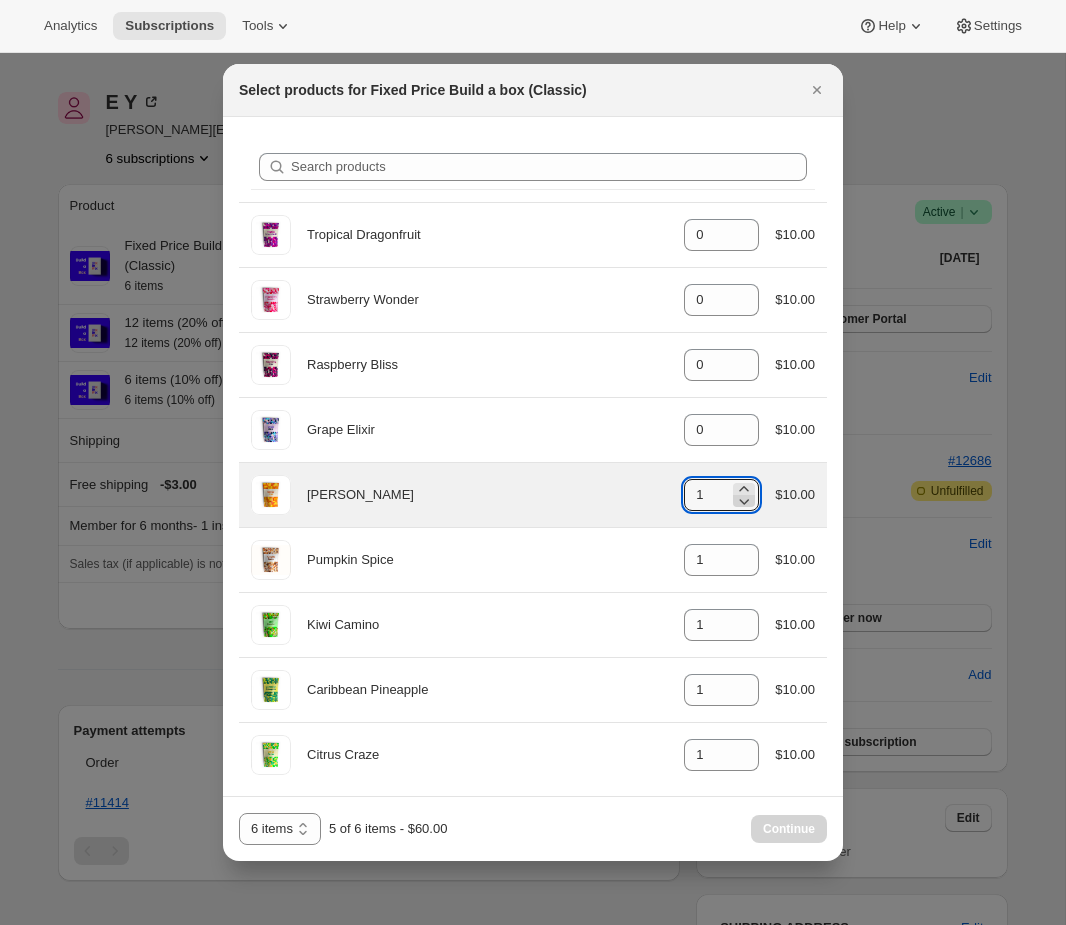 click 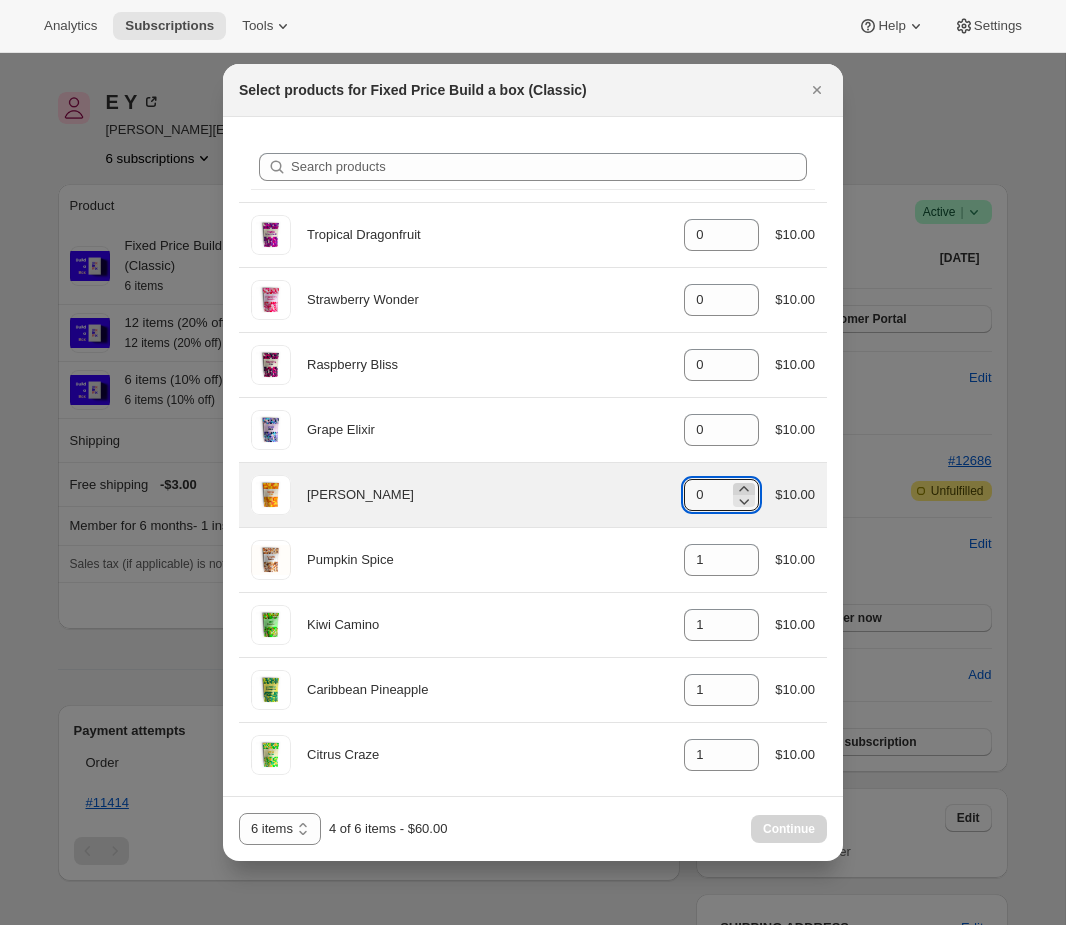 click 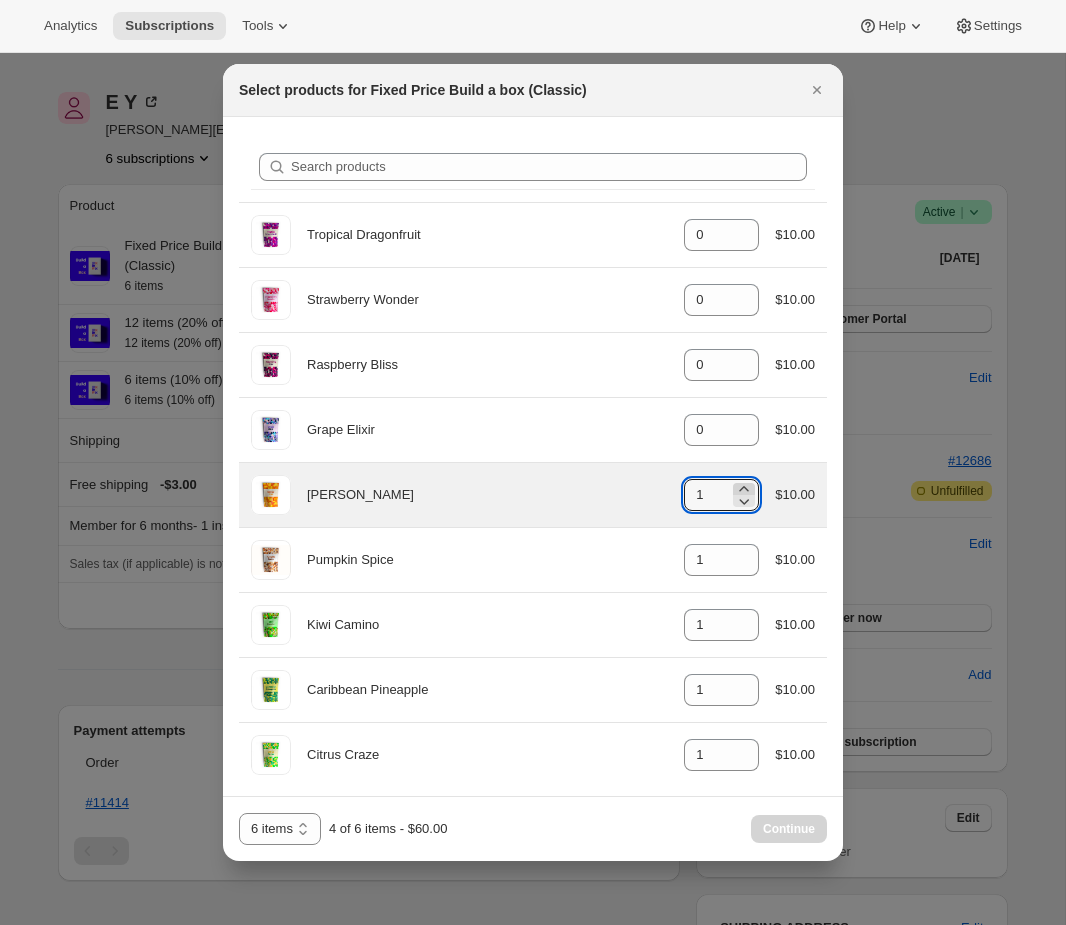 click 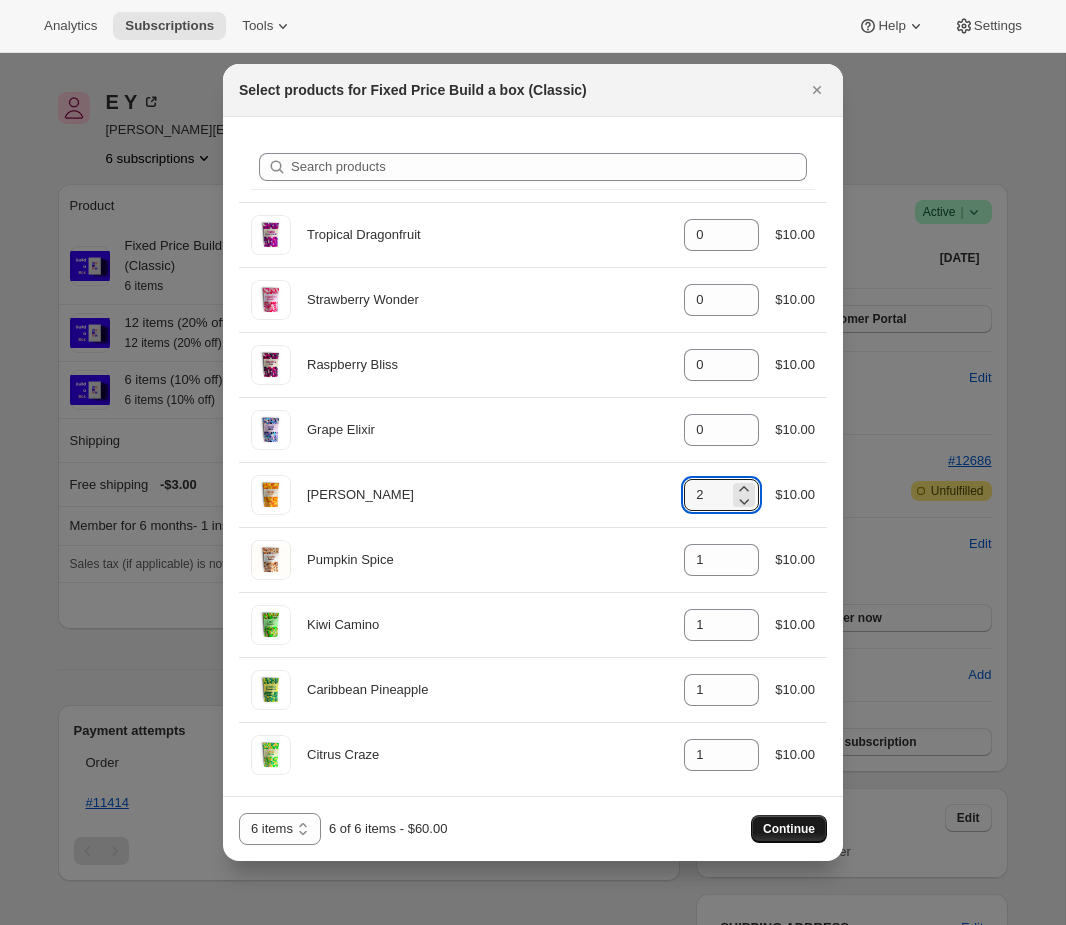 click on "Continue" at bounding box center (789, 829) 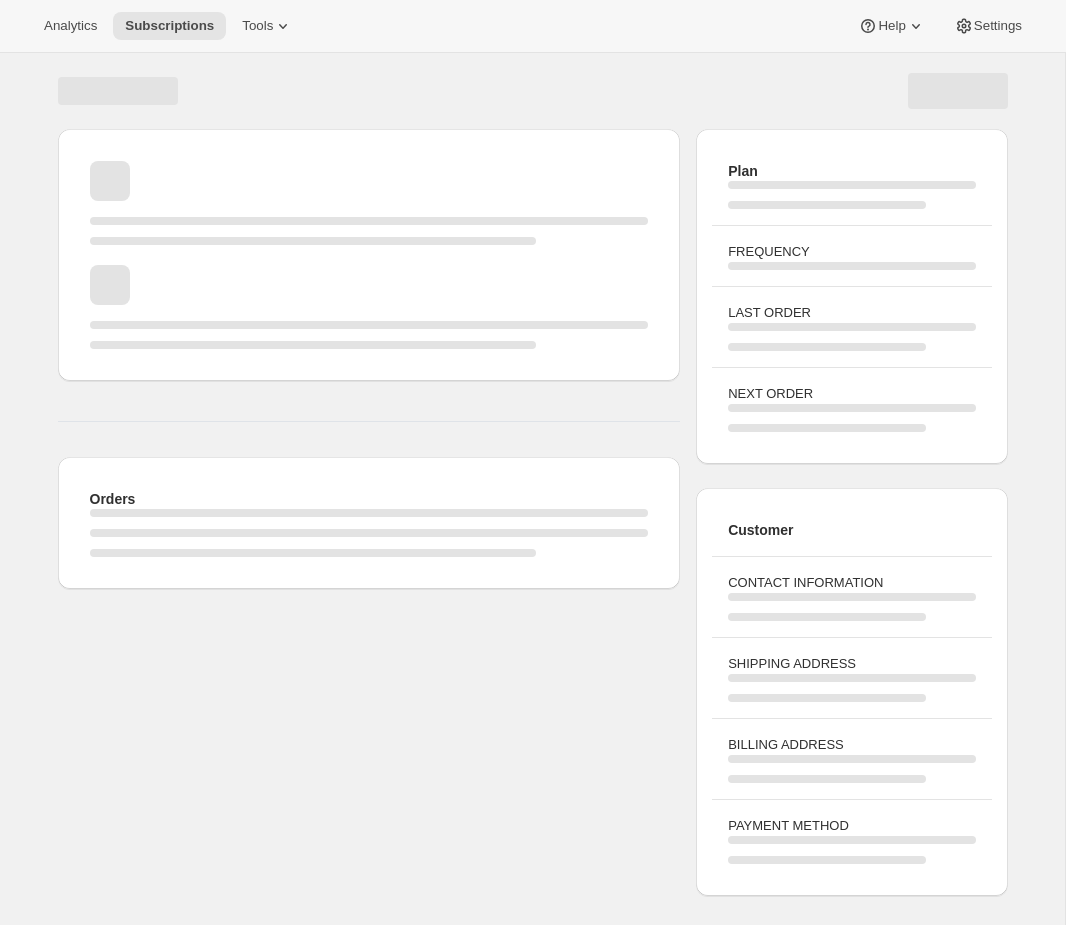 scroll, scrollTop: 53, scrollLeft: 0, axis: vertical 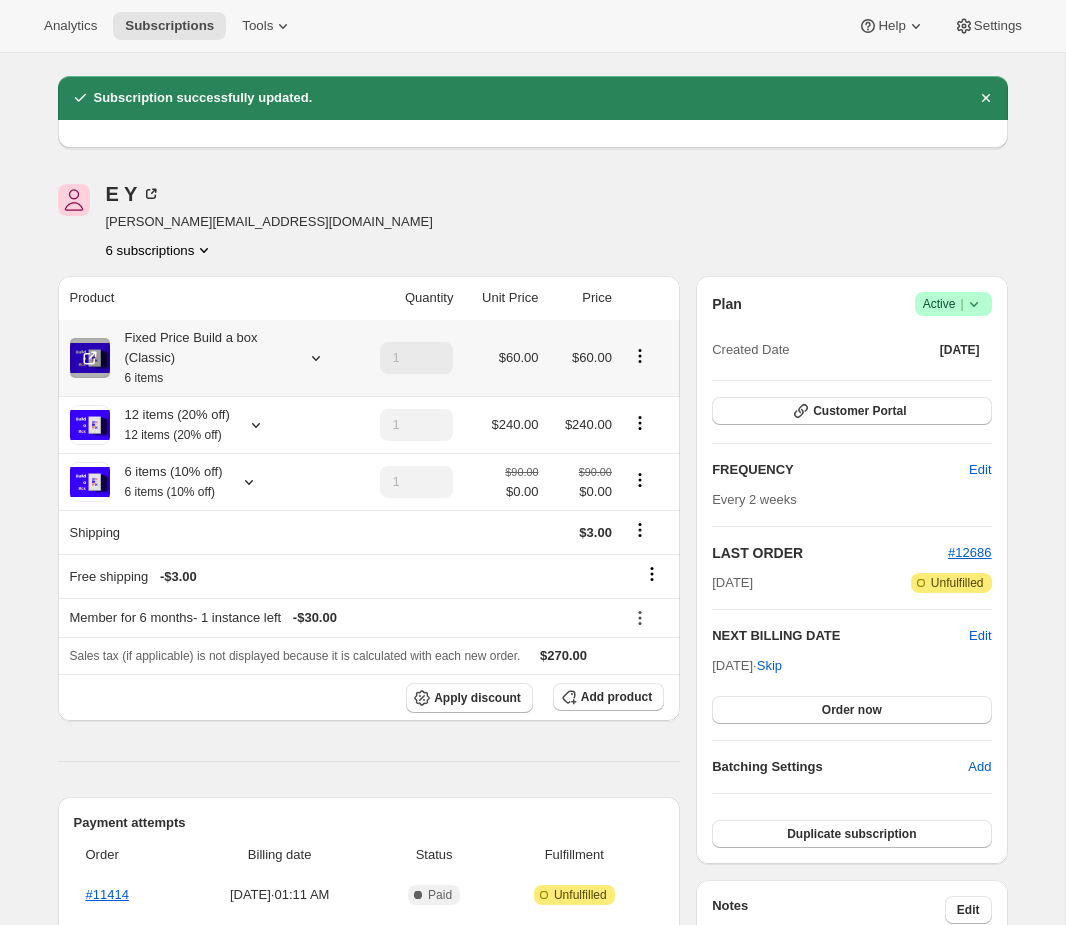 click 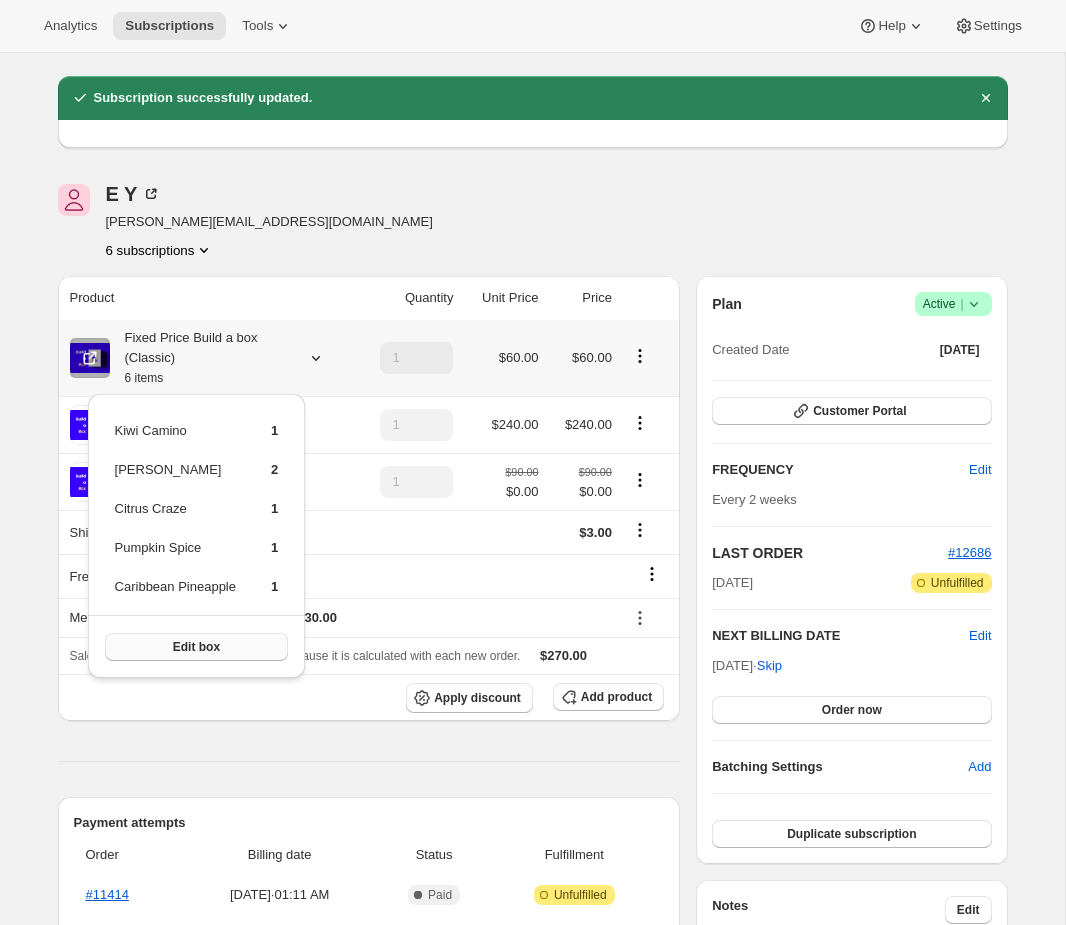 click on "Edit box" at bounding box center [197, 647] 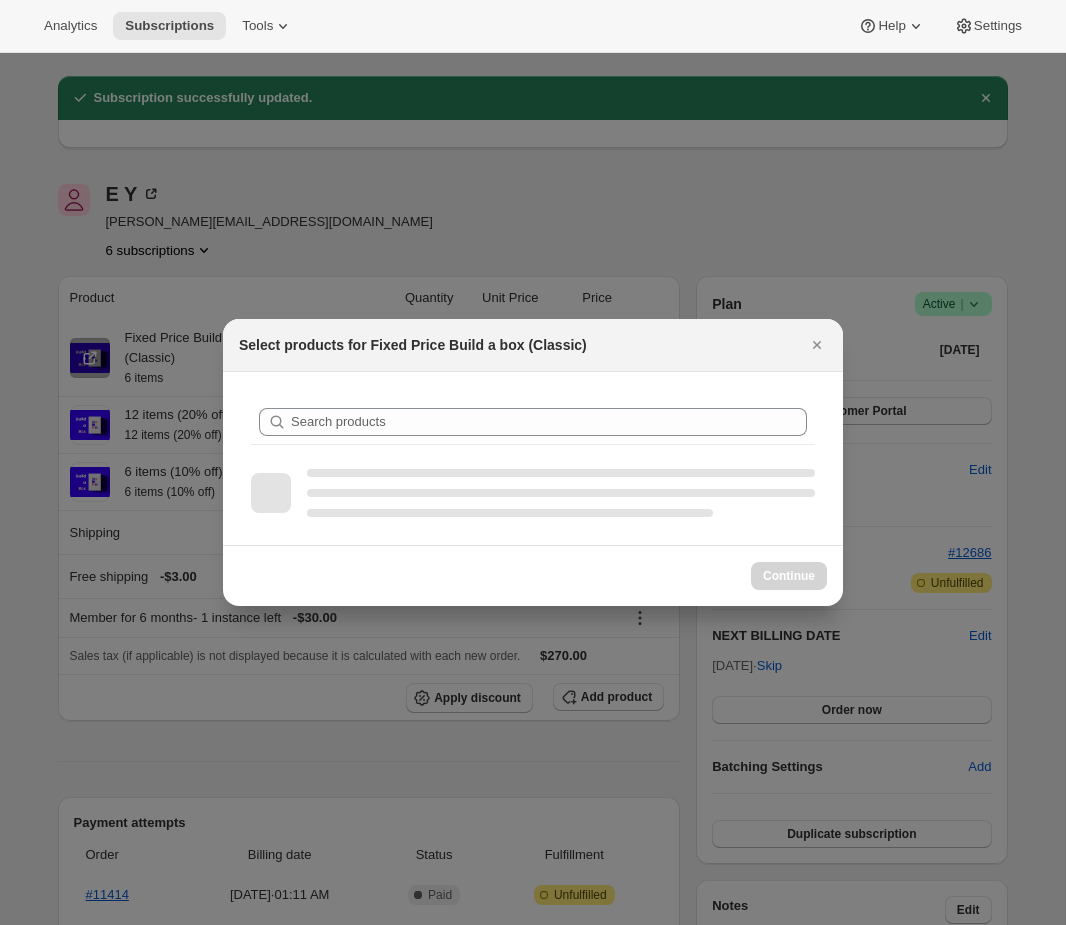 scroll, scrollTop: 0, scrollLeft: 0, axis: both 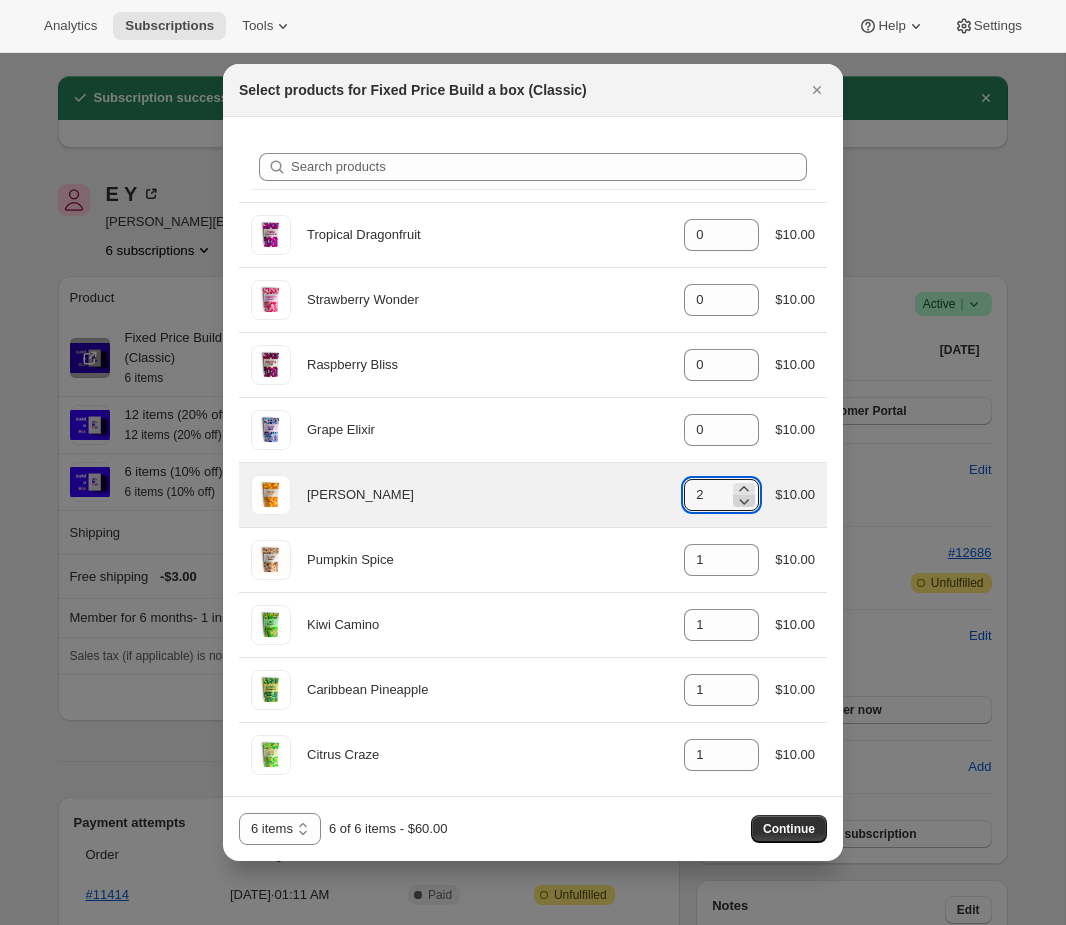 click 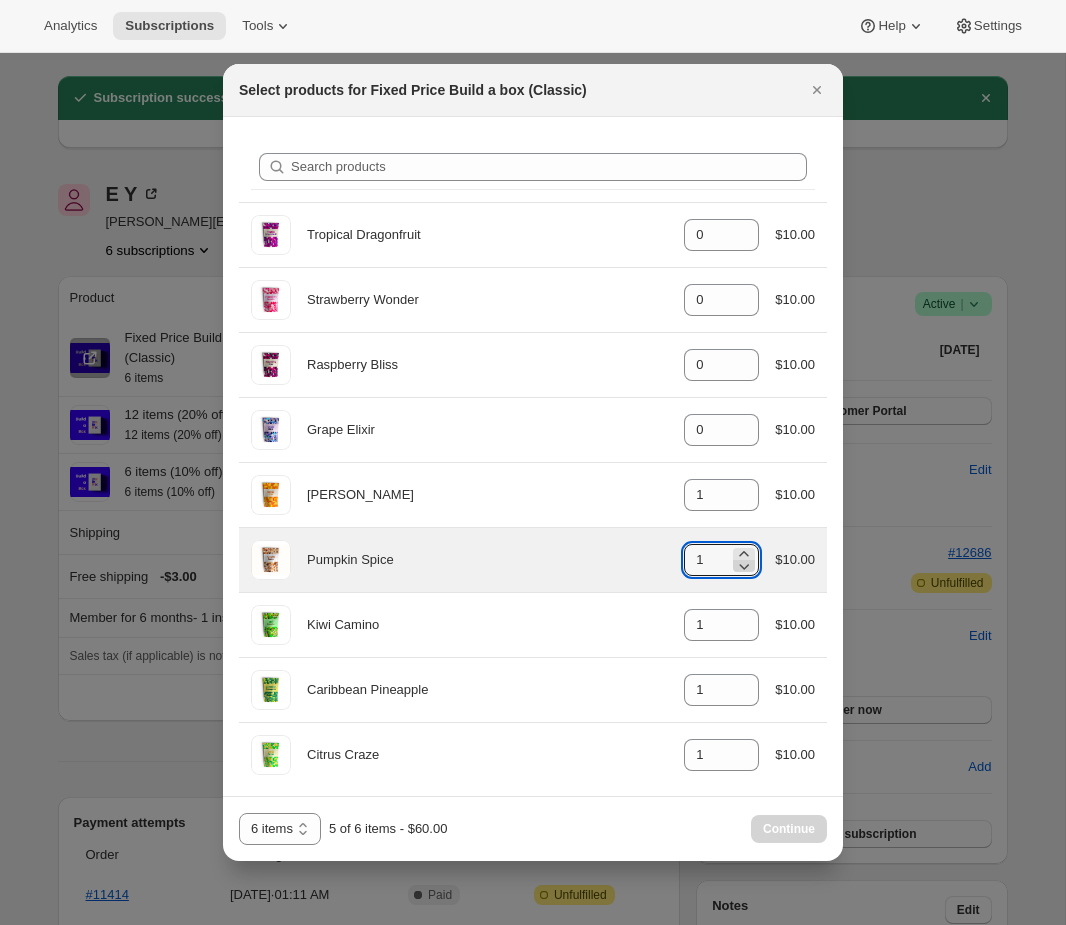 click 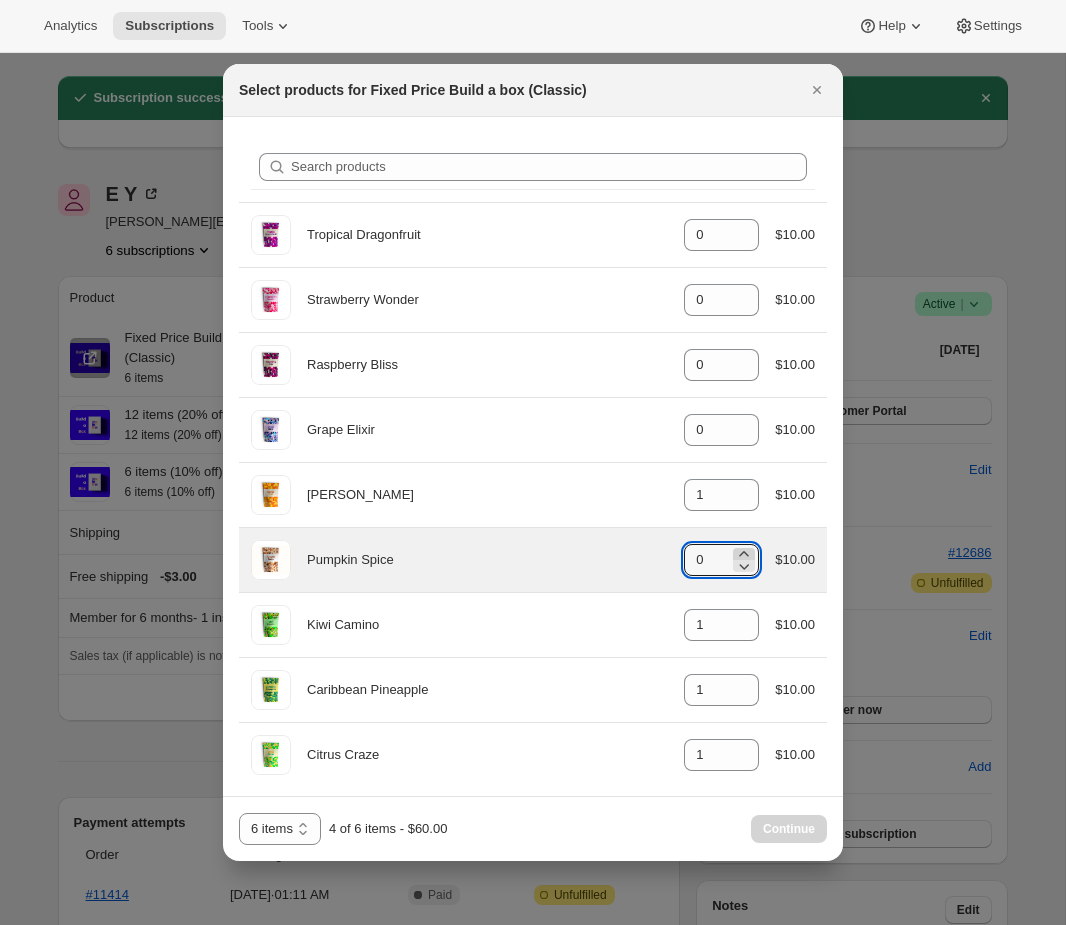 click 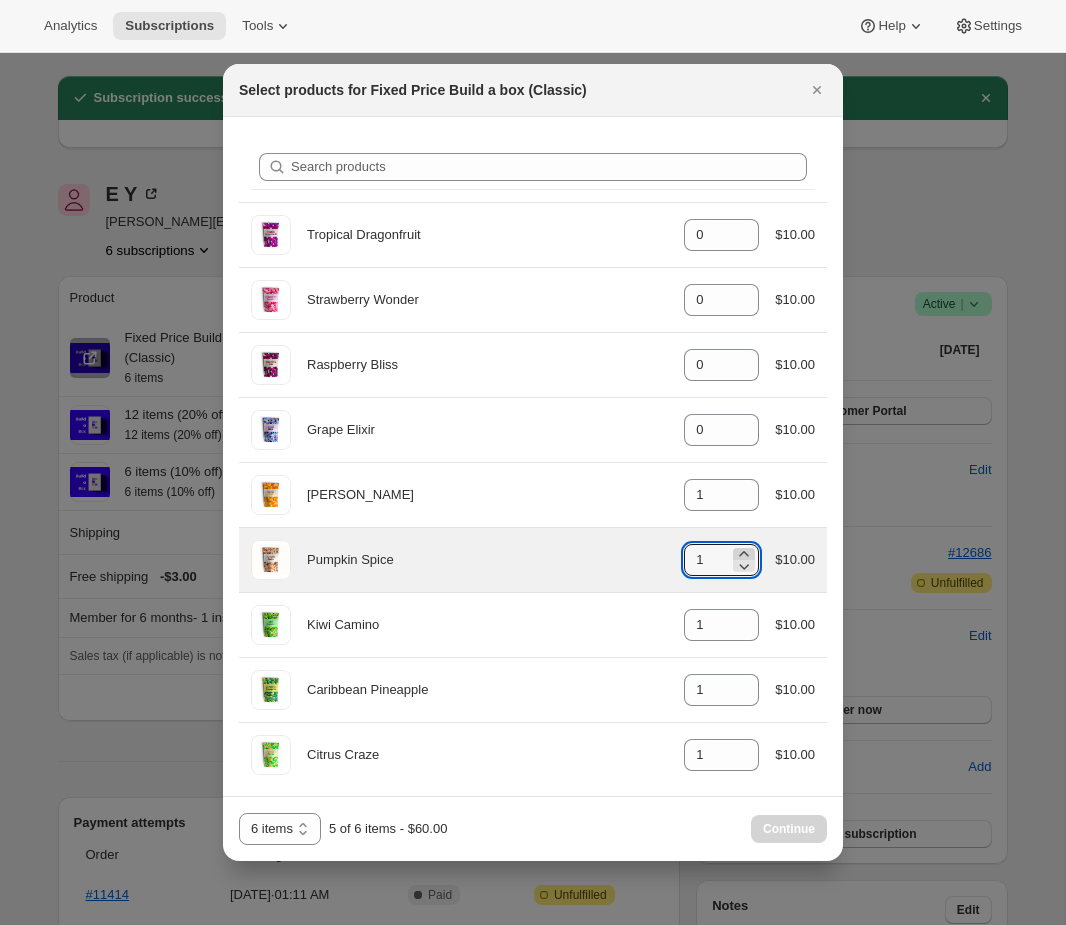 click 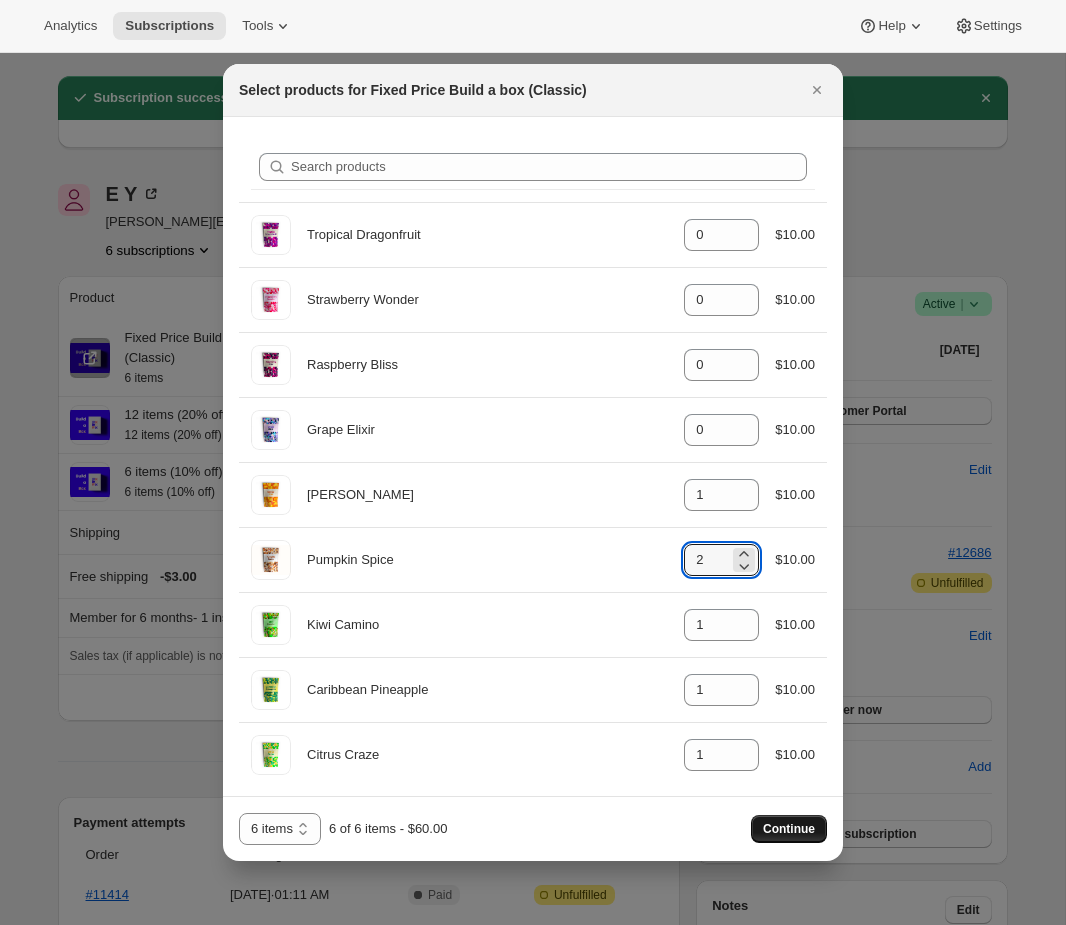 click on "Continue" at bounding box center (789, 829) 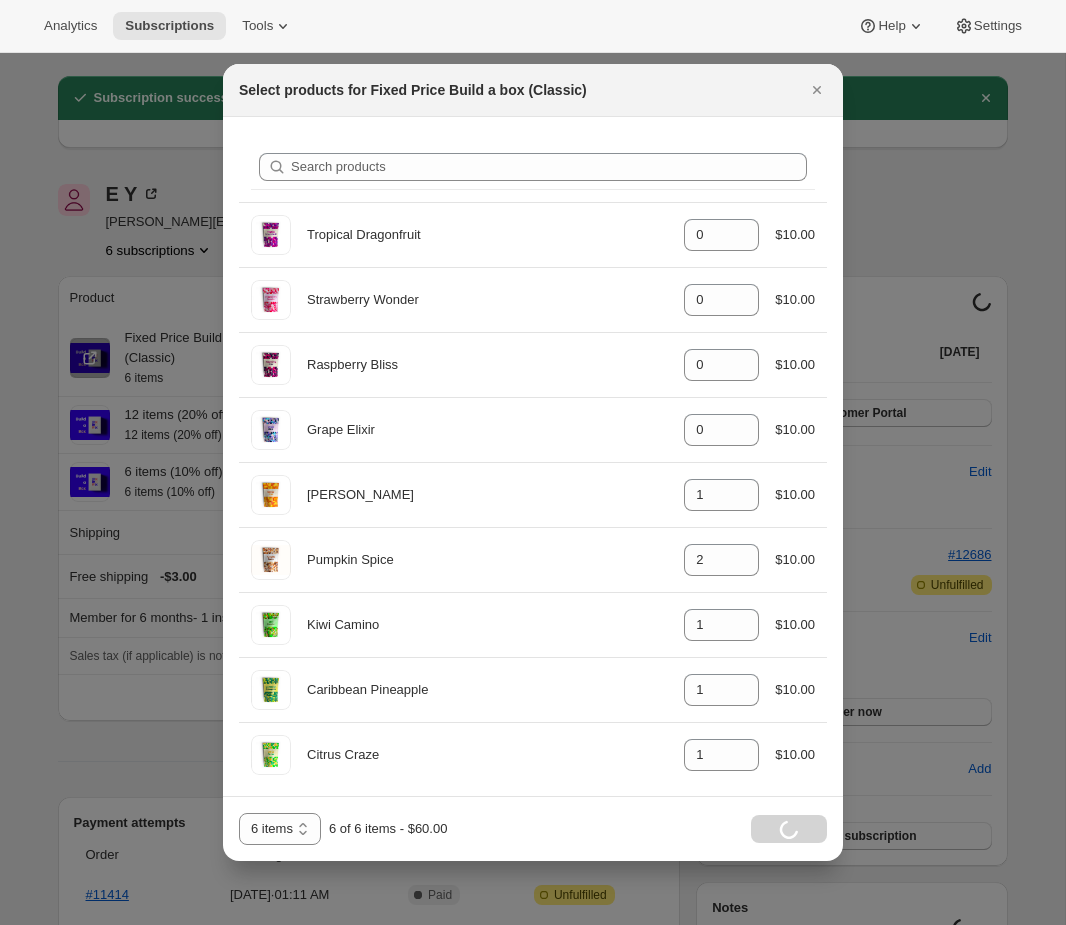 scroll, scrollTop: 53, scrollLeft: 0, axis: vertical 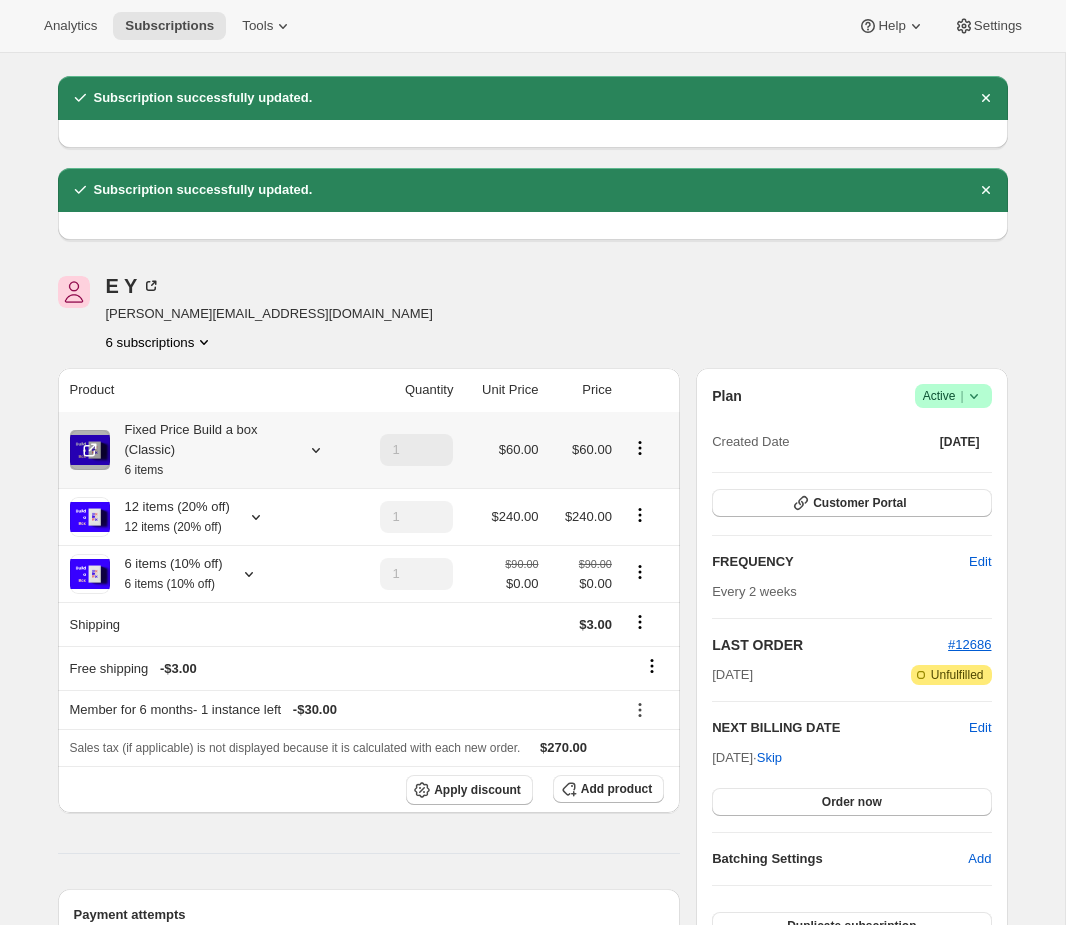 click 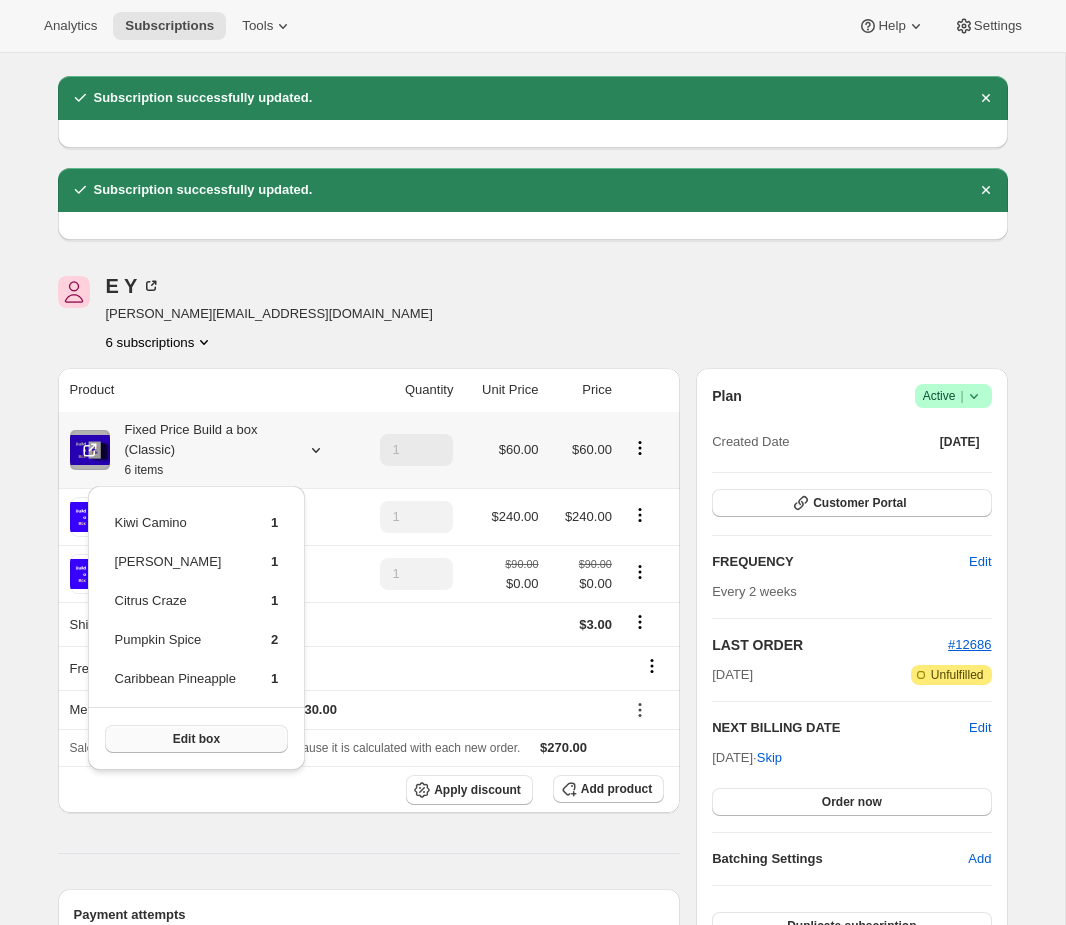 click on "Edit box" at bounding box center (197, 739) 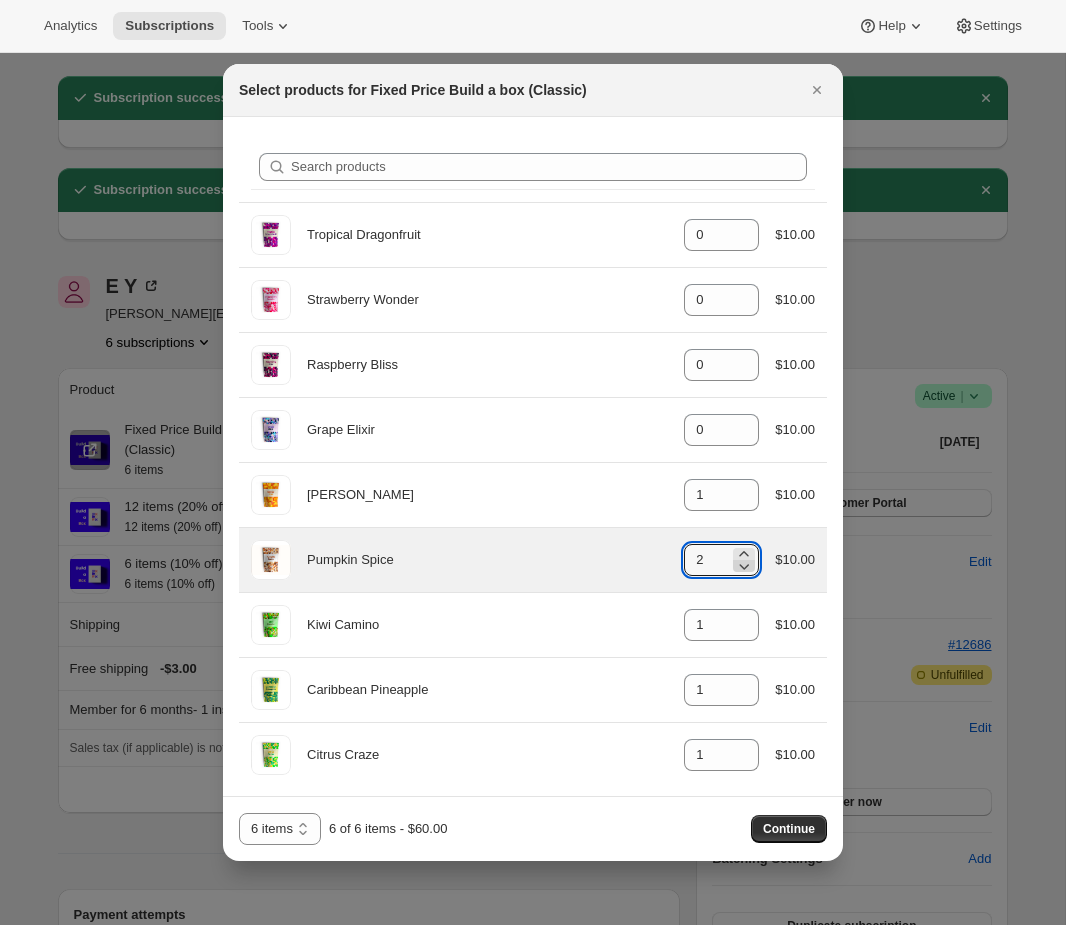 click 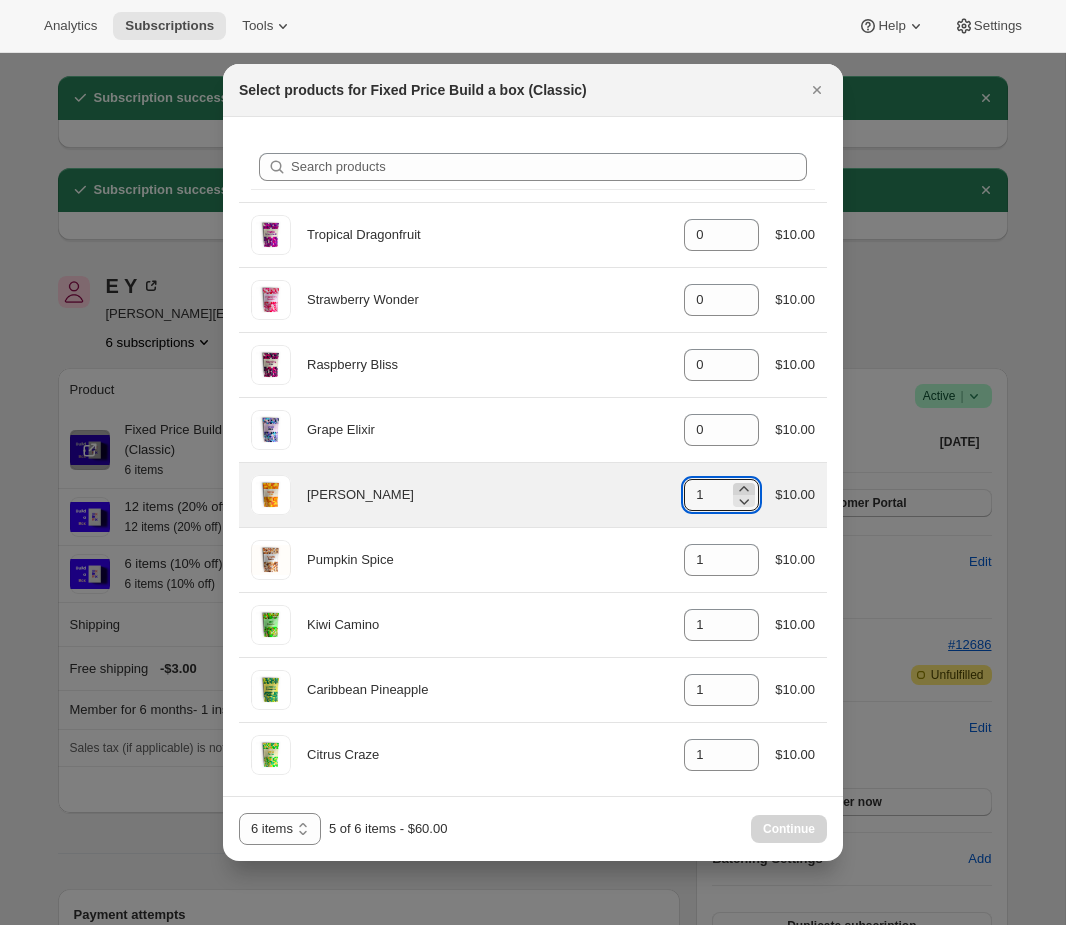 click 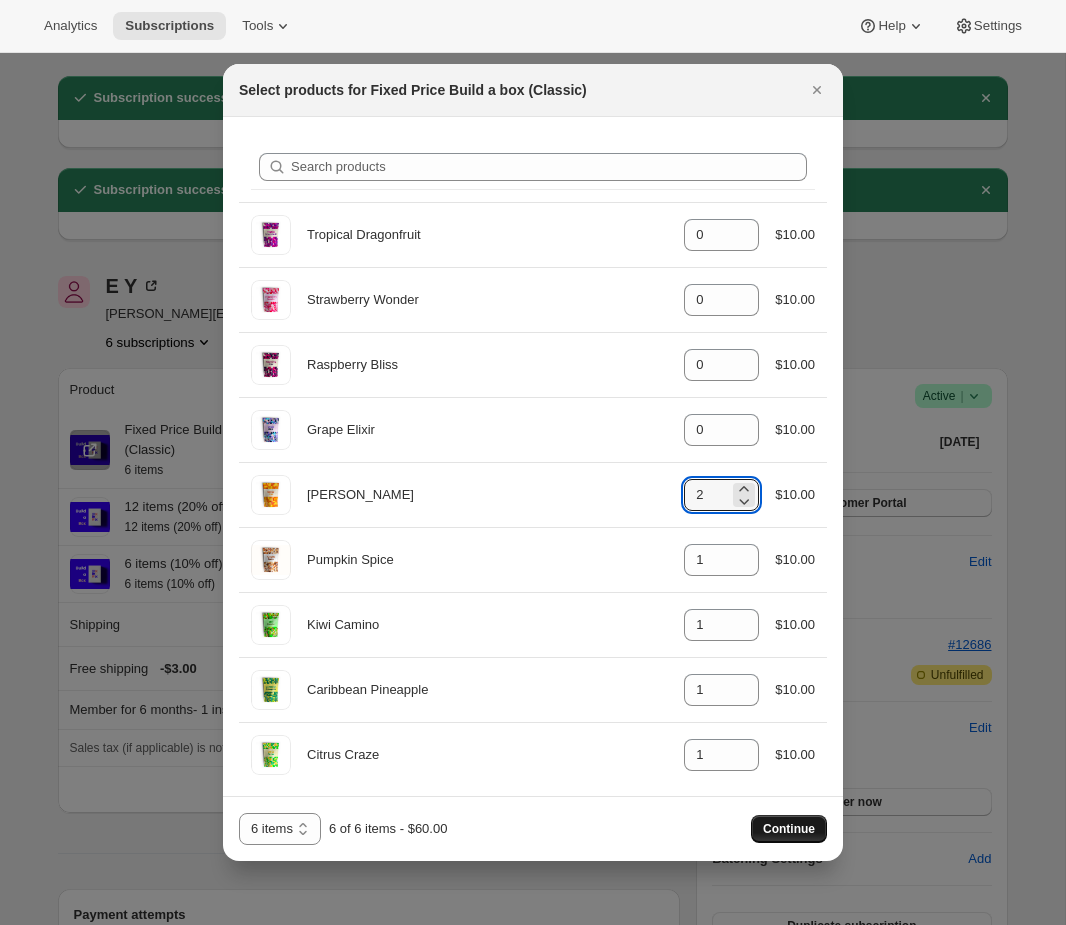click on "Continue" at bounding box center [789, 829] 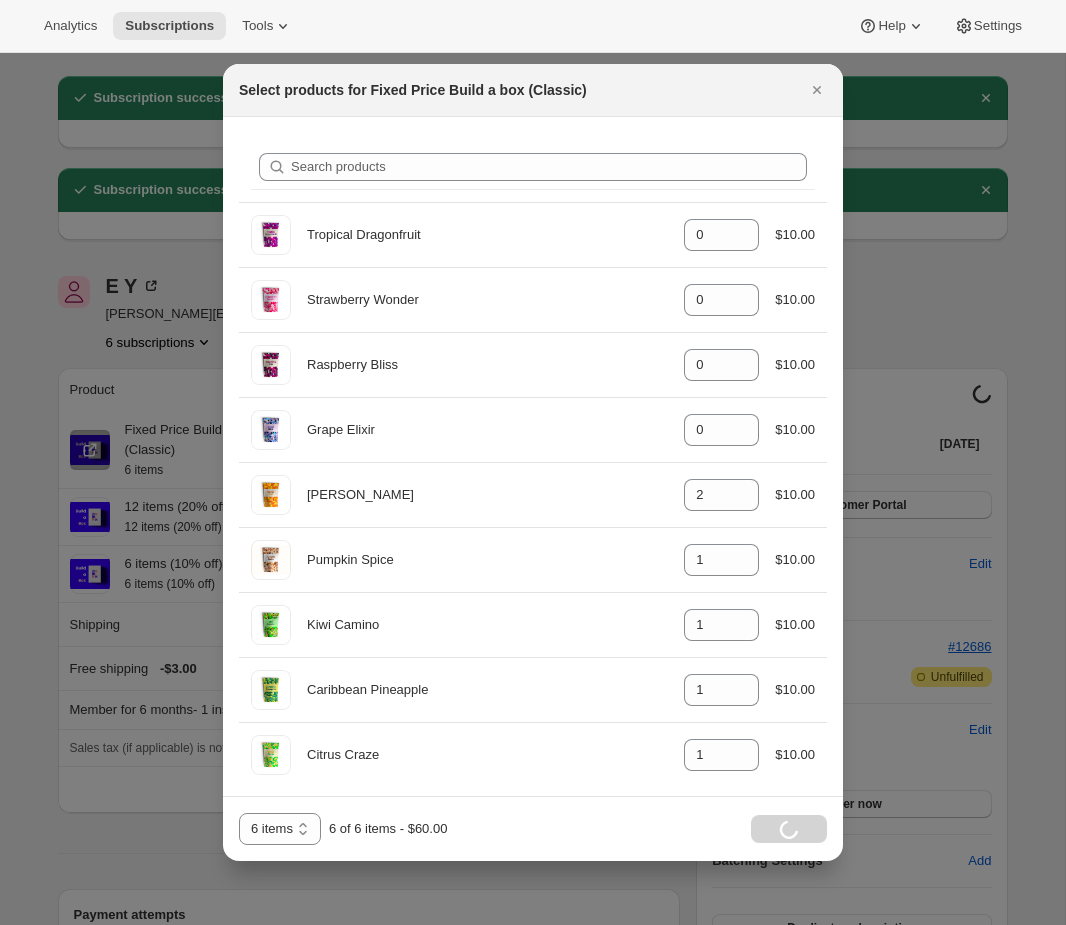 scroll, scrollTop: 53, scrollLeft: 0, axis: vertical 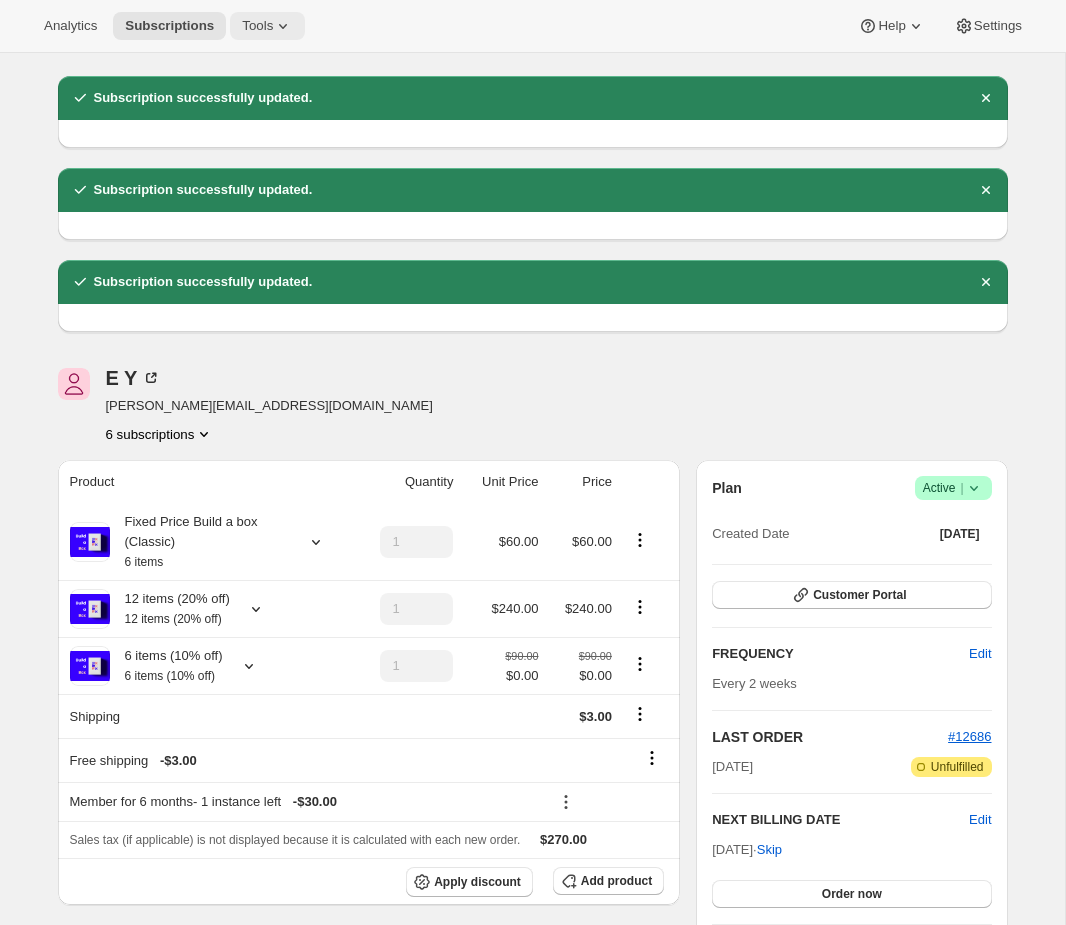 click on "Tools" at bounding box center (257, 26) 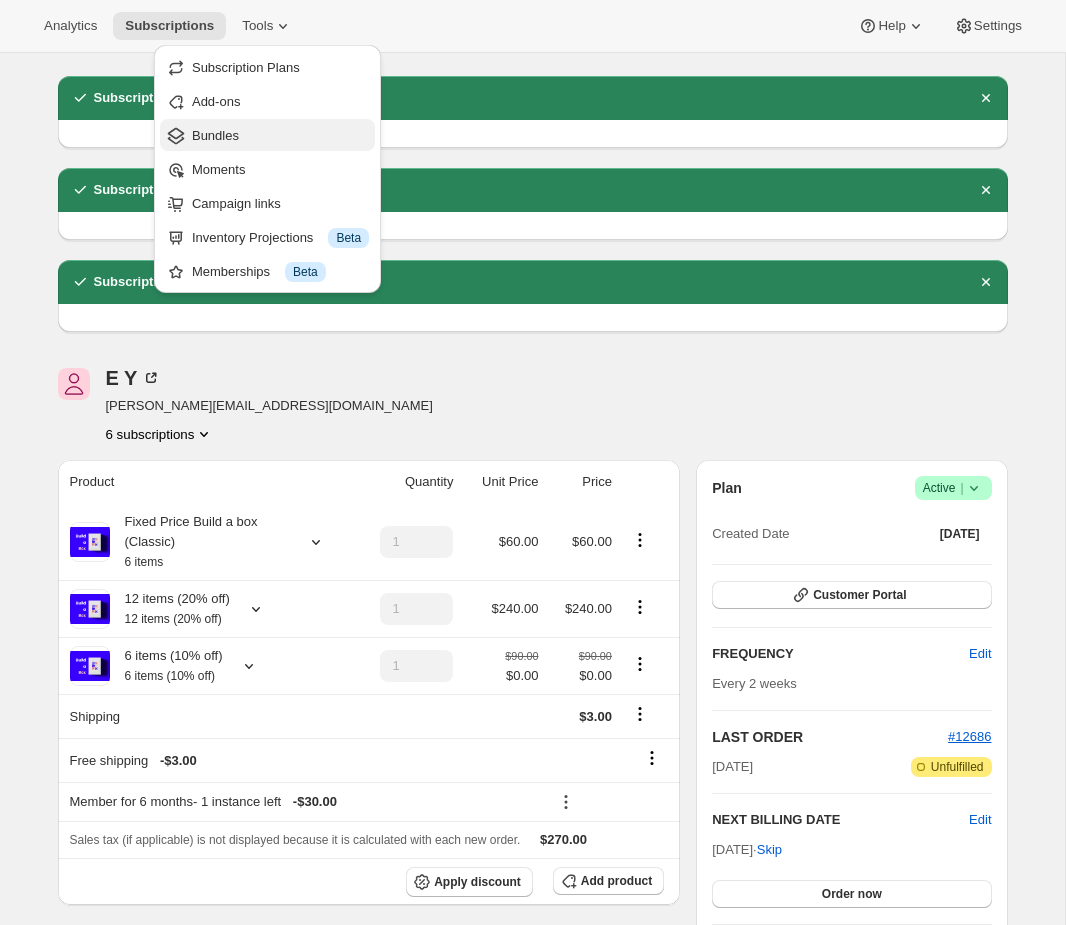 click on "Bundles" at bounding box center [280, 136] 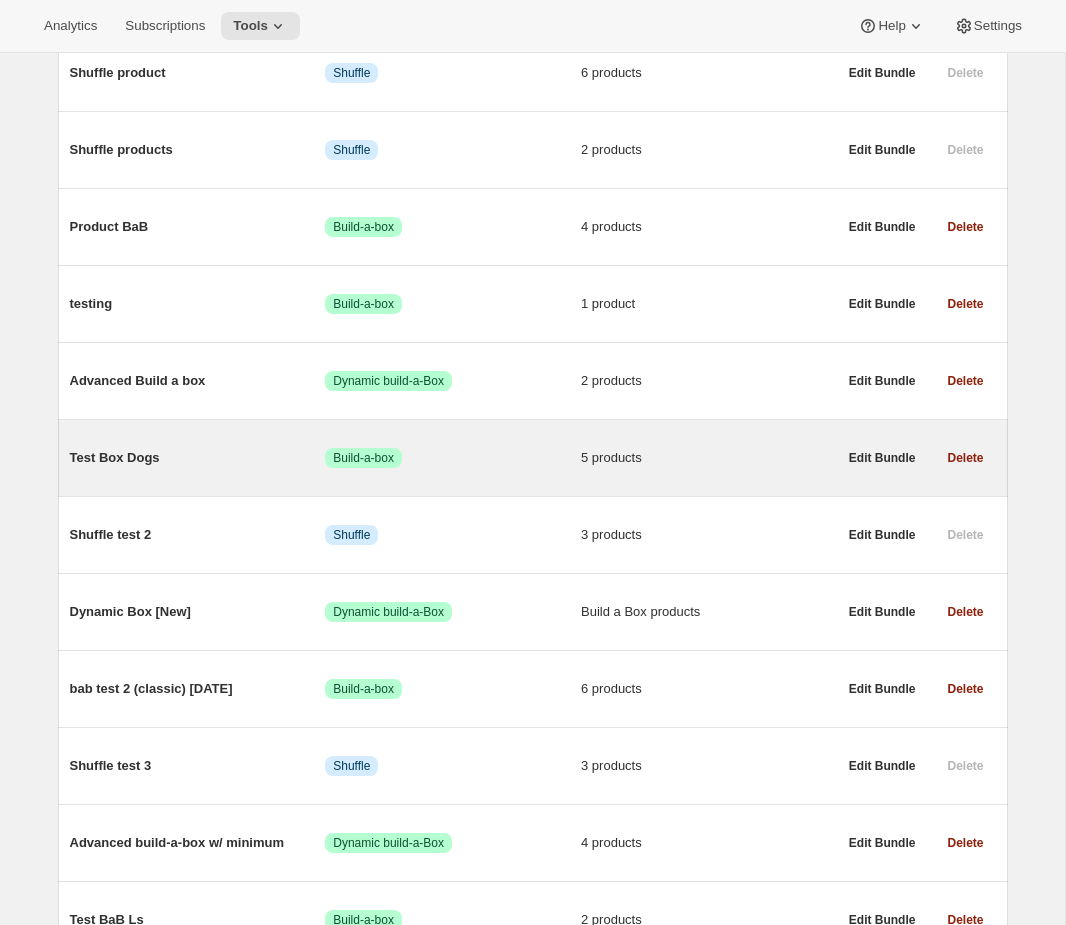 scroll, scrollTop: 387, scrollLeft: 0, axis: vertical 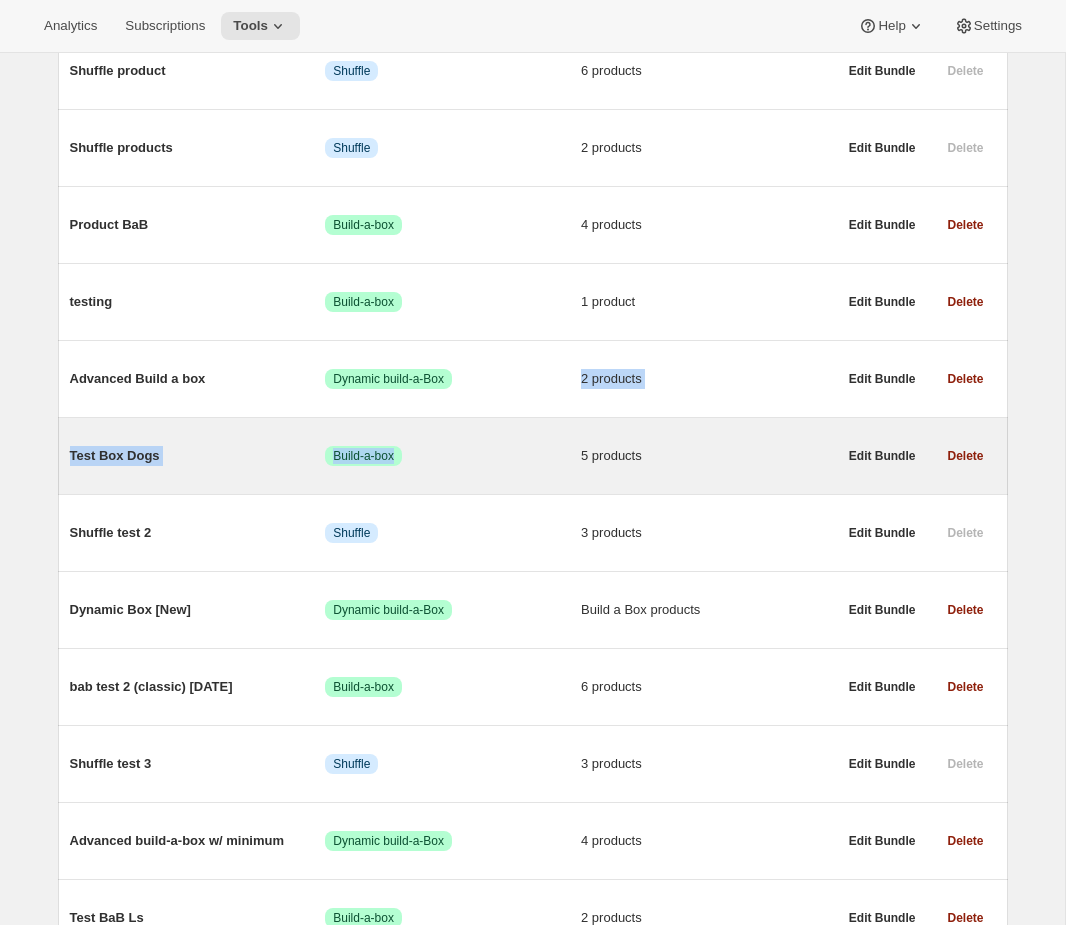 drag, startPoint x: 525, startPoint y: 373, endPoint x: 498, endPoint y: 467, distance: 97.80082 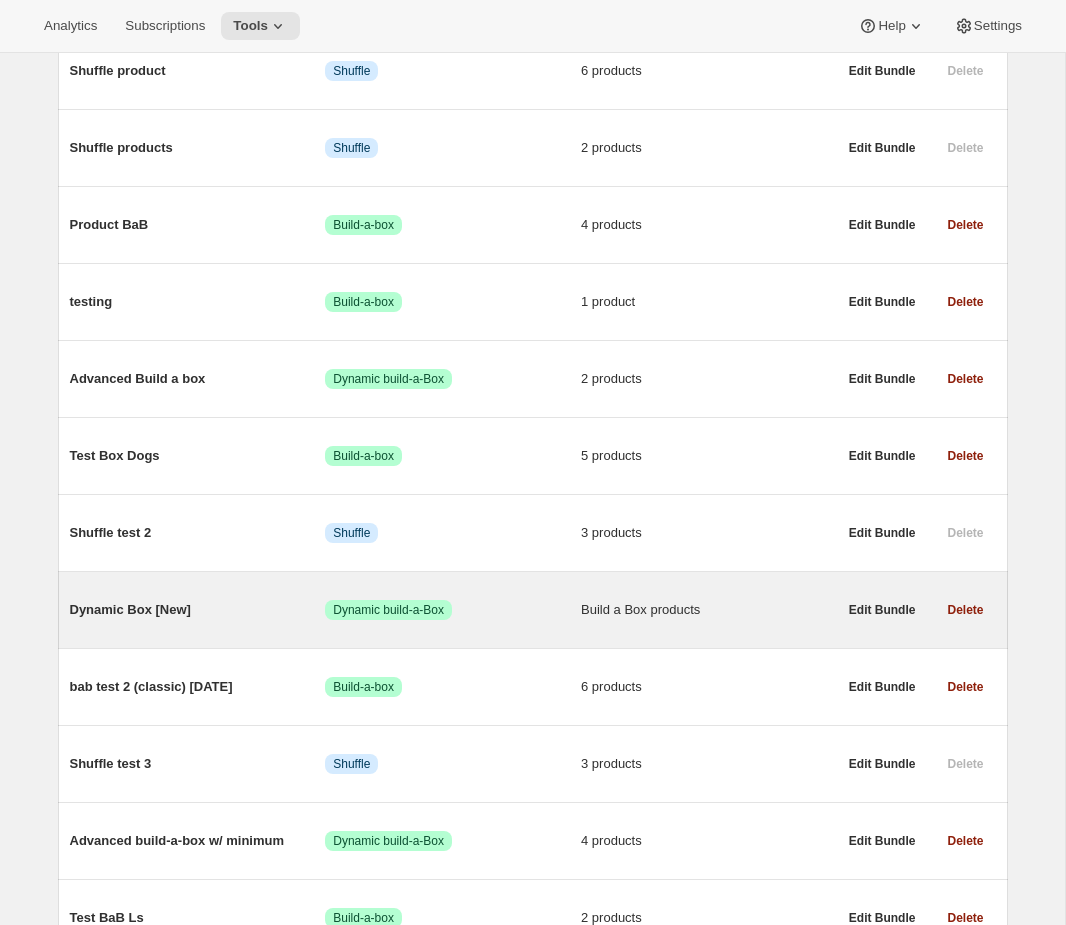 click on "Success Dynamic build-a-Box" at bounding box center (453, 610) 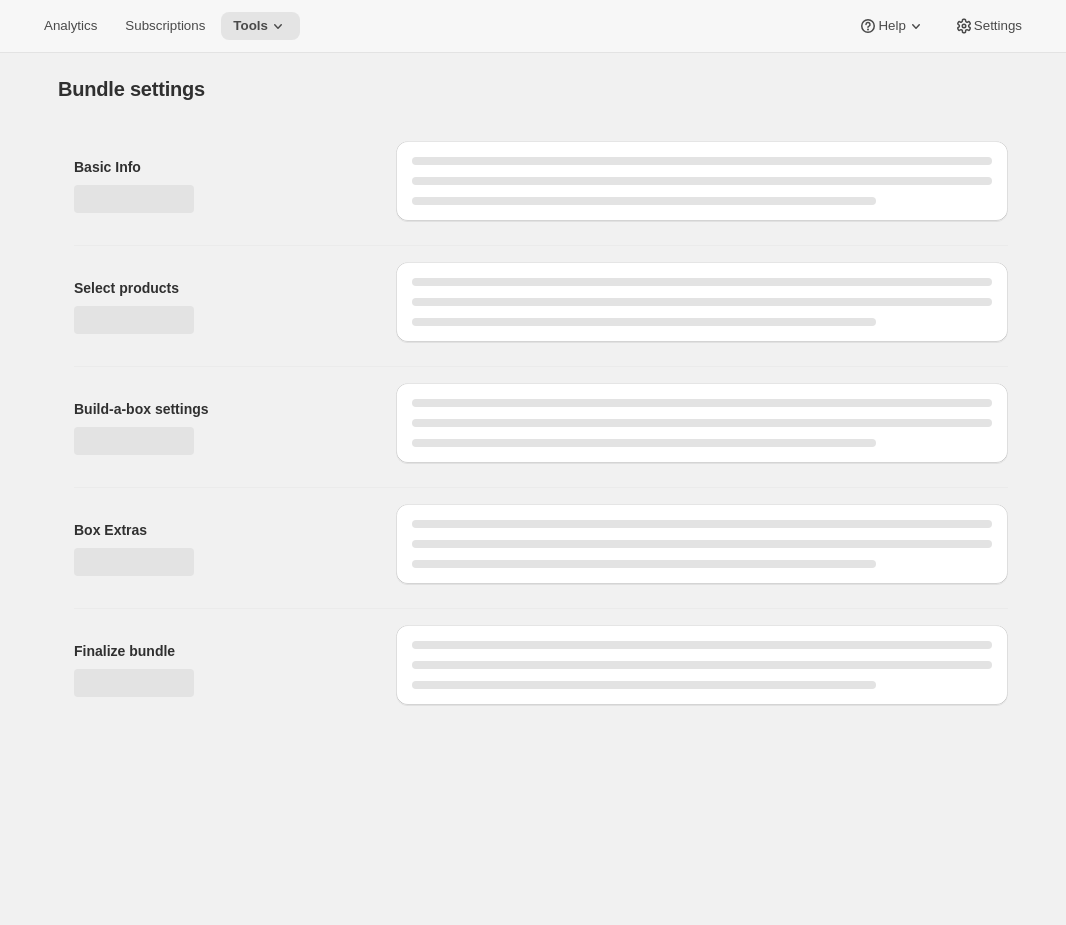 scroll, scrollTop: 0, scrollLeft: 0, axis: both 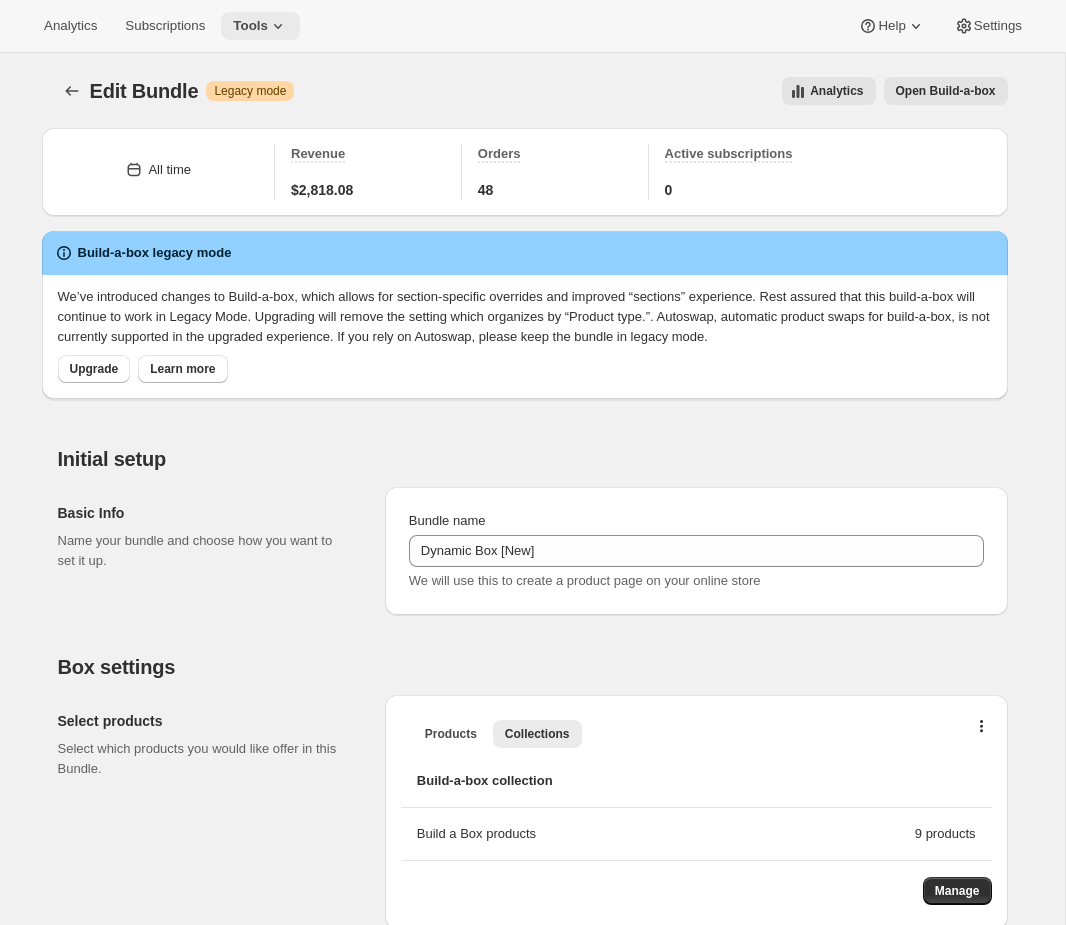 click on "Tools" at bounding box center (250, 26) 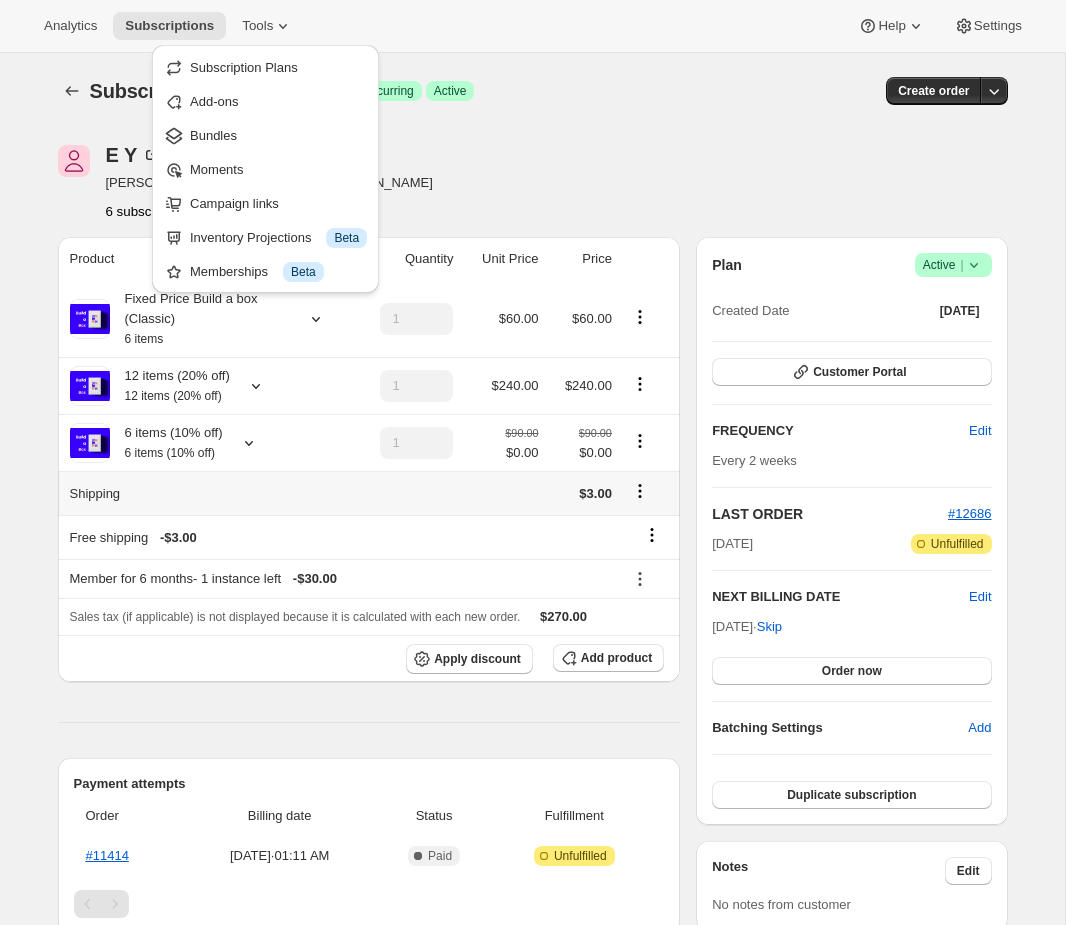 click on "Shipping" at bounding box center (206, 493) 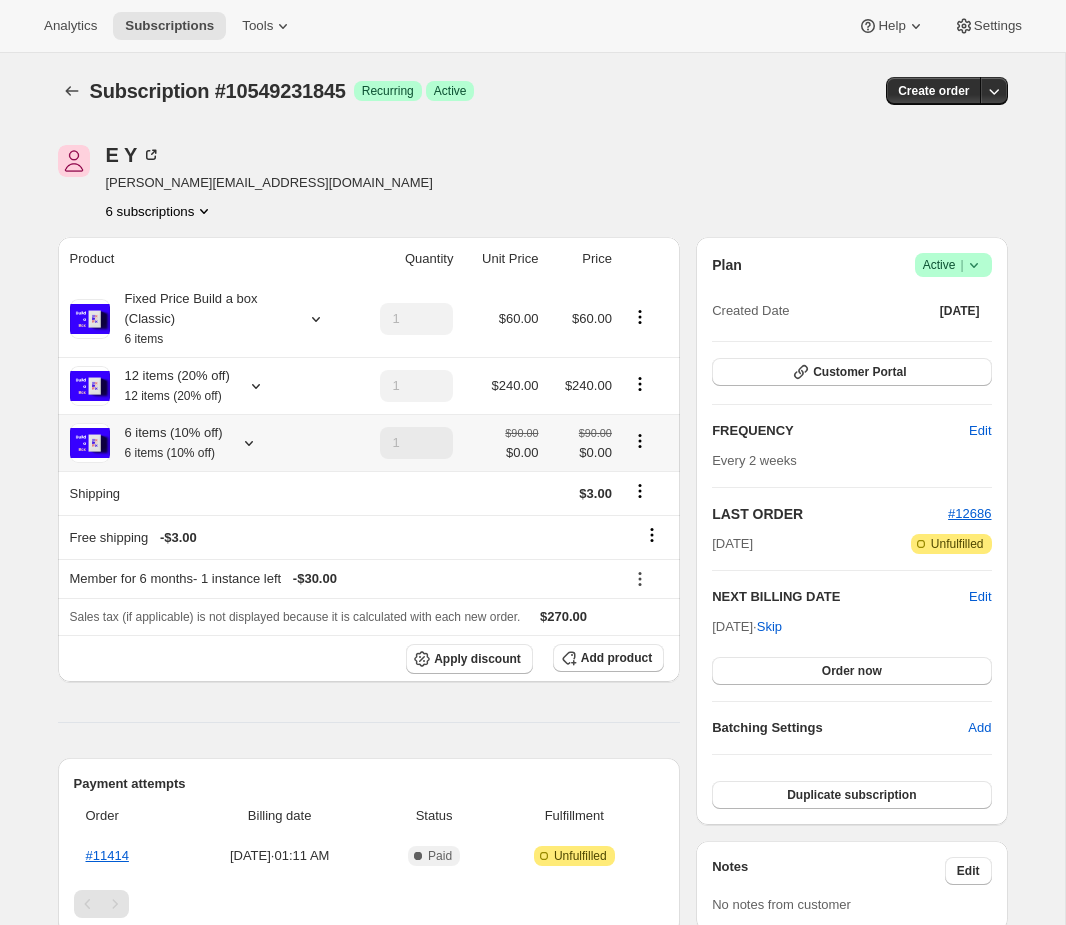 click at bounding box center [646, 443] 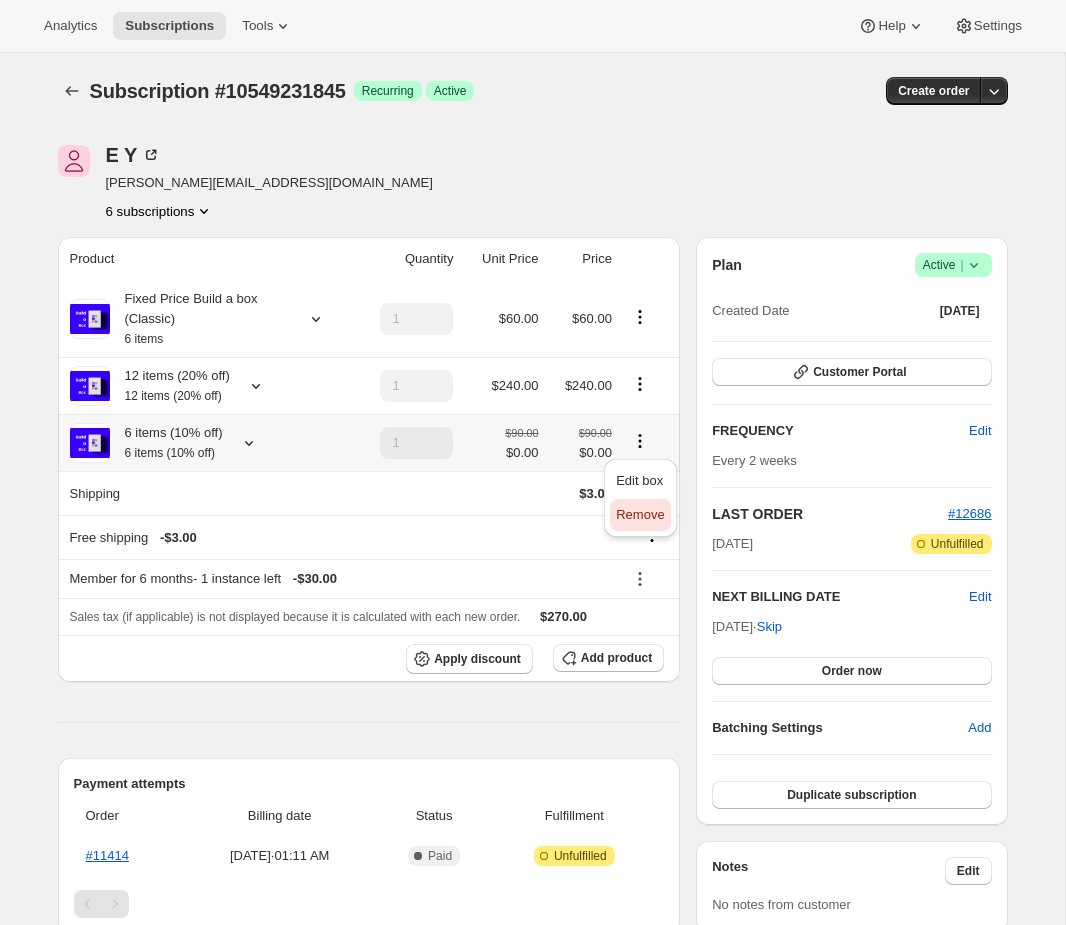 click on "Remove" at bounding box center [640, 514] 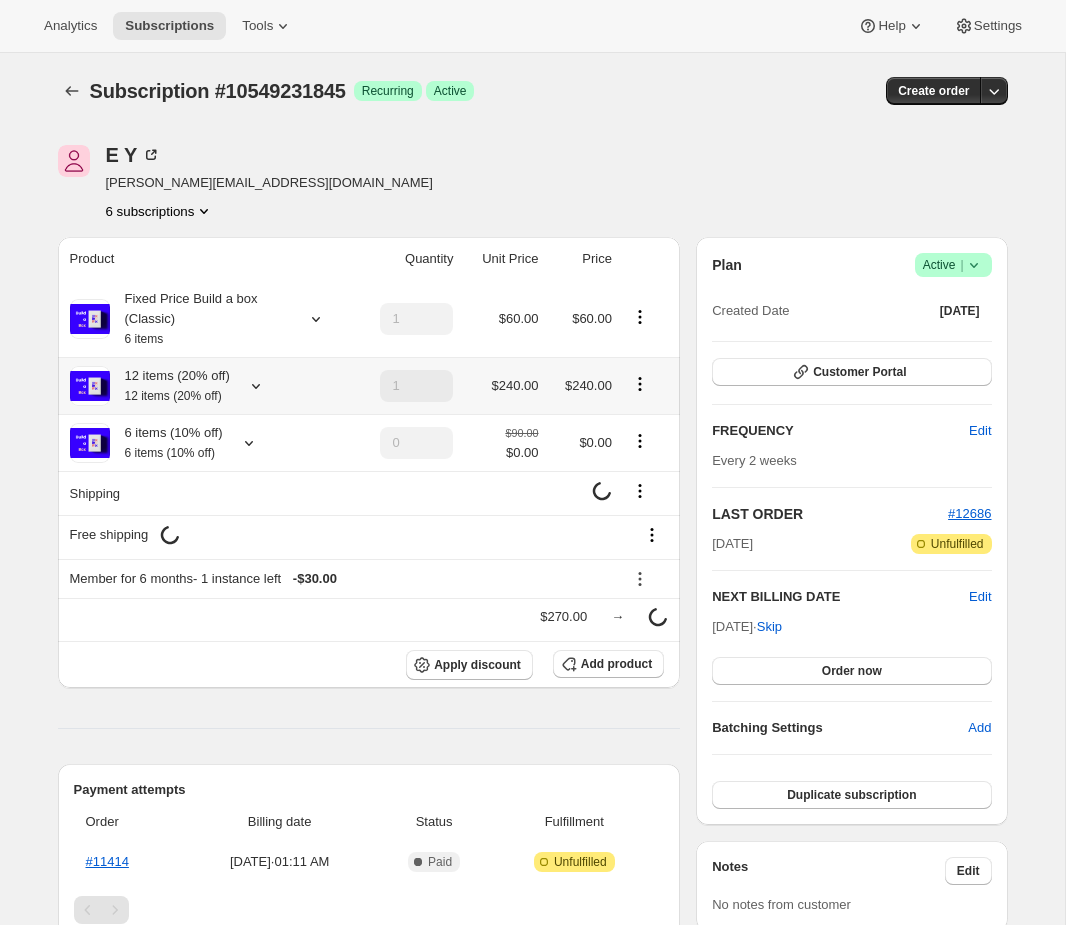 click 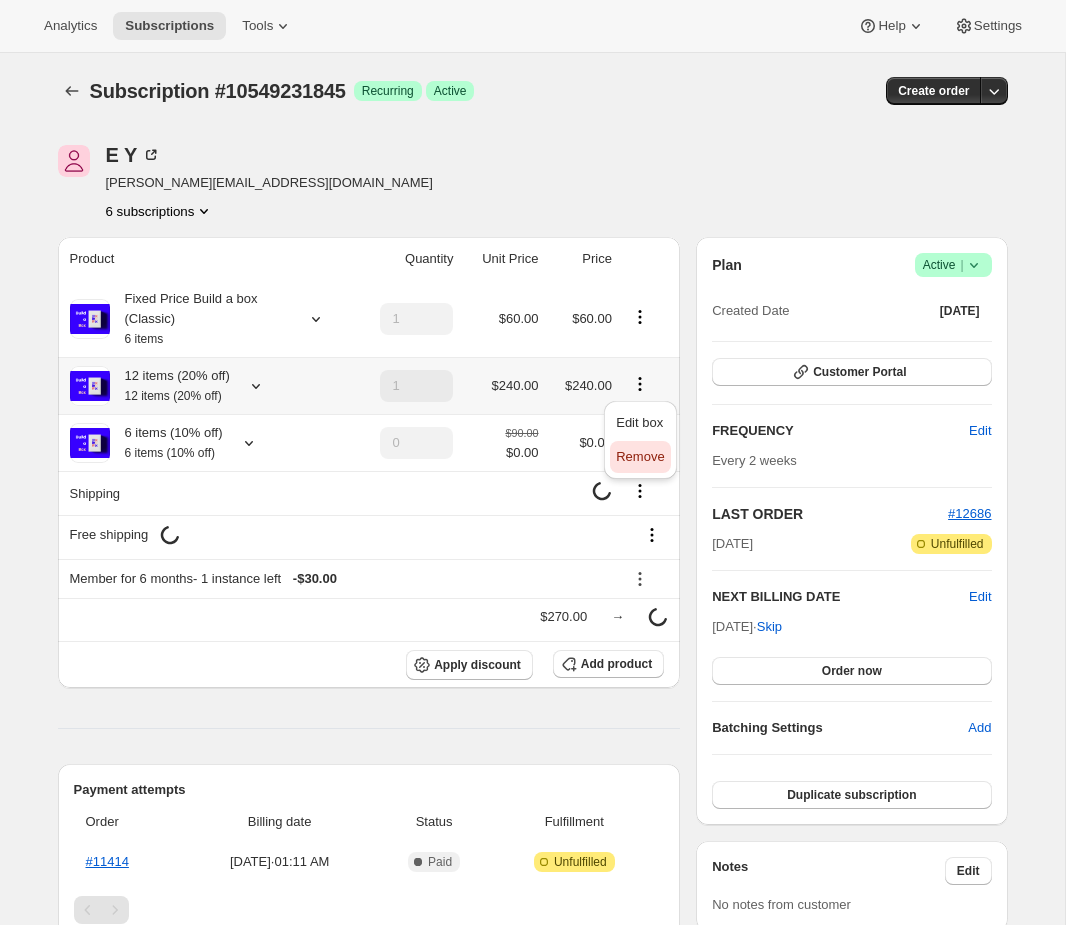 click on "Remove" at bounding box center (640, 457) 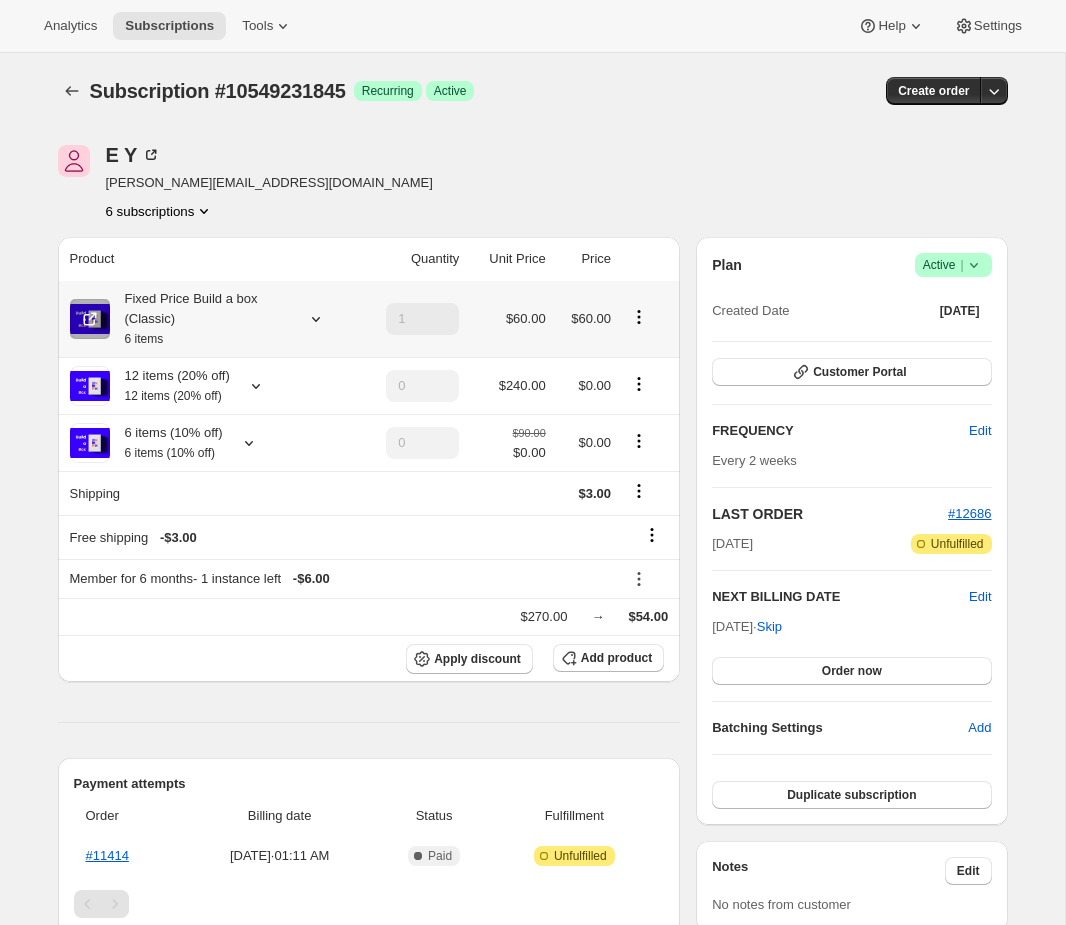 click 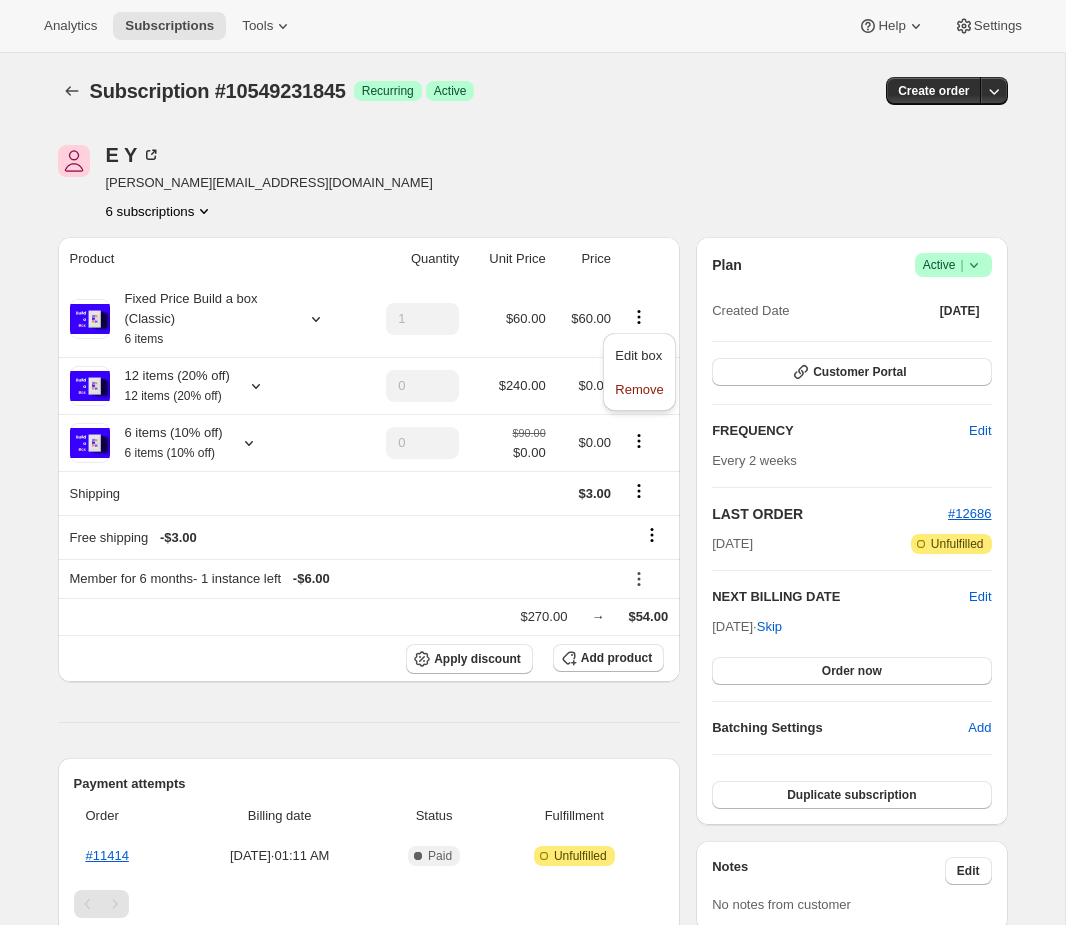 click on "E   Y emily+qa@awtomic.com 6 subscriptions Product Quantity Unit Price Price Fixed Price Build a box (Classic) 6 items 1 $60.00 $60.00 12 items (20% off) 12 items (20% off) 0 $240.00 $0.00 6 items (10% off) 6 items (10% off) 0 $90.00 $0.00 $0.00 Shipping $3.00 Free shipping     - $3.00 Member for 6 months  - 1 instance left   - $6.00 $270.00  →  $54.00 Apply discount Add product Payment attempts Order Billing date Status Fulfillment #11414 Nov 5, 2024  ·  01:11 AM  Complete Paid Attention Incomplete Unfulfilled Timeline Jul 19, 2025 Facundo Pichetto updated box contents via Admin 12:20 AM New box selection 1 - Citrus Craze 1 - Caribbean Pineapple 1 - Pumpkin Spice 1 - Kiwi Camino 2 - Mango Bliss Previous box selection 1 - Kiwi Camino 1 - Mango Bliss 1 - Citrus Craze 2 - Pumpkin Spice 1 - Caribbean Pineapple Facundo Pichetto updated box contents via Admin 12:19 AM New box selection 1 - Citrus Craze 1 - Caribbean Pineapple 2 - Pumpkin Spice 1 - Kiwi Camino 1 - Mango Bliss Previous box selection 12:16 AM |" at bounding box center [525, 1269] 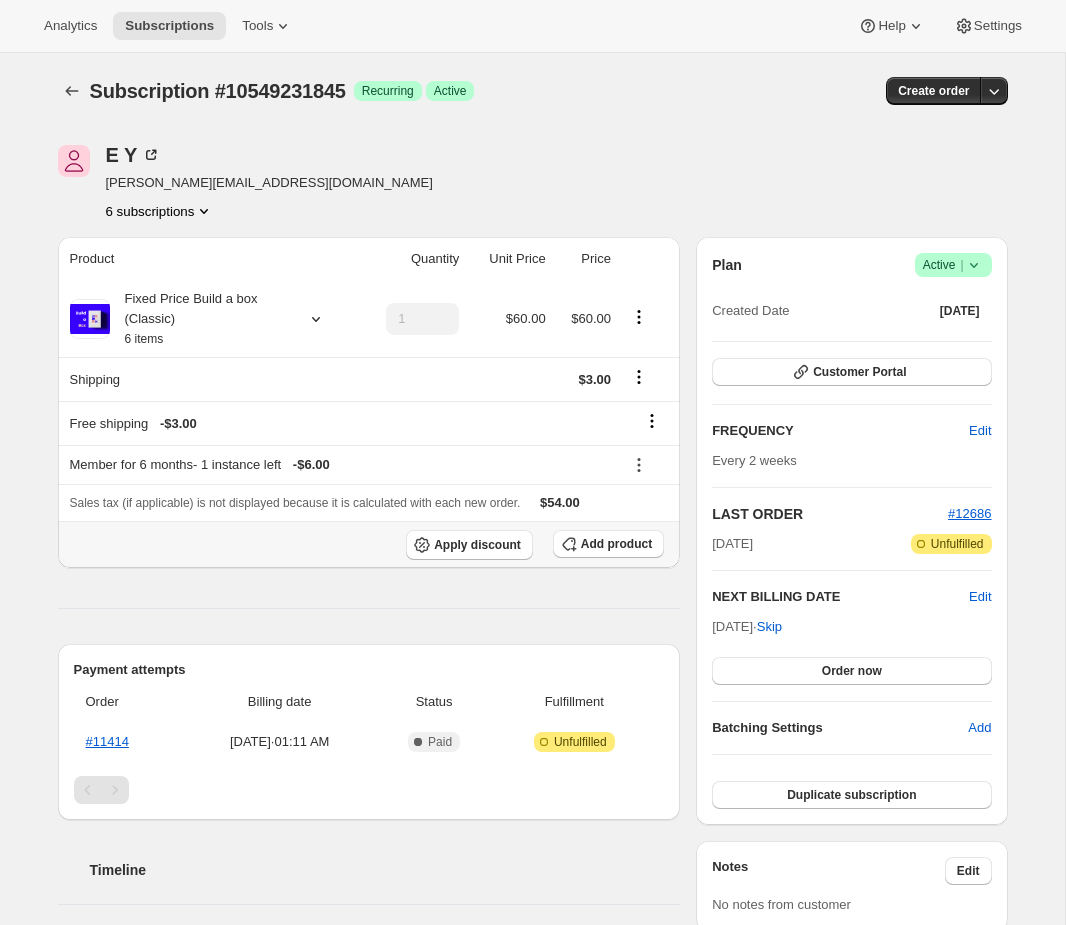 click on "Apply discount Add product" at bounding box center (369, 544) 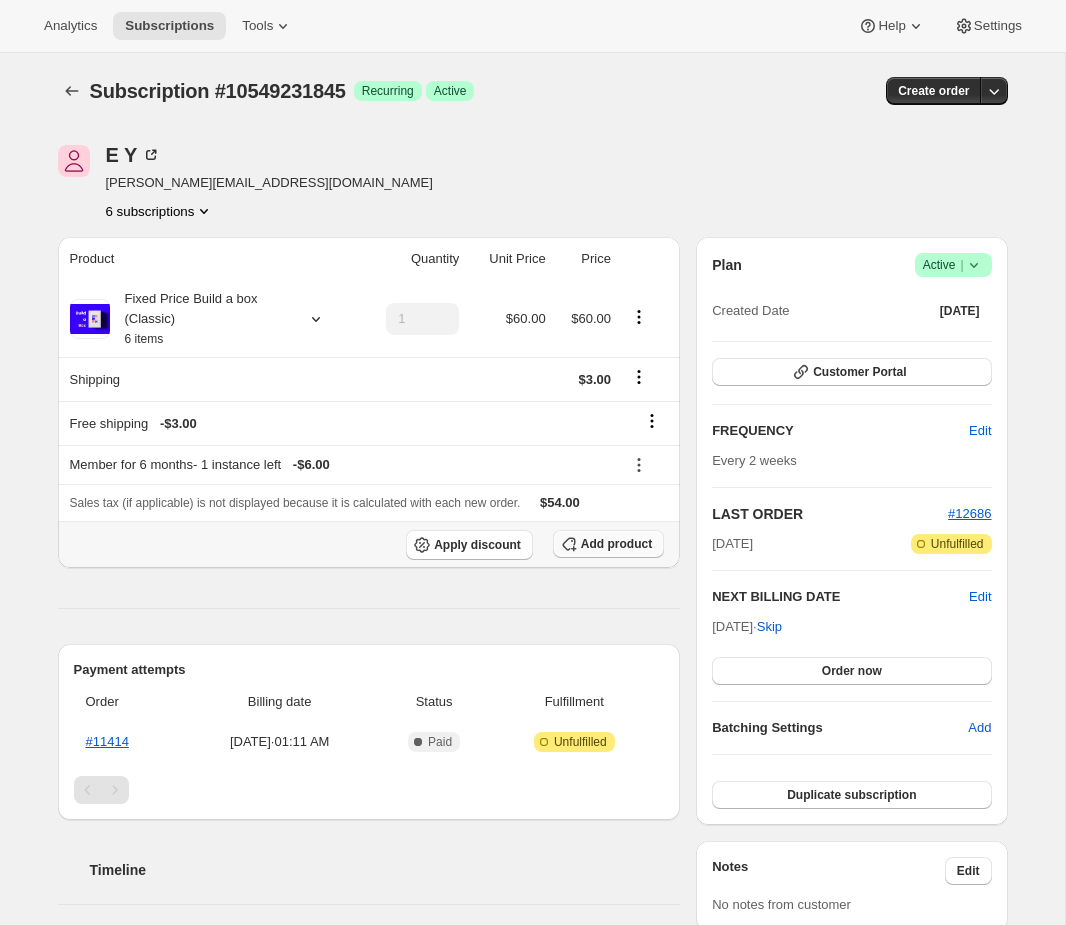 click on "Add product" at bounding box center [616, 544] 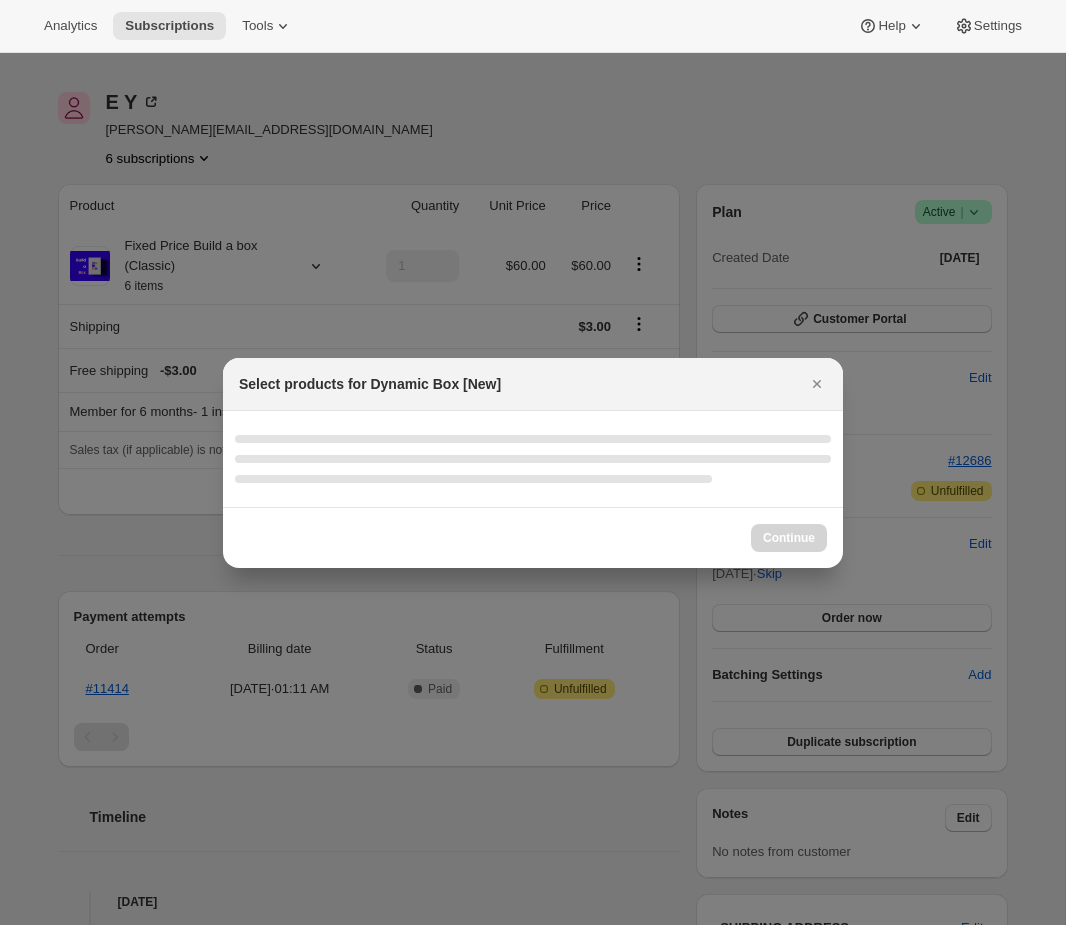 scroll, scrollTop: 0, scrollLeft: 0, axis: both 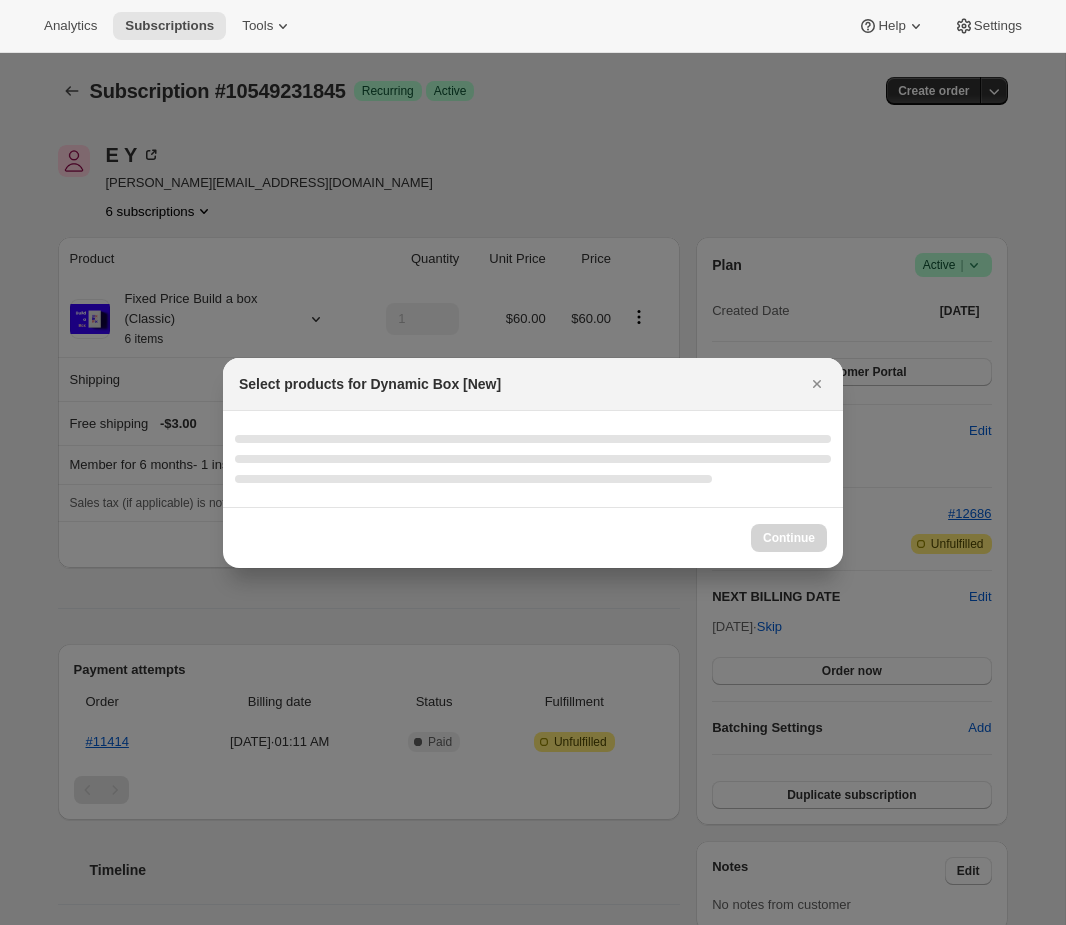 select on "gid://shopify/ProductVariant/43215014723813" 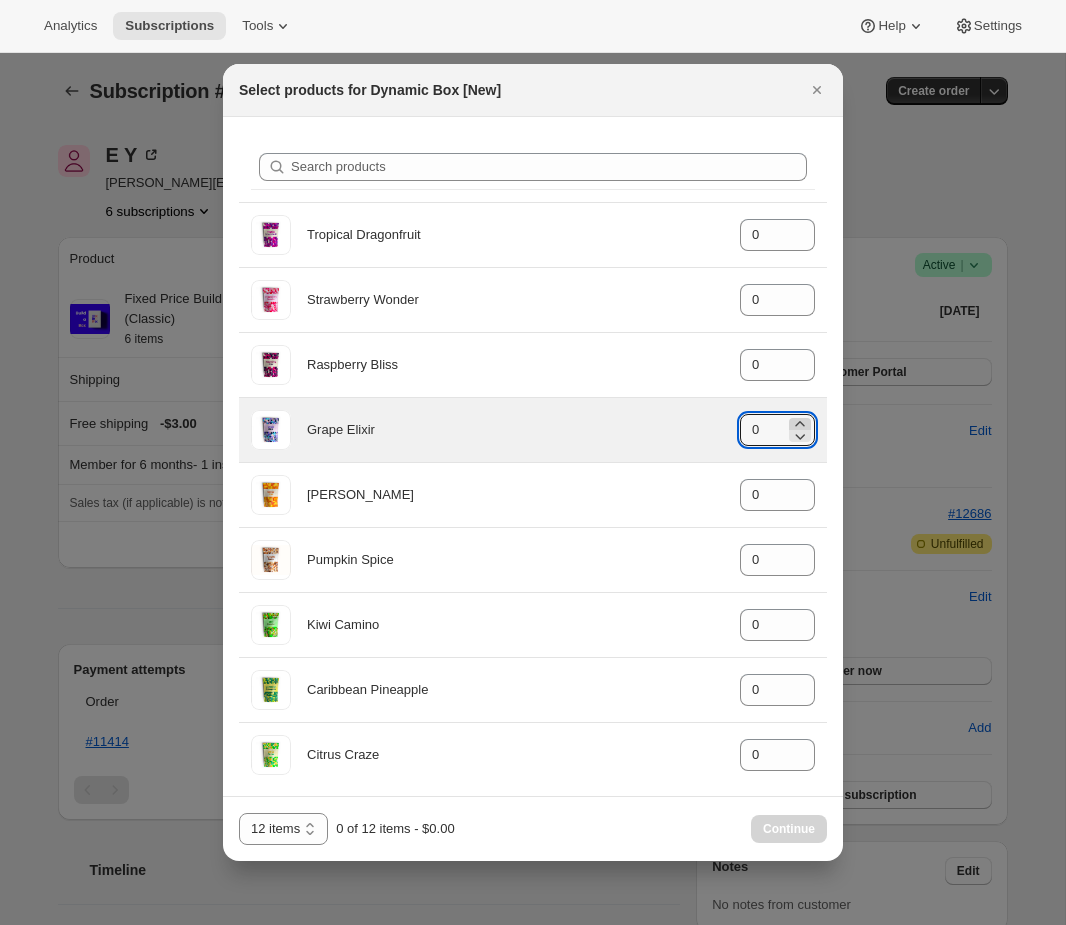 click 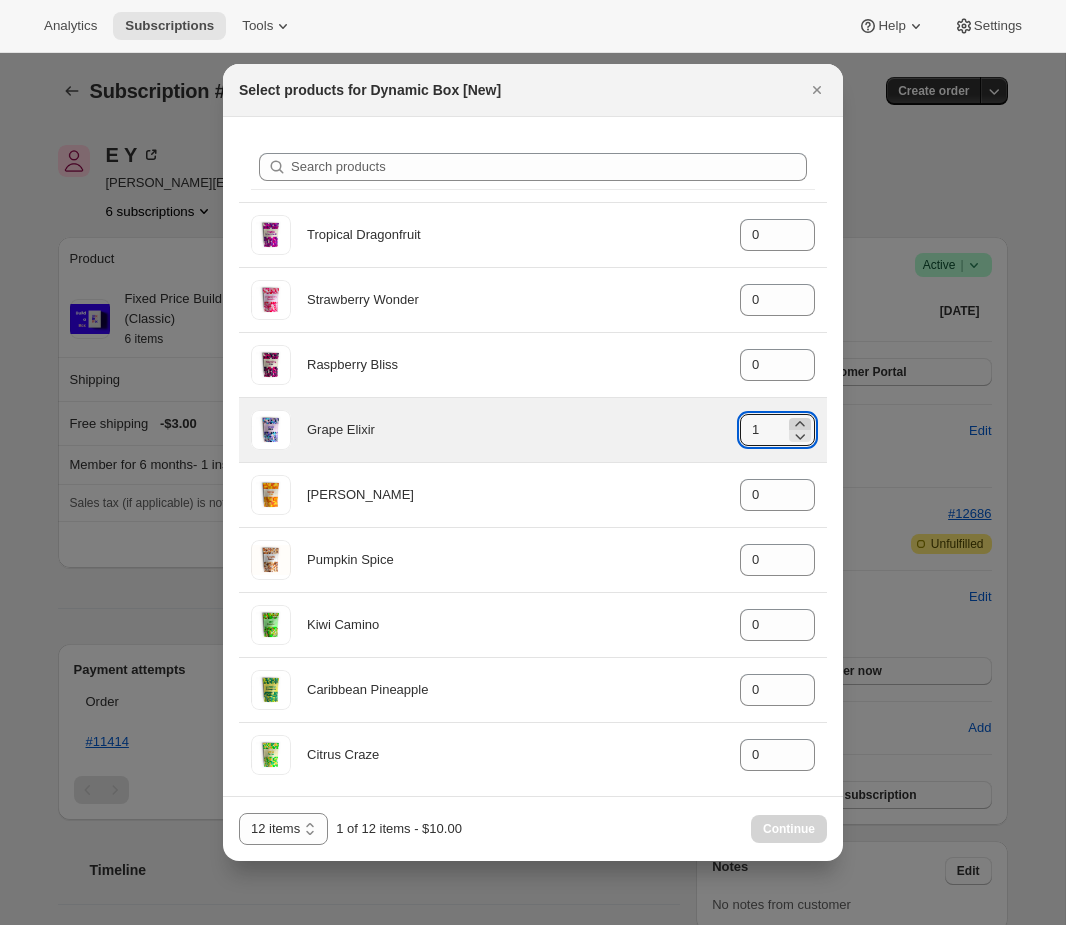 click 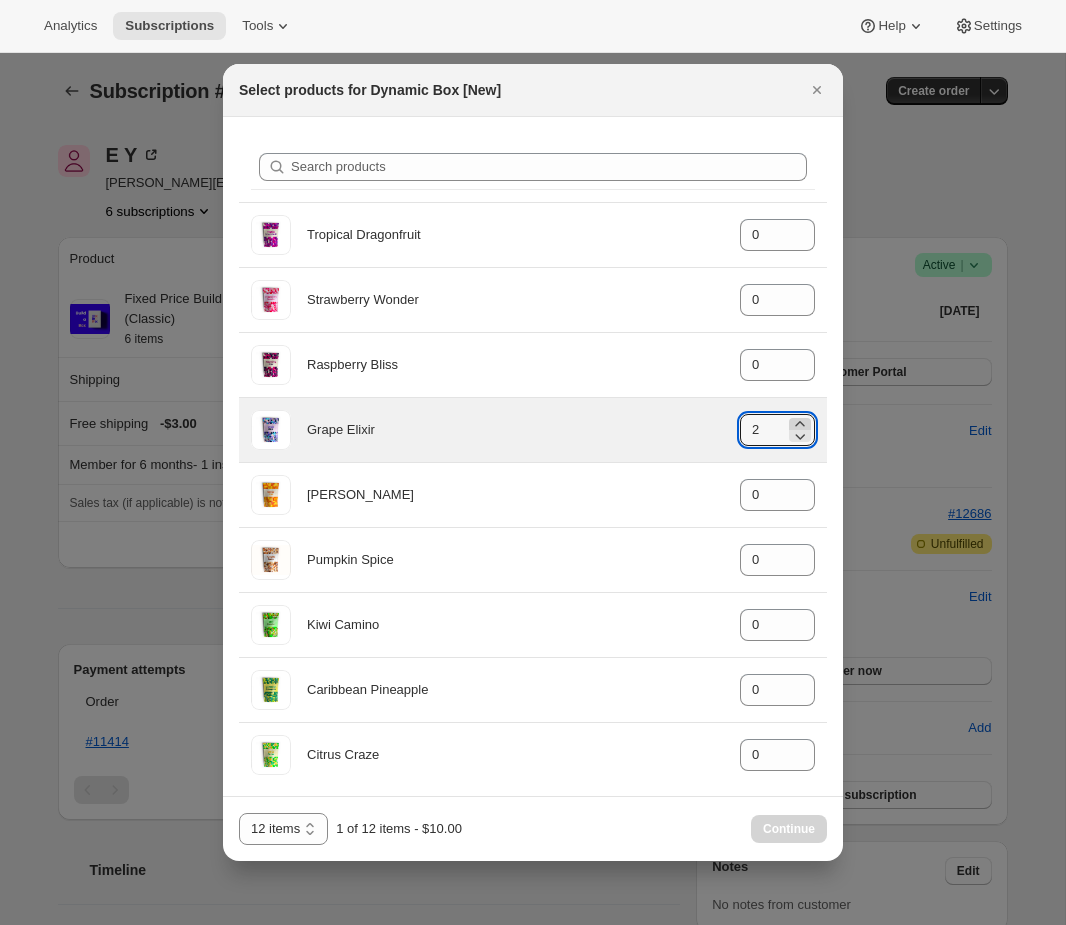 click 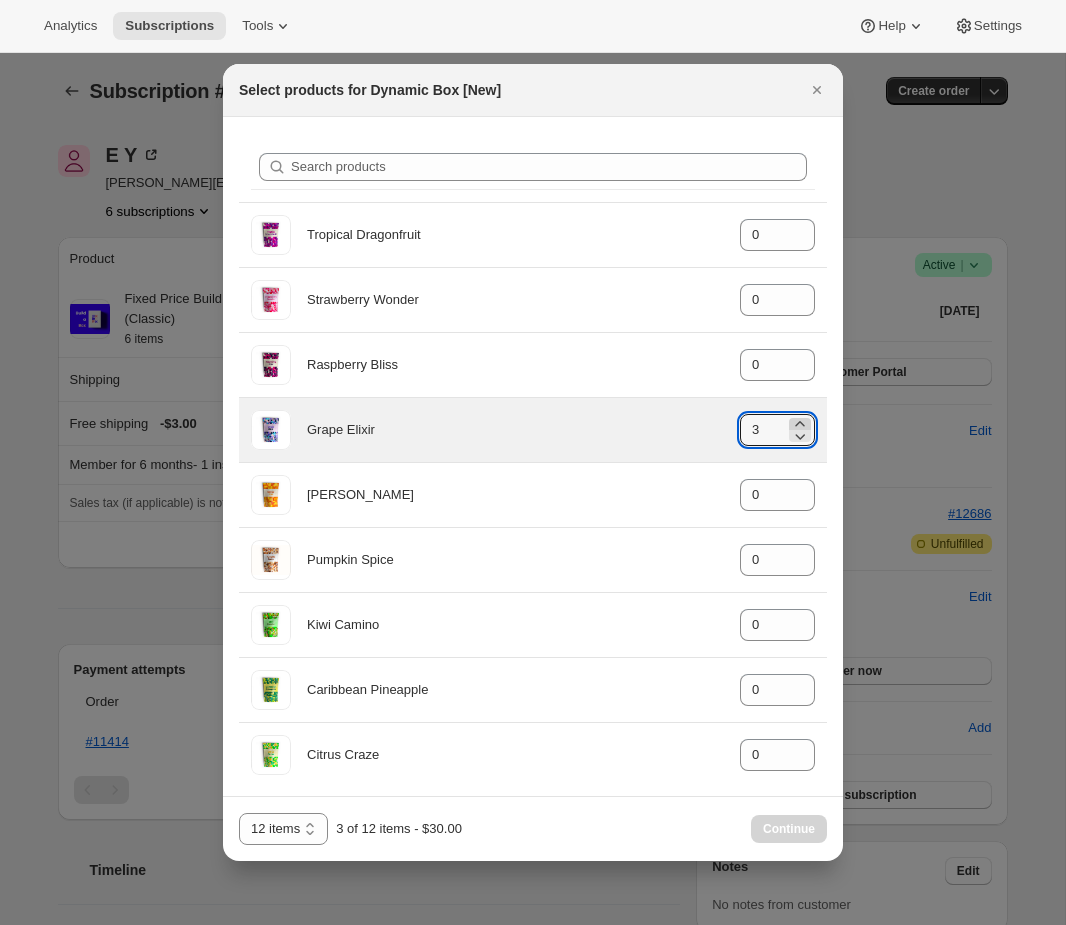 click 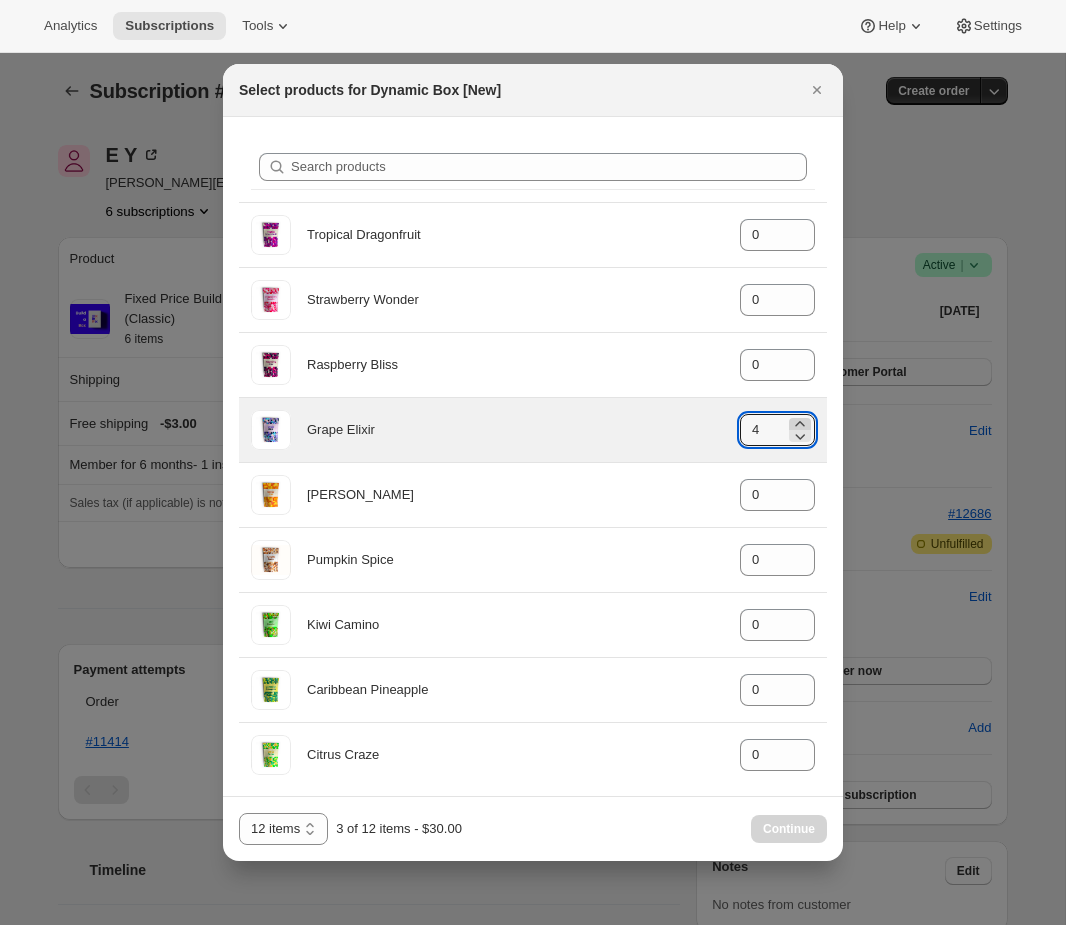 click 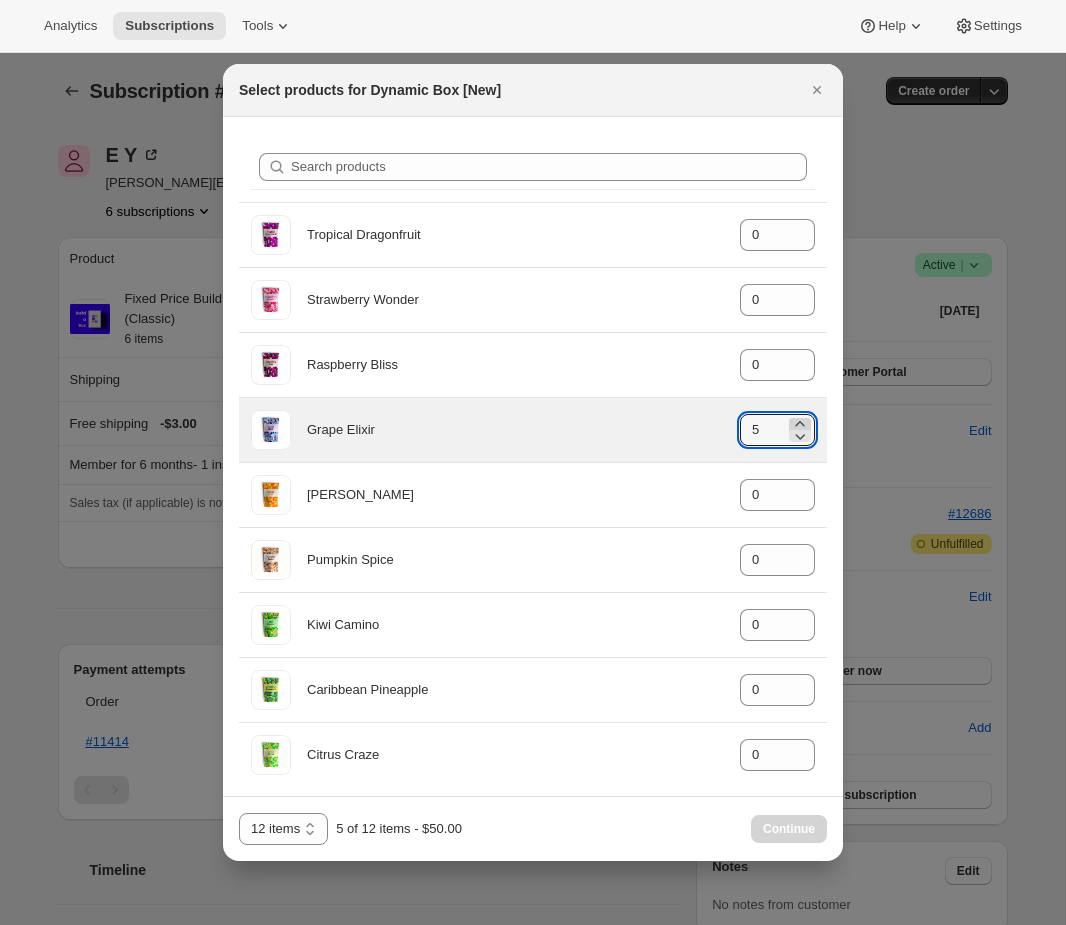click 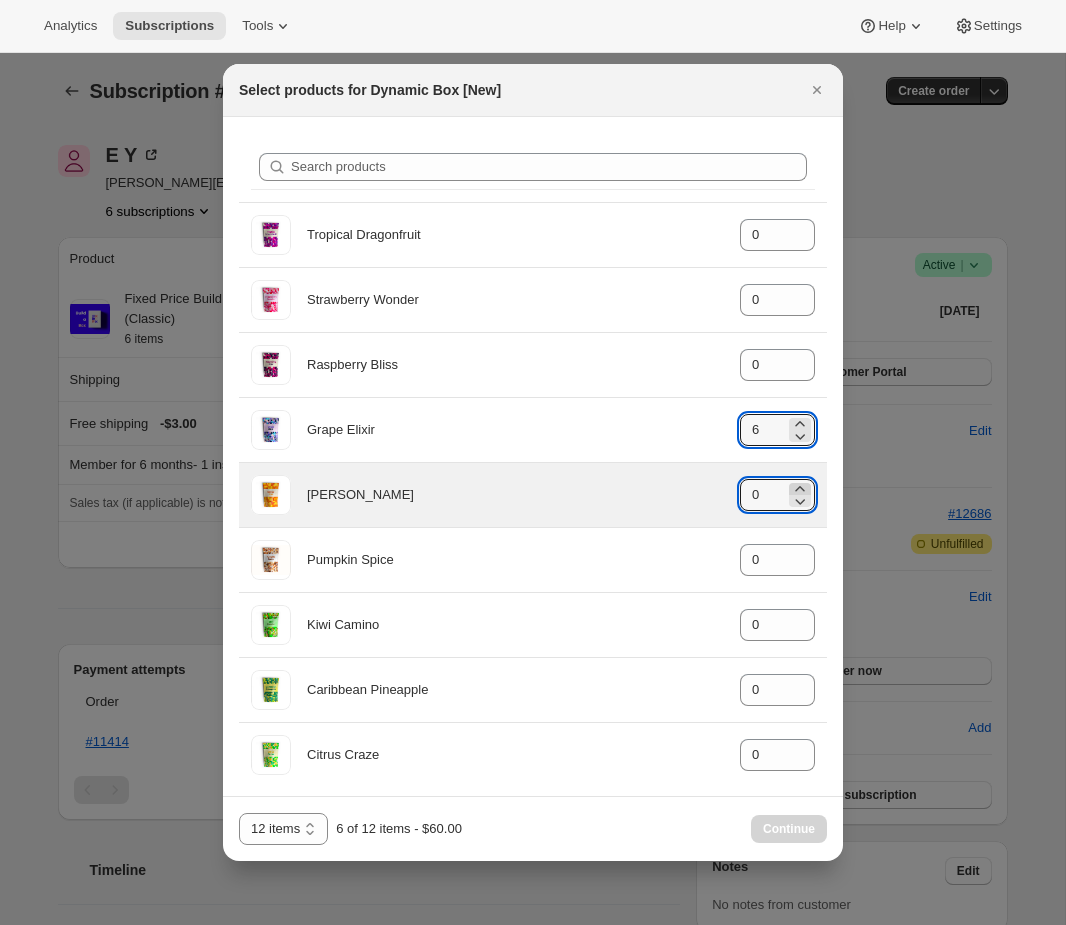 click 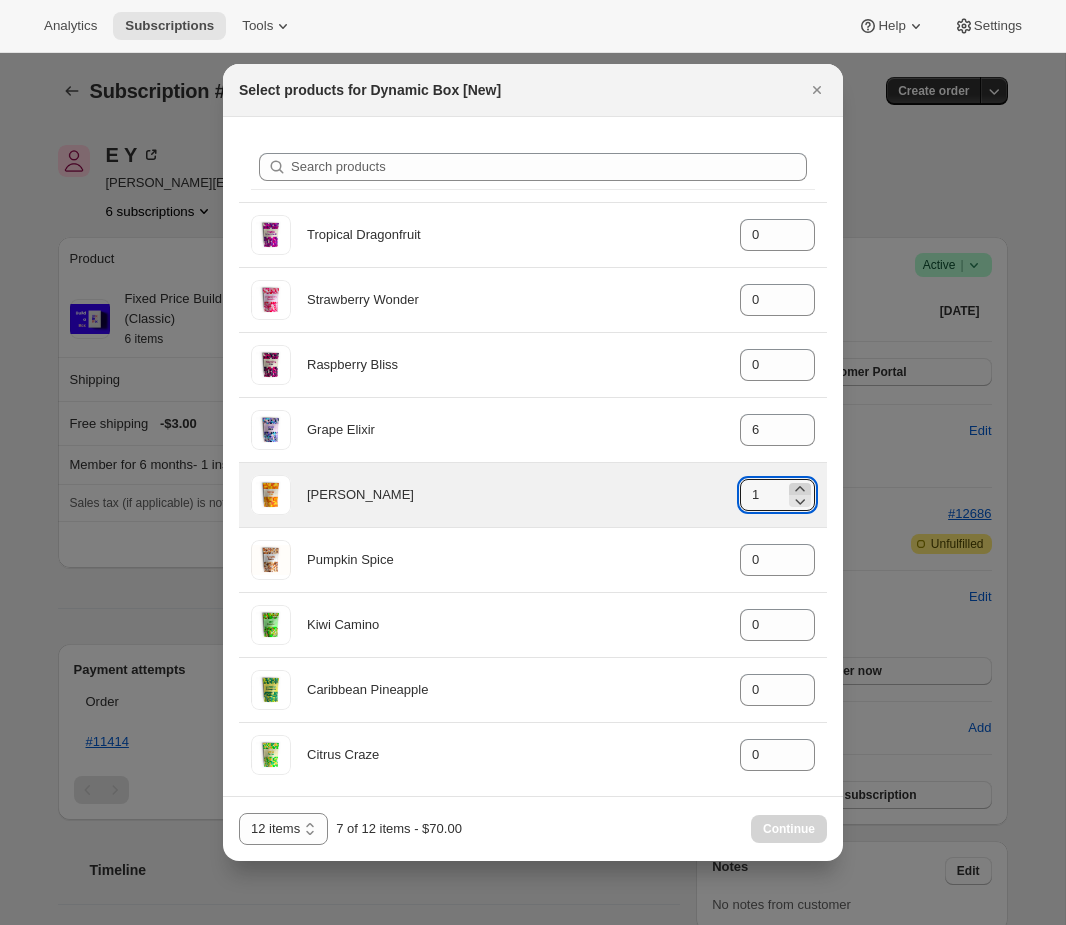 click 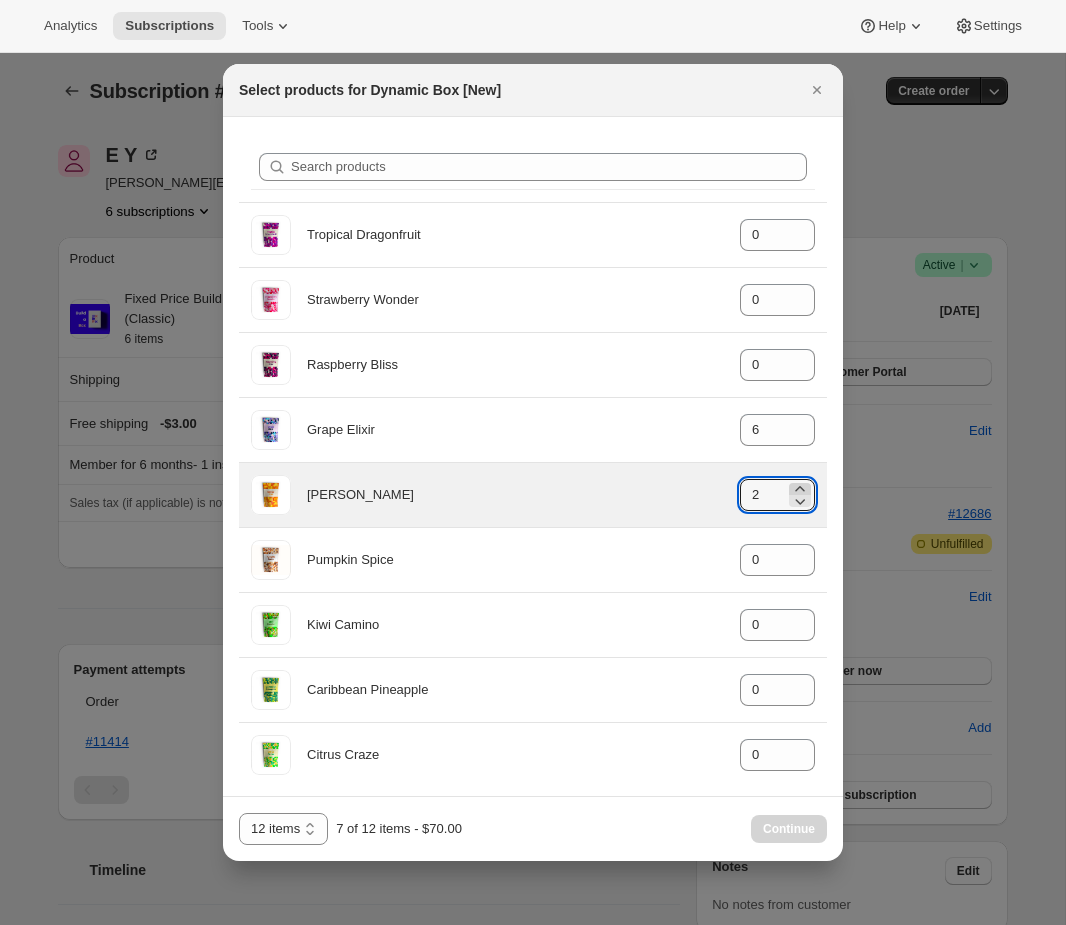 click 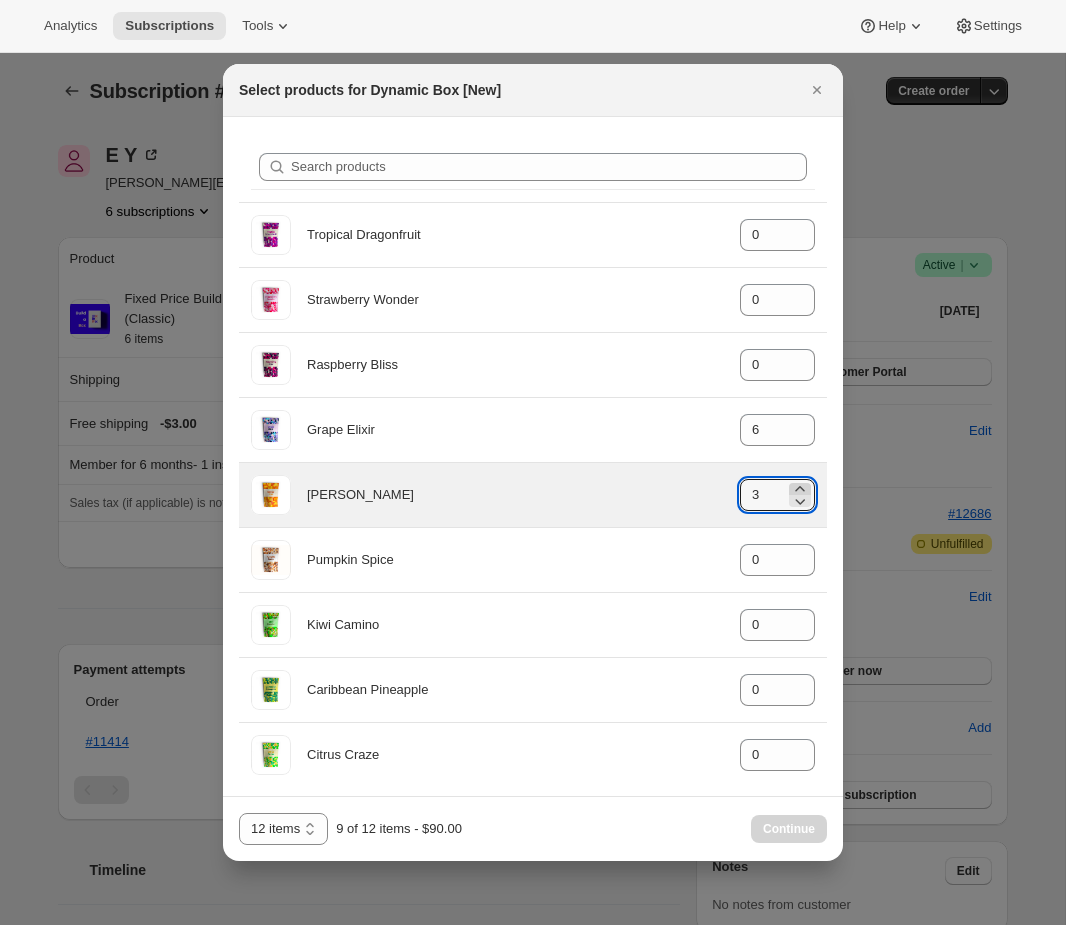 click 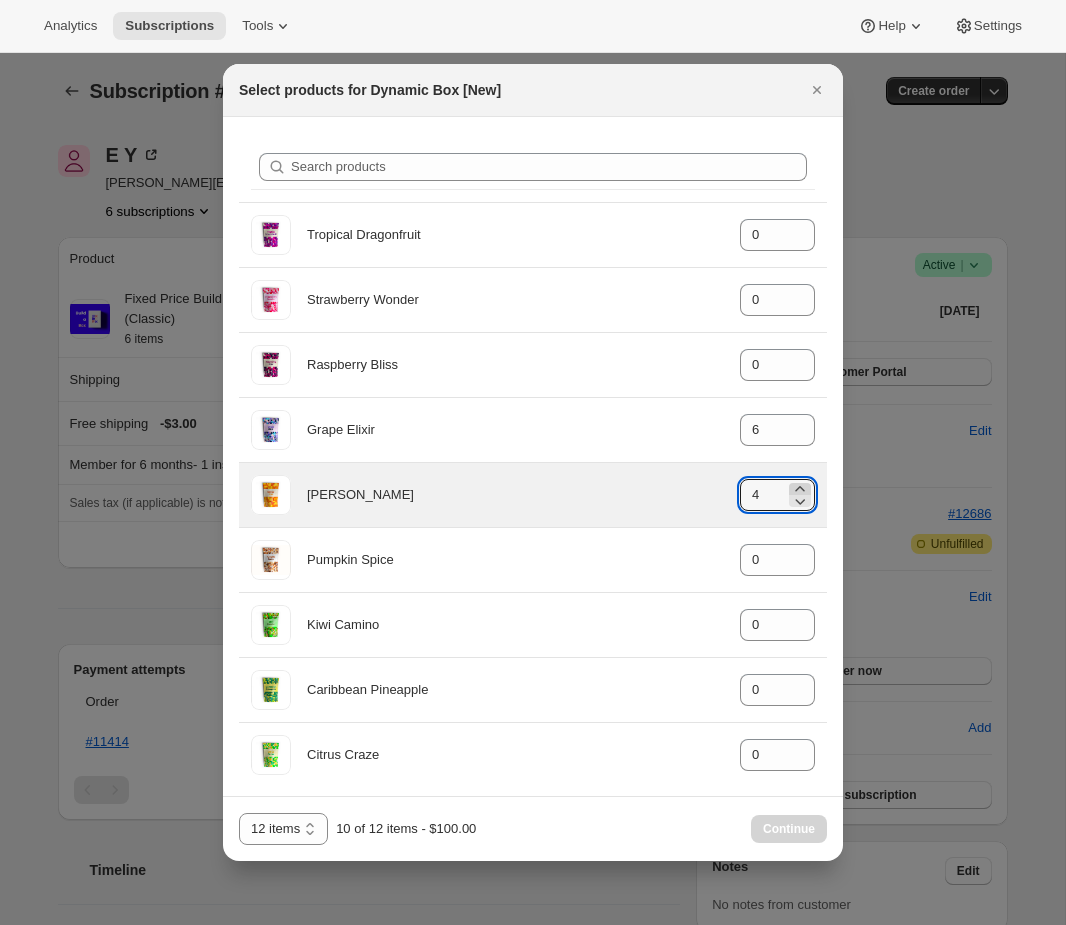 click 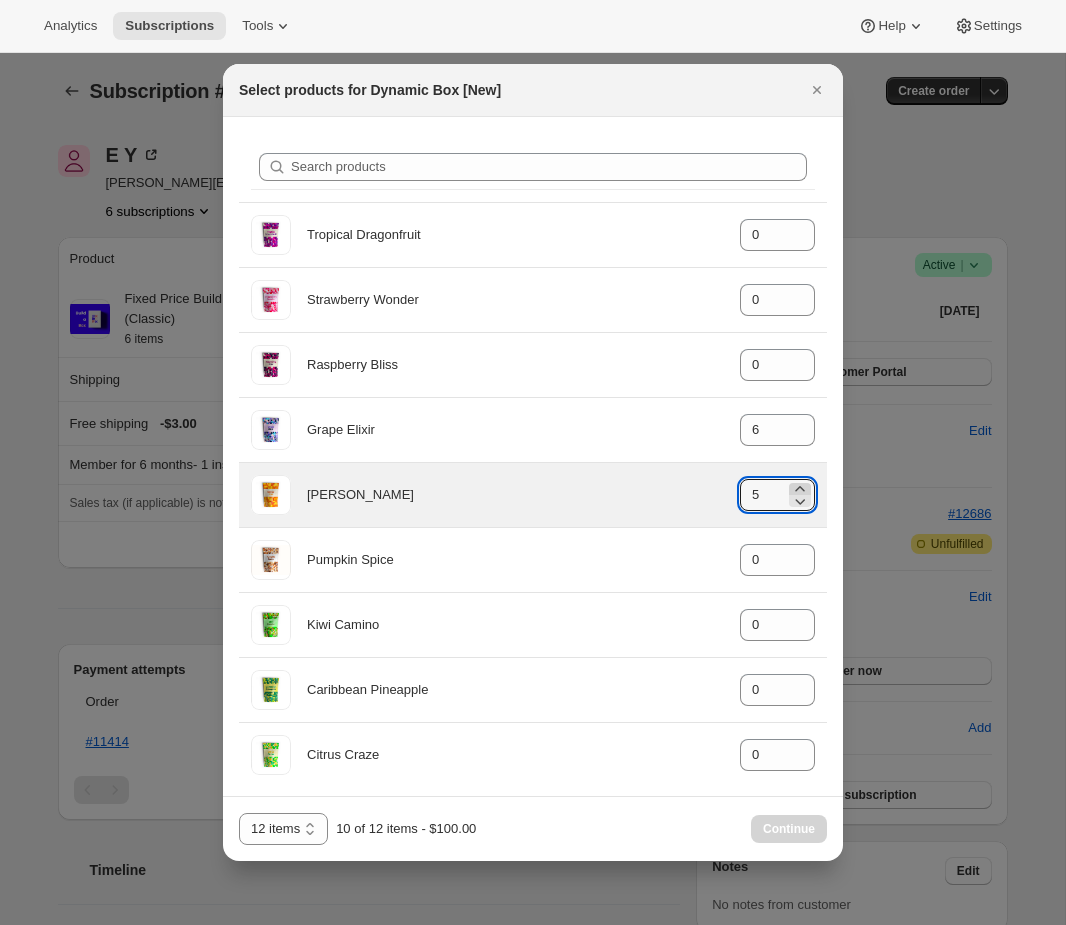 click 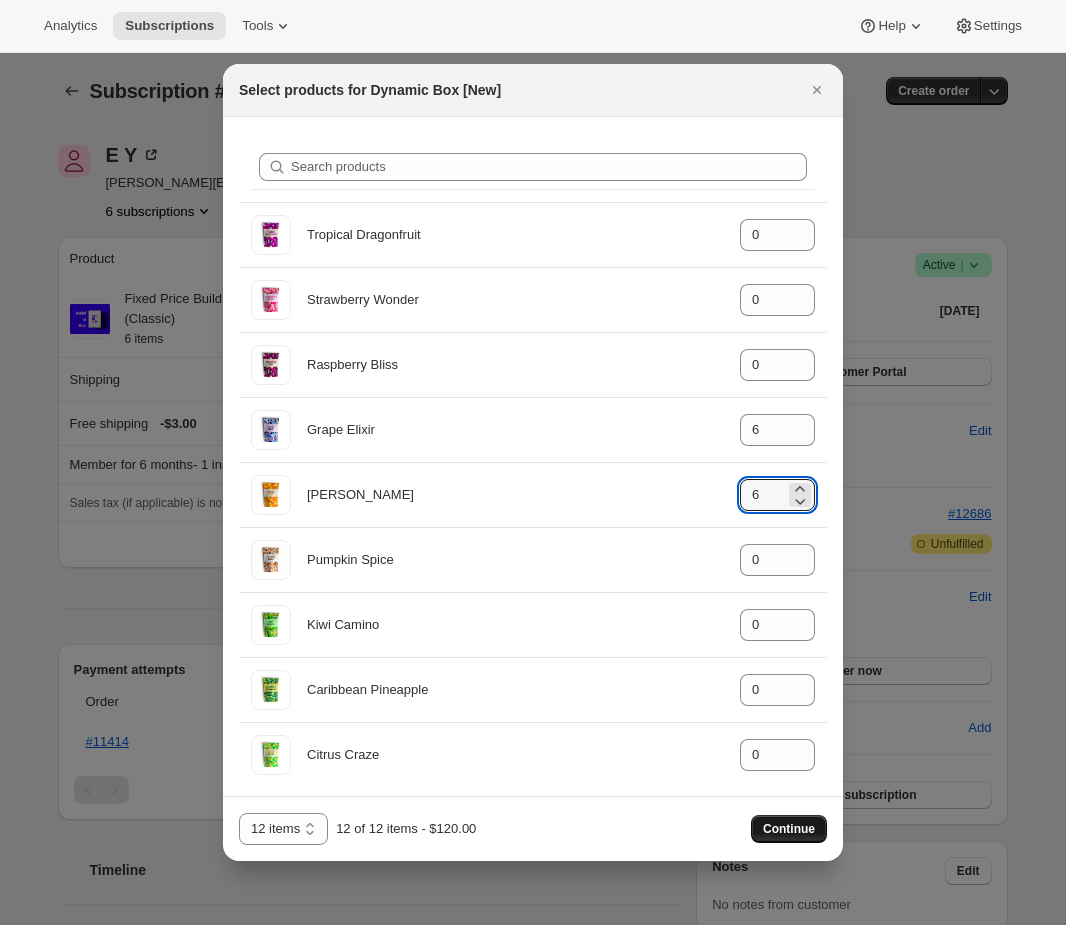 click on "Continue" at bounding box center (789, 829) 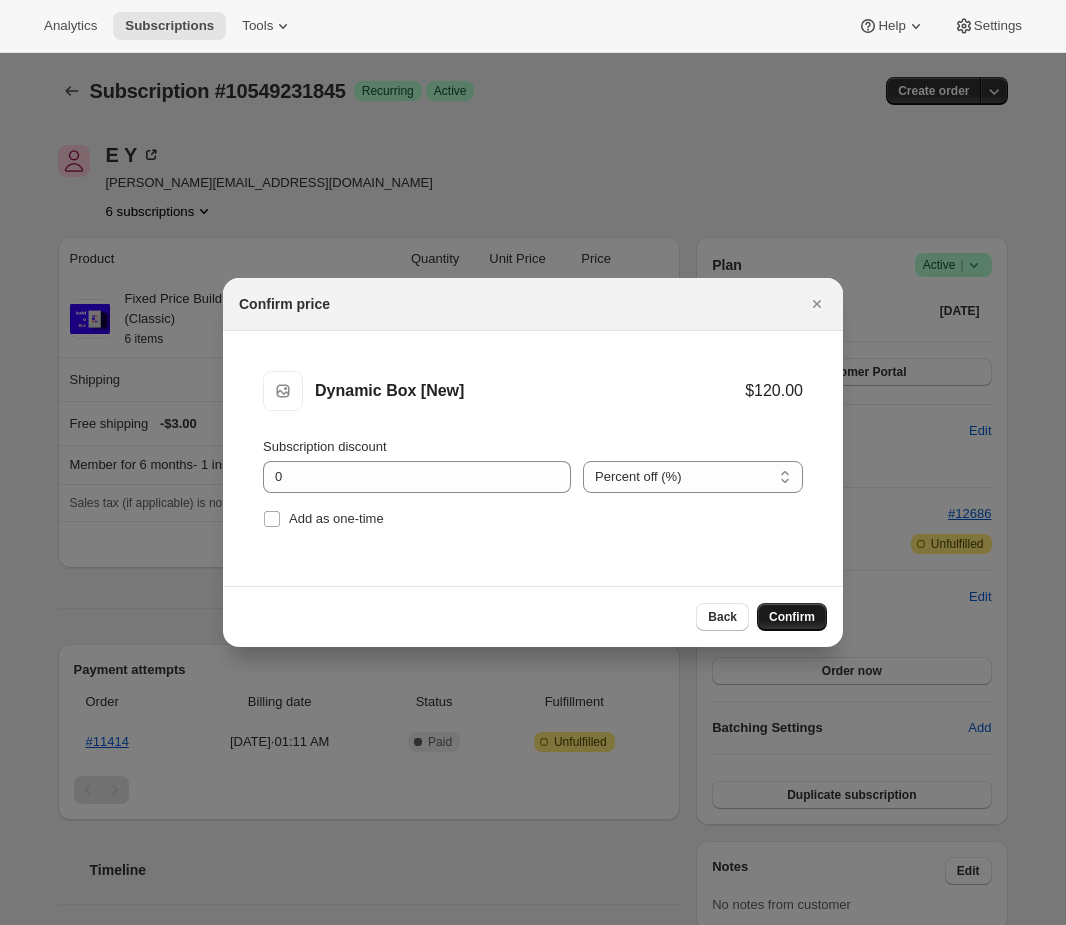 click on "Confirm" at bounding box center (792, 617) 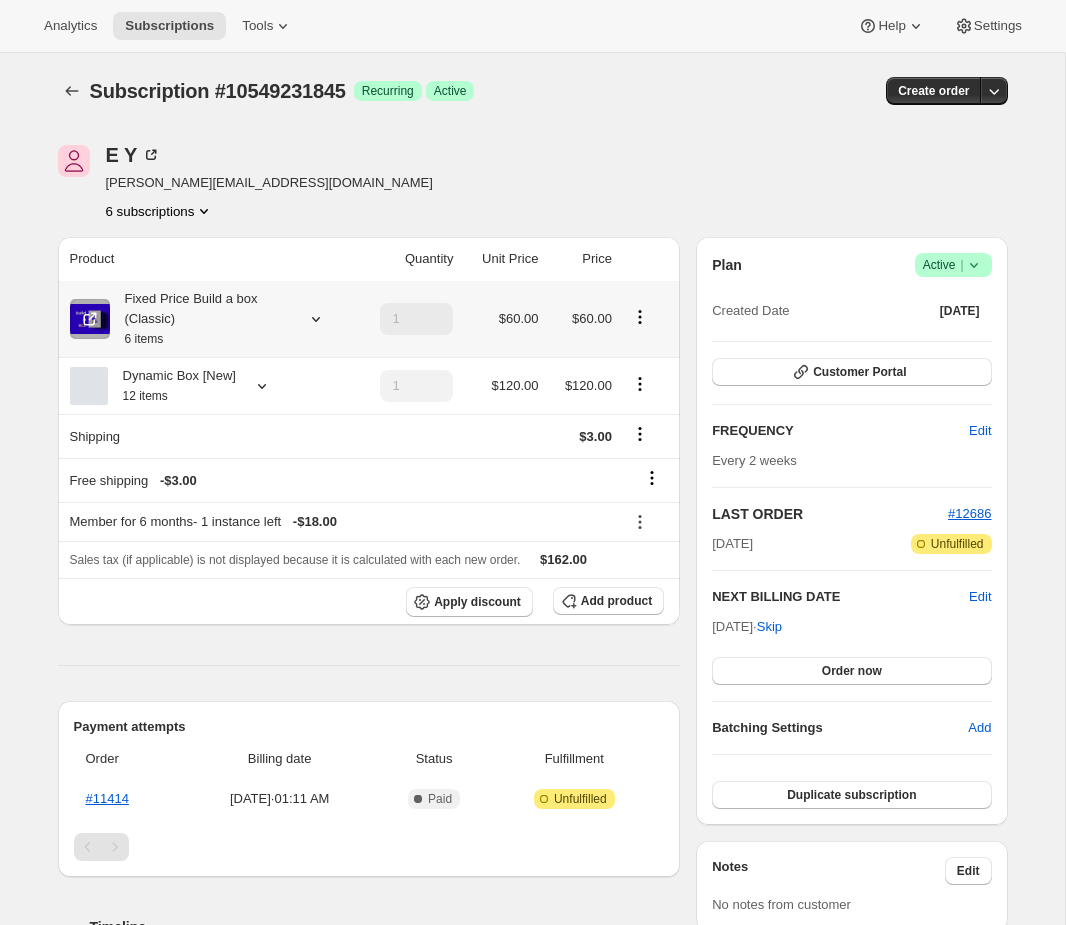 click 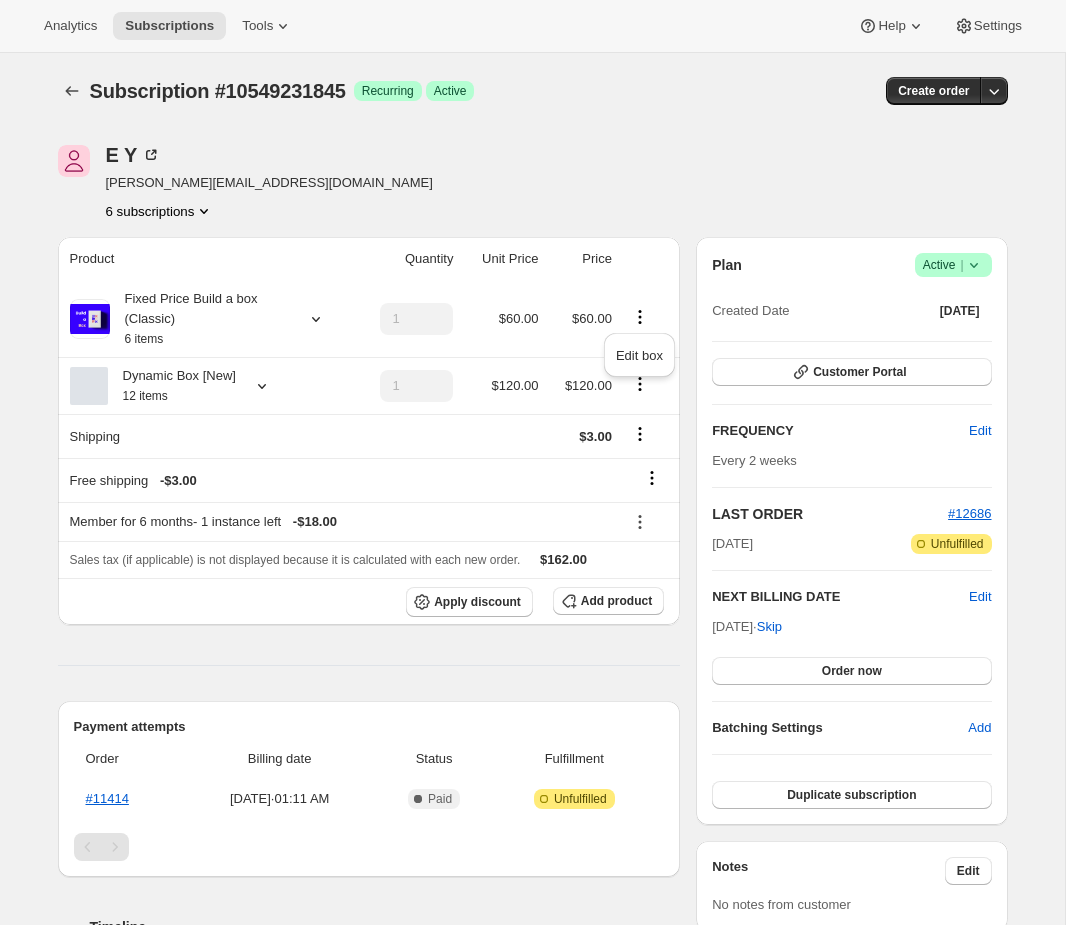 click on "E   Y emily+qa@awtomic.com 6 subscriptions Product Quantity Unit Price Price Fixed Price Build a box (Classic) 6 items 1 $60.00 $60.00 Dynamic Box [New] 12 items 1 $120.00 $120.00 Shipping $3.00 Free shipping     - $3.00 Member for 6 months  - 1 instance left   - $18.00 Sales tax (if applicable) is not displayed because it is calculated with each new order.   $162.00 Apply discount Add product Payment attempts Order Billing date Status Fulfillment #11414 Nov 5, 2024  ·  01:11 AM  Complete Paid Attention Incomplete Unfulfilled Timeline Jul 19, 2025 Facundo Pichetto added 1 Dynamic Box [New] - 12 items via Admin.  12:22 AM Facundo Pichetto removed 12 items (20% off) - 12 items (20% off) and 6 items (10% off) - 6 items (10% off) via Admin.  12:22 AM Facundo Pichetto updated box contents via Admin 12:20 AM New box selection 1 - Citrus Craze 1 - Caribbean Pineapple 1 - Pumpkin Spice 1 - Kiwi Camino 2 - Mango Bliss Previous box selection 1 - Kiwi Camino 1 - Mango Bliss 1 - Citrus Craze 2 - Pumpkin Spice Plan |" at bounding box center [525, 1302] 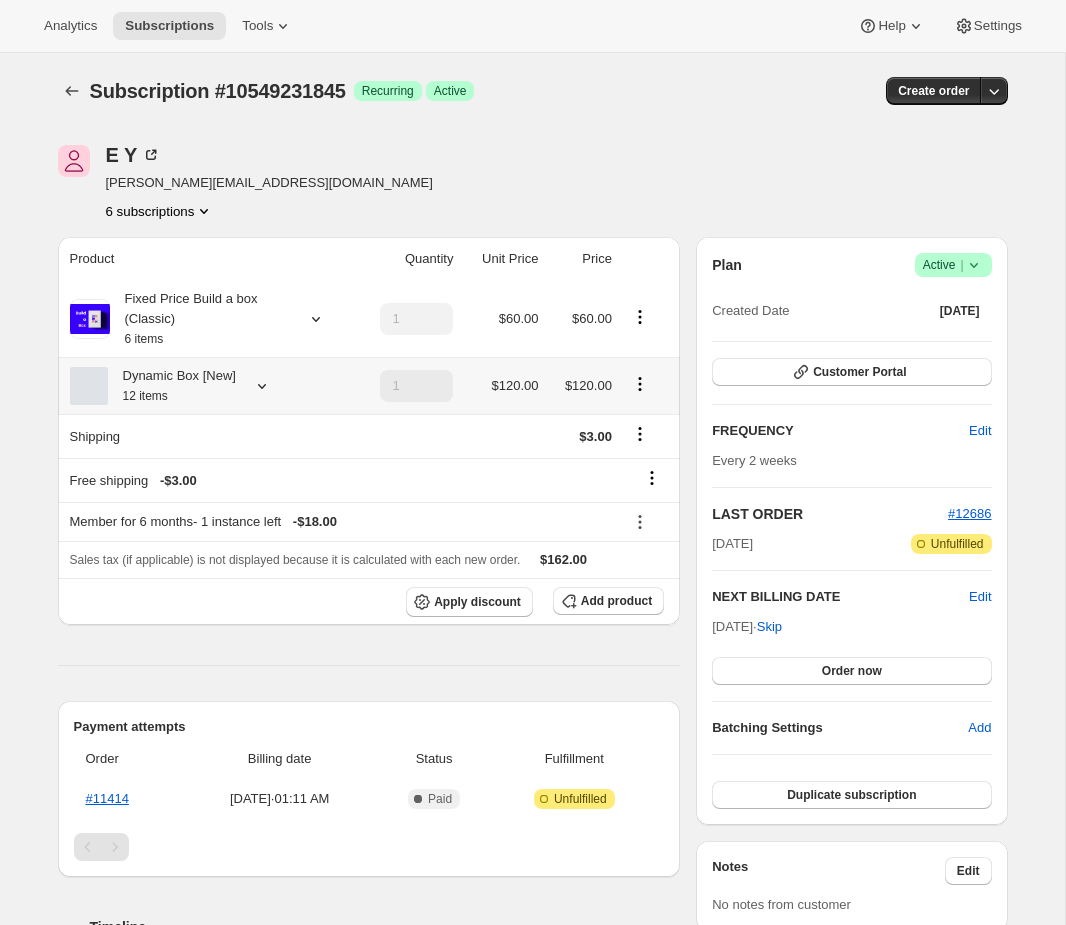 click 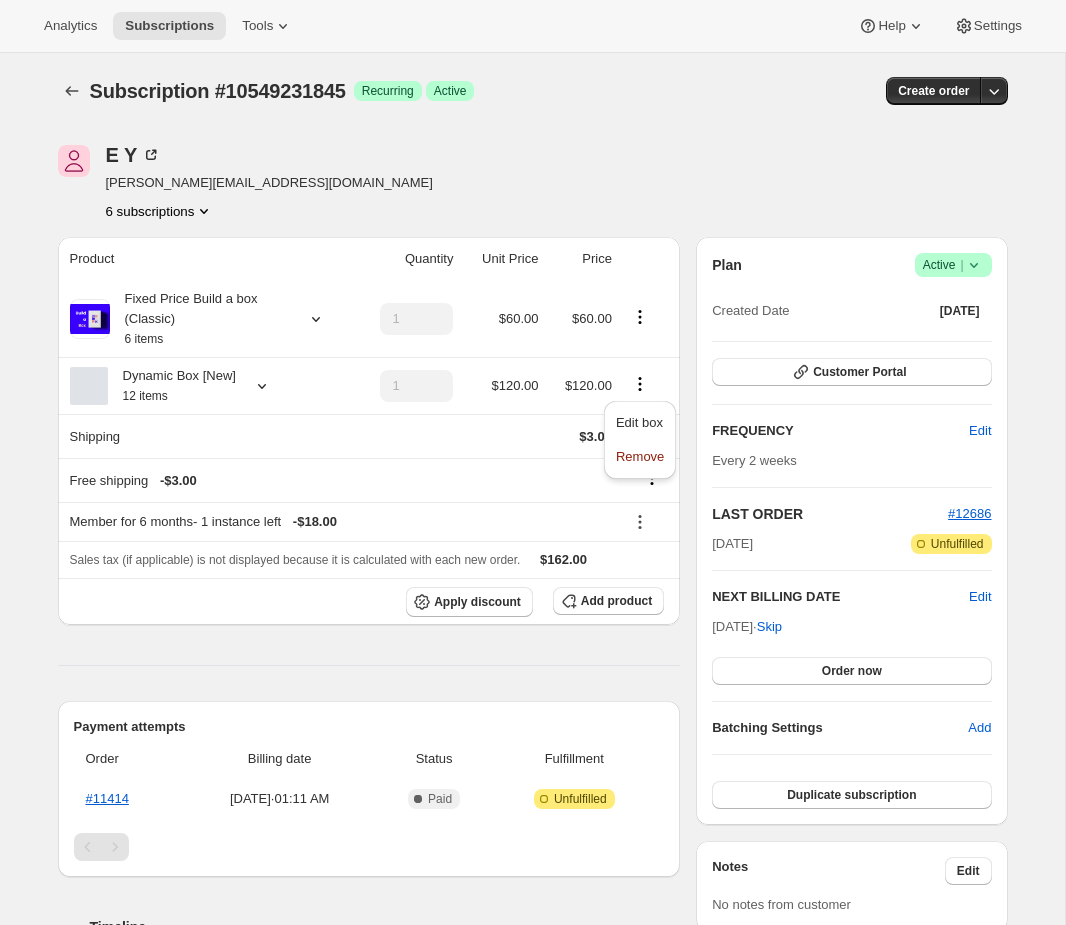click on "E   Y emily+qa@awtomic.com 6 subscriptions" at bounding box center (390, 183) 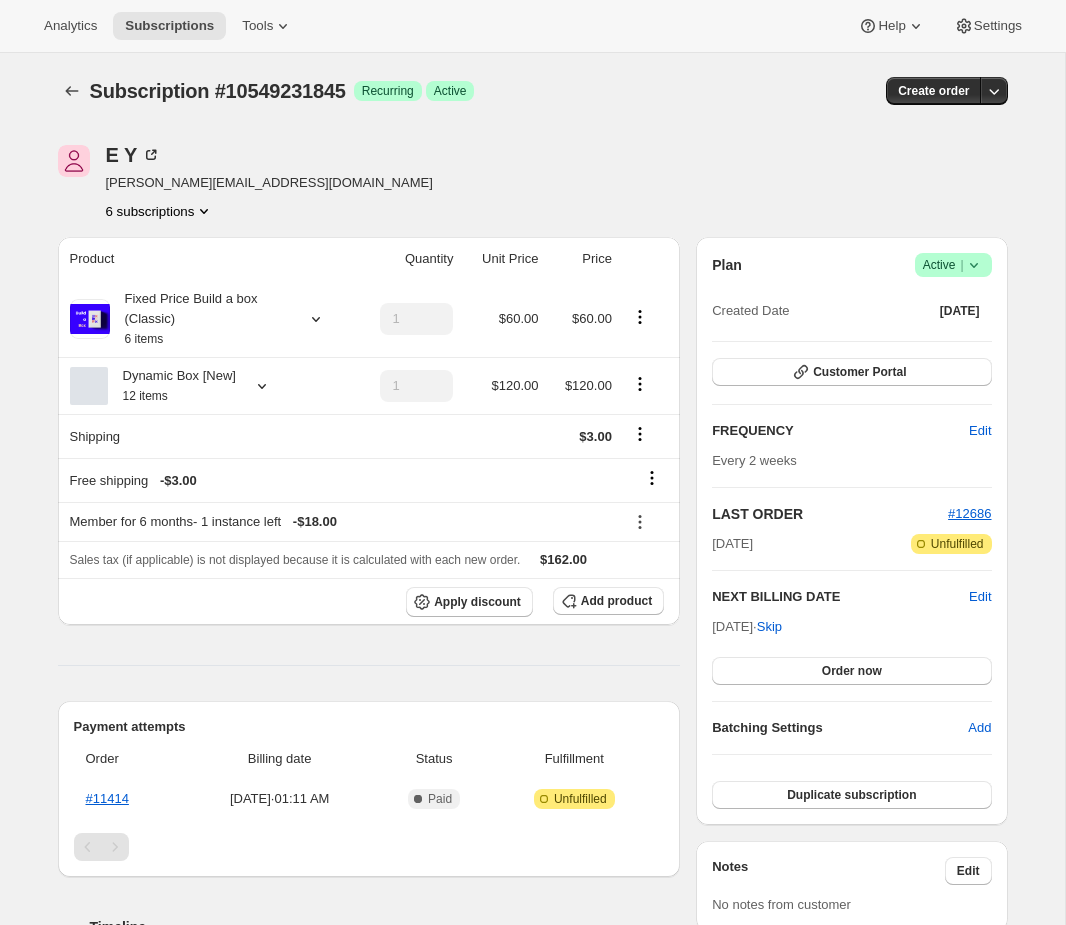 click on "E   Y emily+qa@awtomic.com 6 subscriptions" at bounding box center [390, 183] 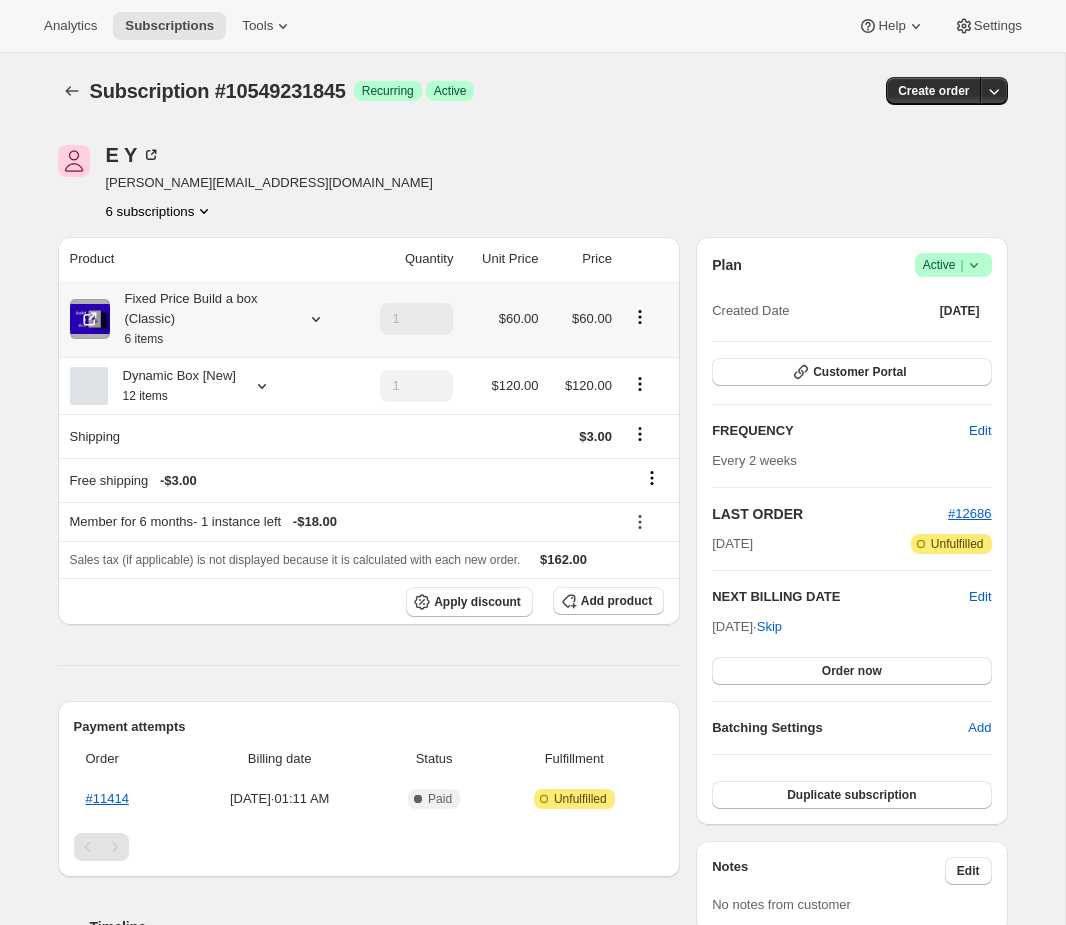 click 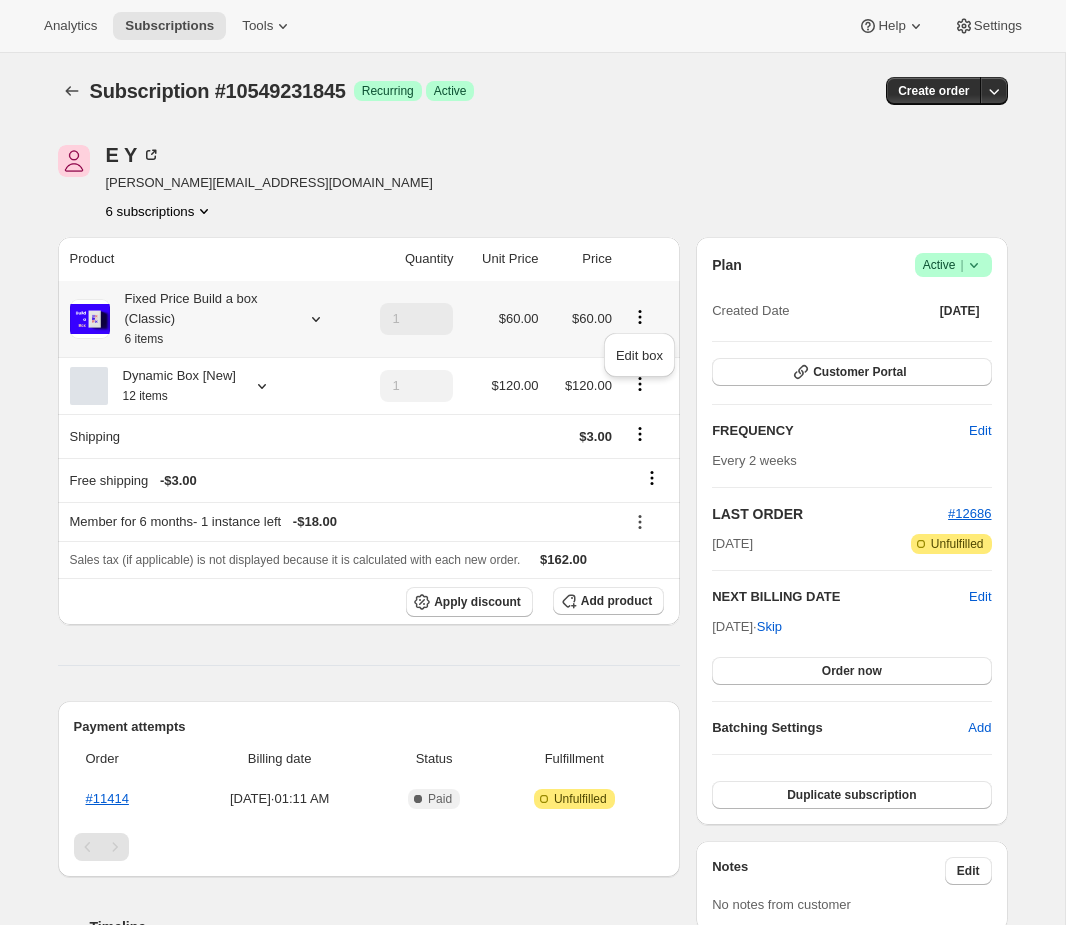 click at bounding box center [649, 259] 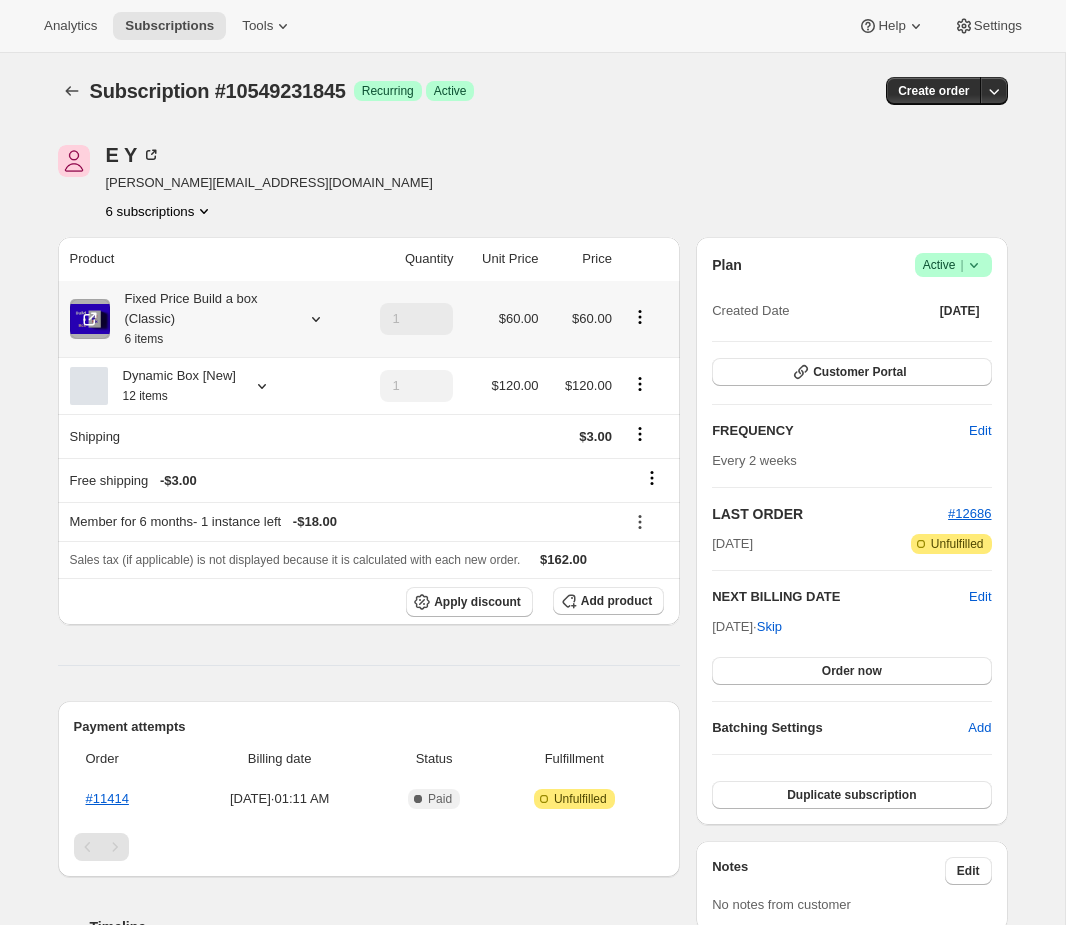 click 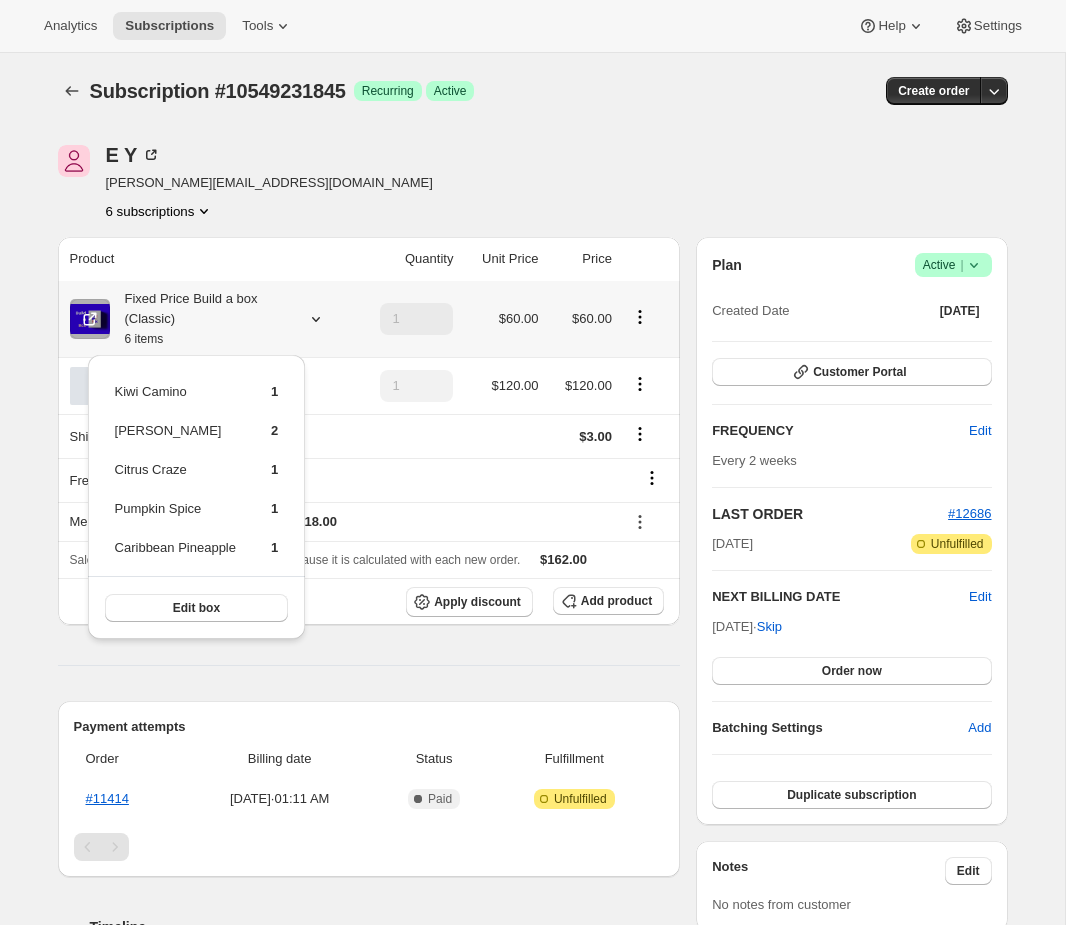 click 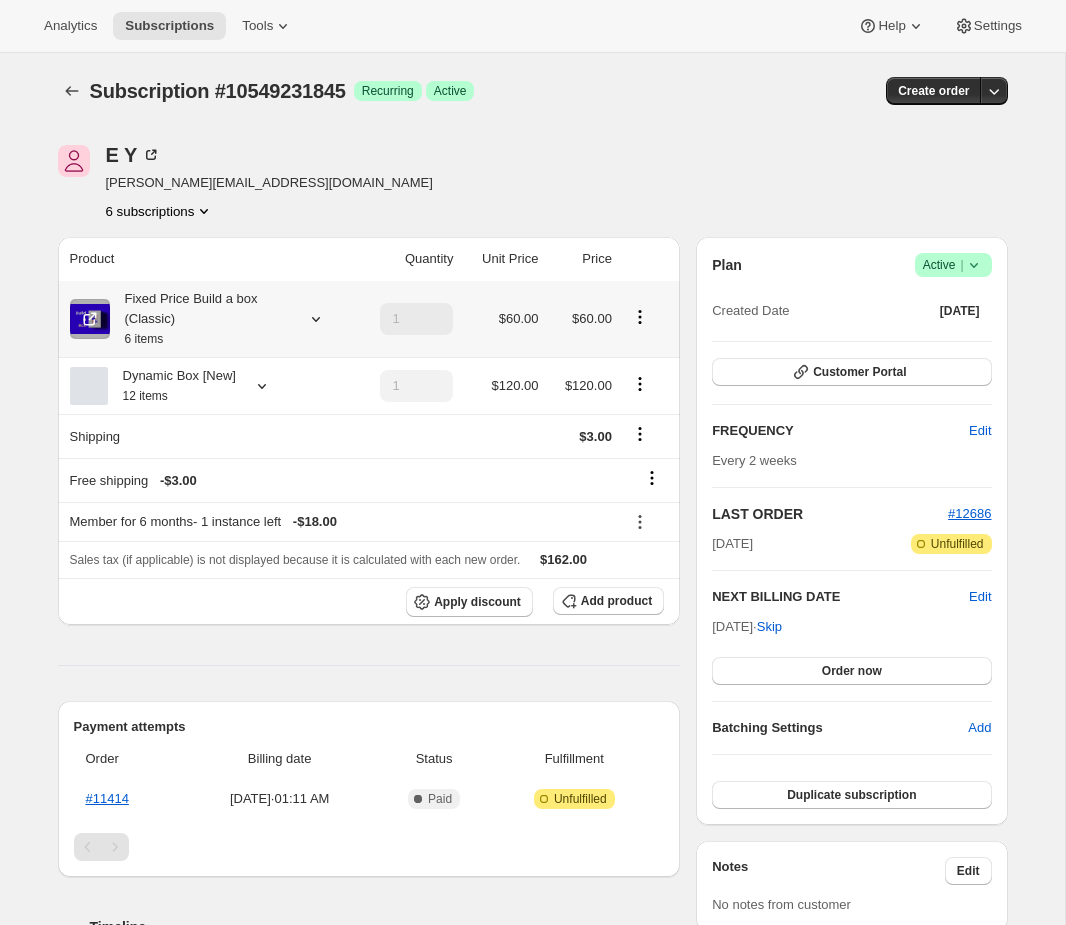 click 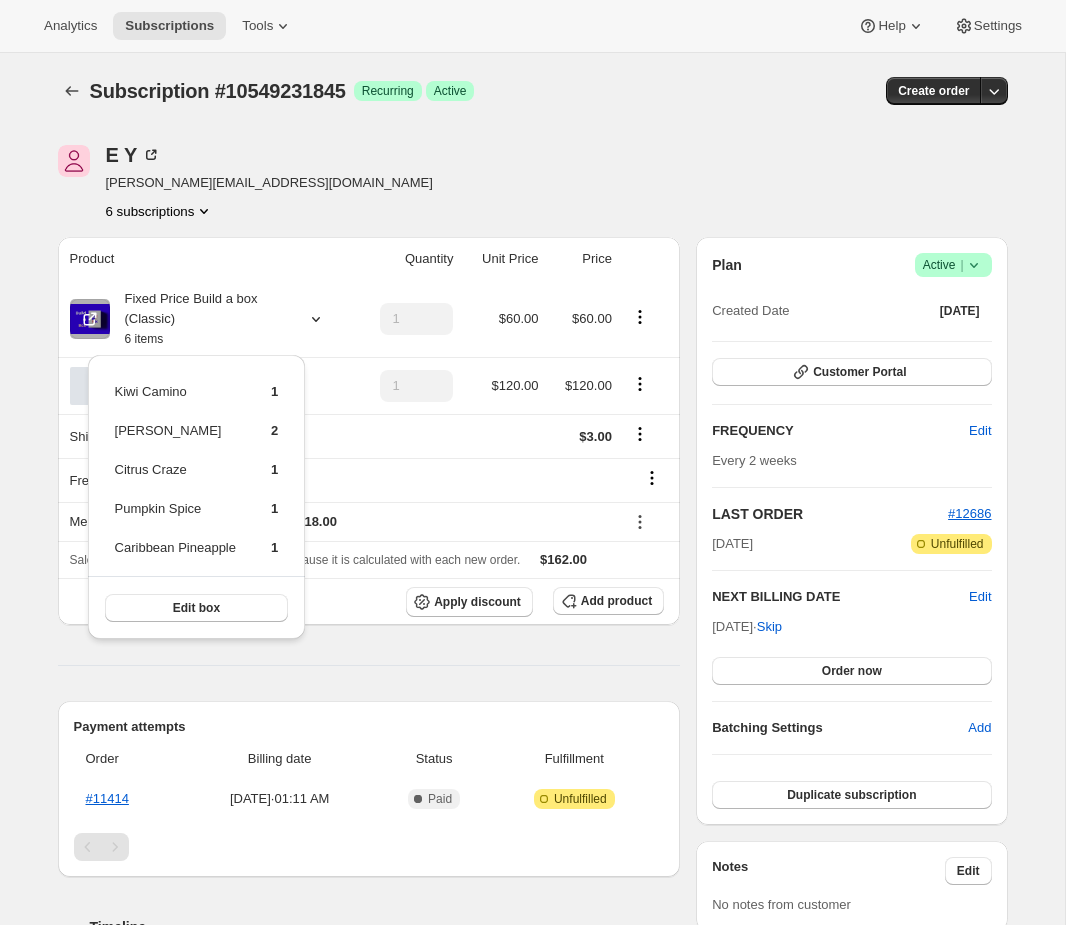 click on "E   Y emily+qa@awtomic.com 6 subscriptions Product Quantity Unit Price Price Fixed Price Build a box (Classic) 6 items 1 $60.00 $60.00 Dynamic Box [New] 12 items 1 $120.00 $120.00 Shipping $3.00 Free shipping     - $3.00 Member for 6 months  - 1 instance left   - $18.00 Sales tax (if applicable) is not displayed because it is calculated with each new order.   $162.00 Apply discount Add product Payment attempts Order Billing date Status Fulfillment #11414 Nov 5, 2024  ·  01:11 AM  Complete Paid Attention Incomplete Unfulfilled Timeline Jul 19, 2025 Facundo Pichetto added 1 Dynamic Box [New] - 12 items via Admin.  12:22 AM Facundo Pichetto removed 12 items (20% off) - 12 items (20% off) and 6 items (10% off) - 6 items (10% off) via Admin.  12:22 AM Facundo Pichetto updated box contents via Admin 12:20 AM New box selection 1 - Citrus Craze 1 - Caribbean Pineapple 1 - Pumpkin Spice 1 - Kiwi Camino 2 - Mango Bliss Previous box selection 1 - Kiwi Camino 1 - Mango Bliss 1 - Citrus Craze 2 - Pumpkin Spice Plan |" at bounding box center (525, 1302) 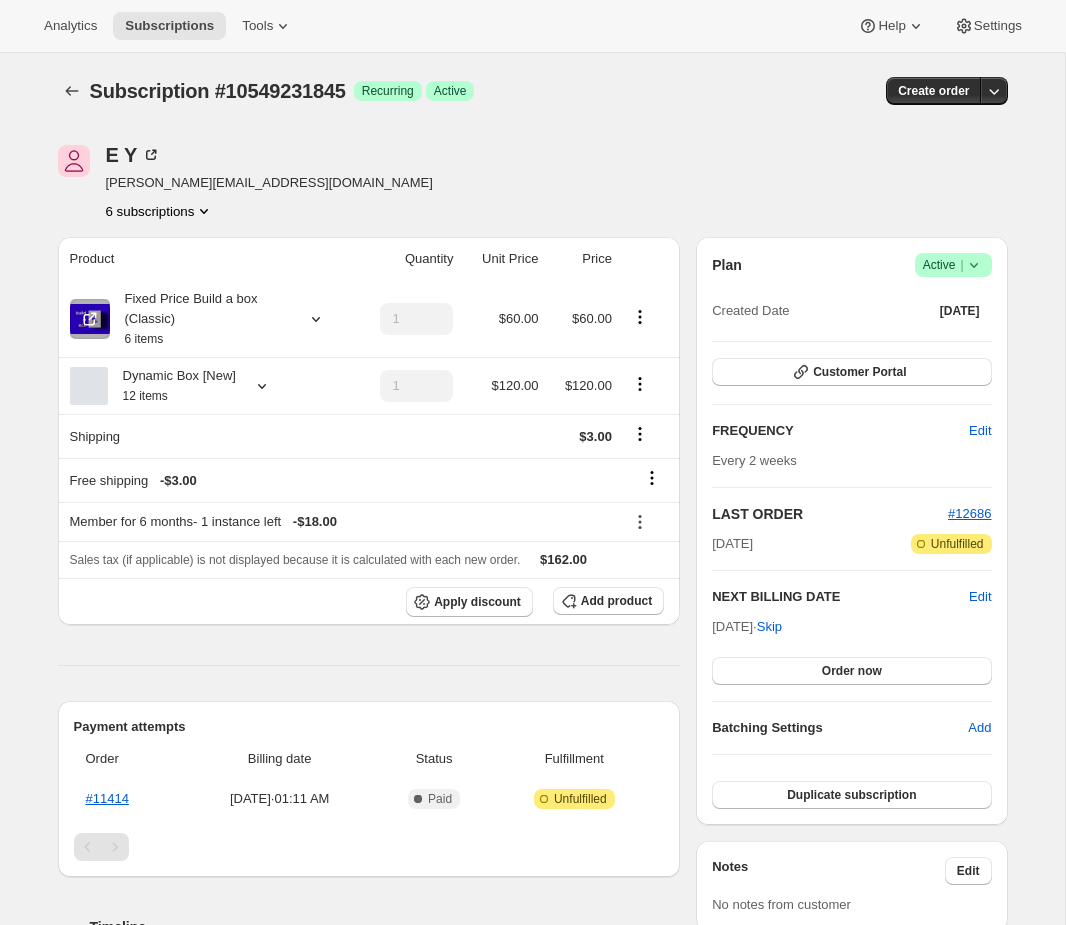click on "Subscription #10549231845. This page is ready Subscription #10549231845 Success Recurring Success Active Create order" at bounding box center [533, 91] 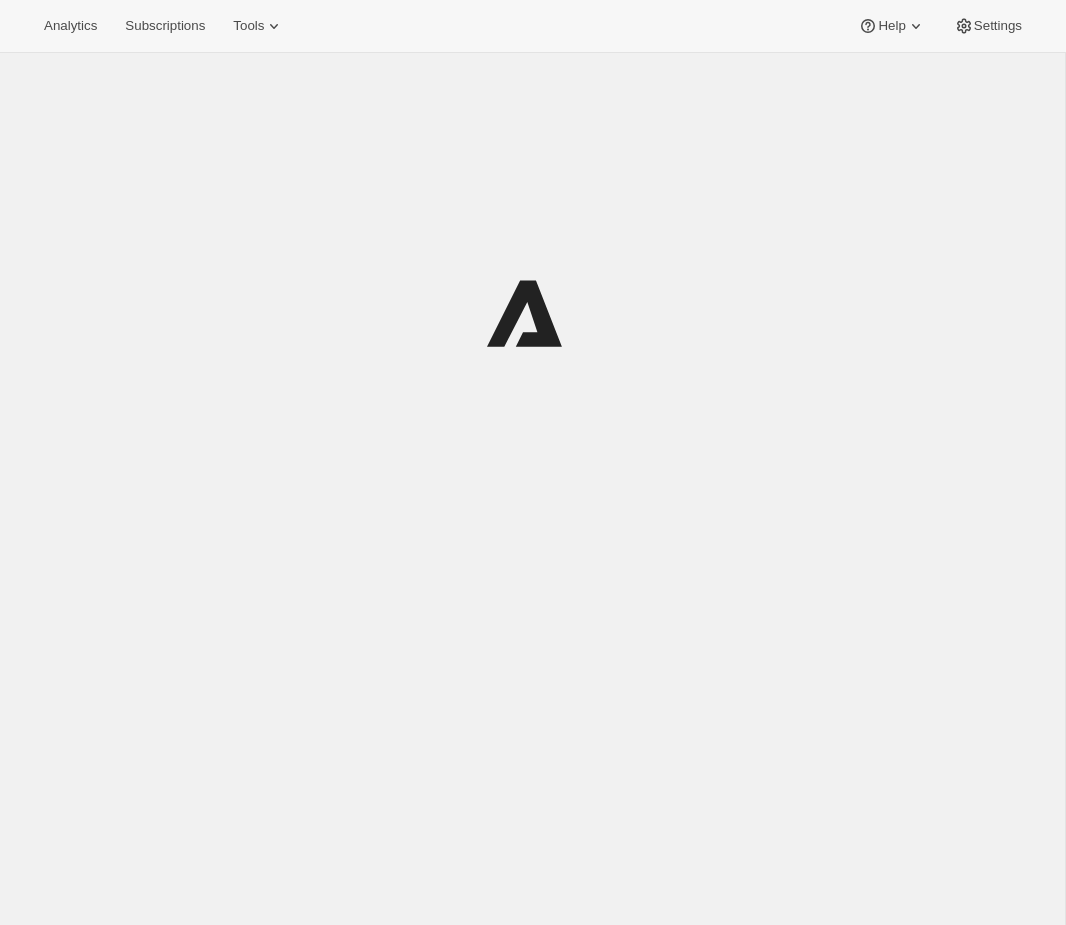 scroll, scrollTop: 0, scrollLeft: 0, axis: both 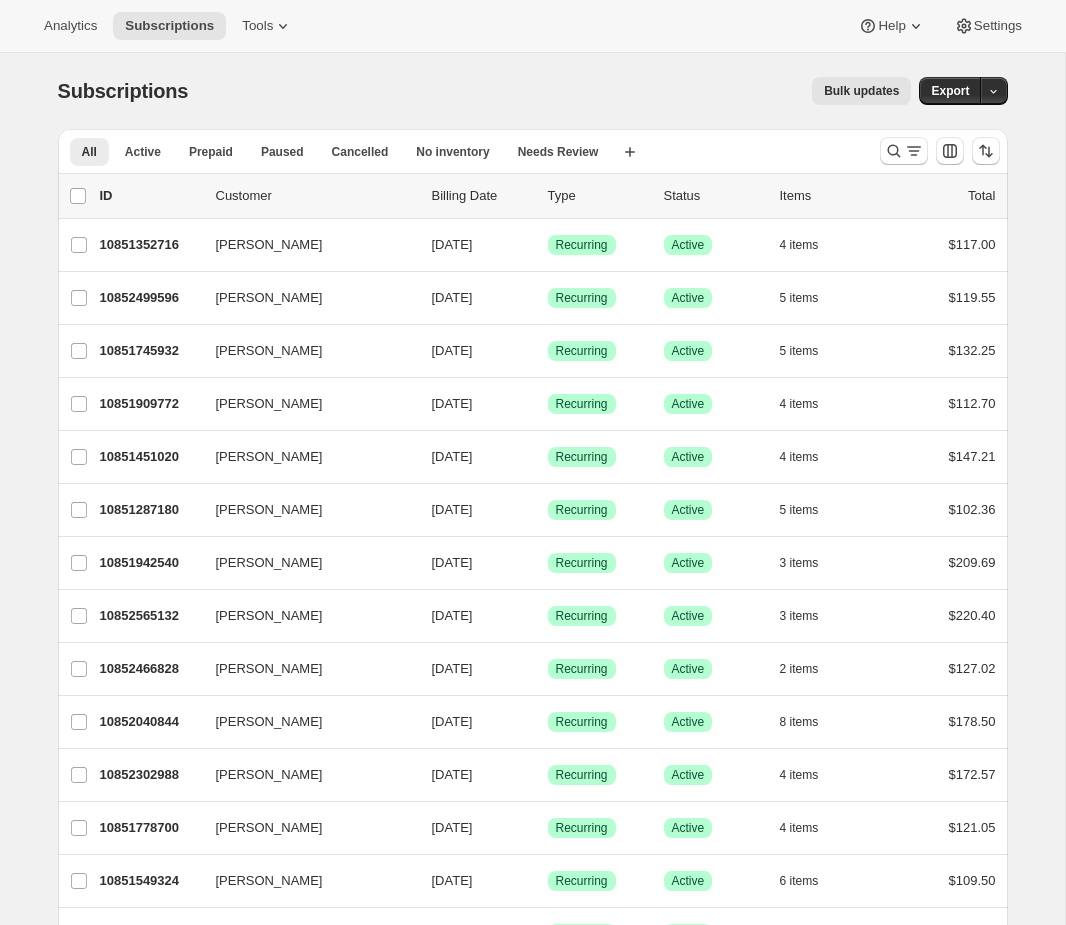 click on "Analytics Subscriptions Tools Help Settings" at bounding box center (533, 26) 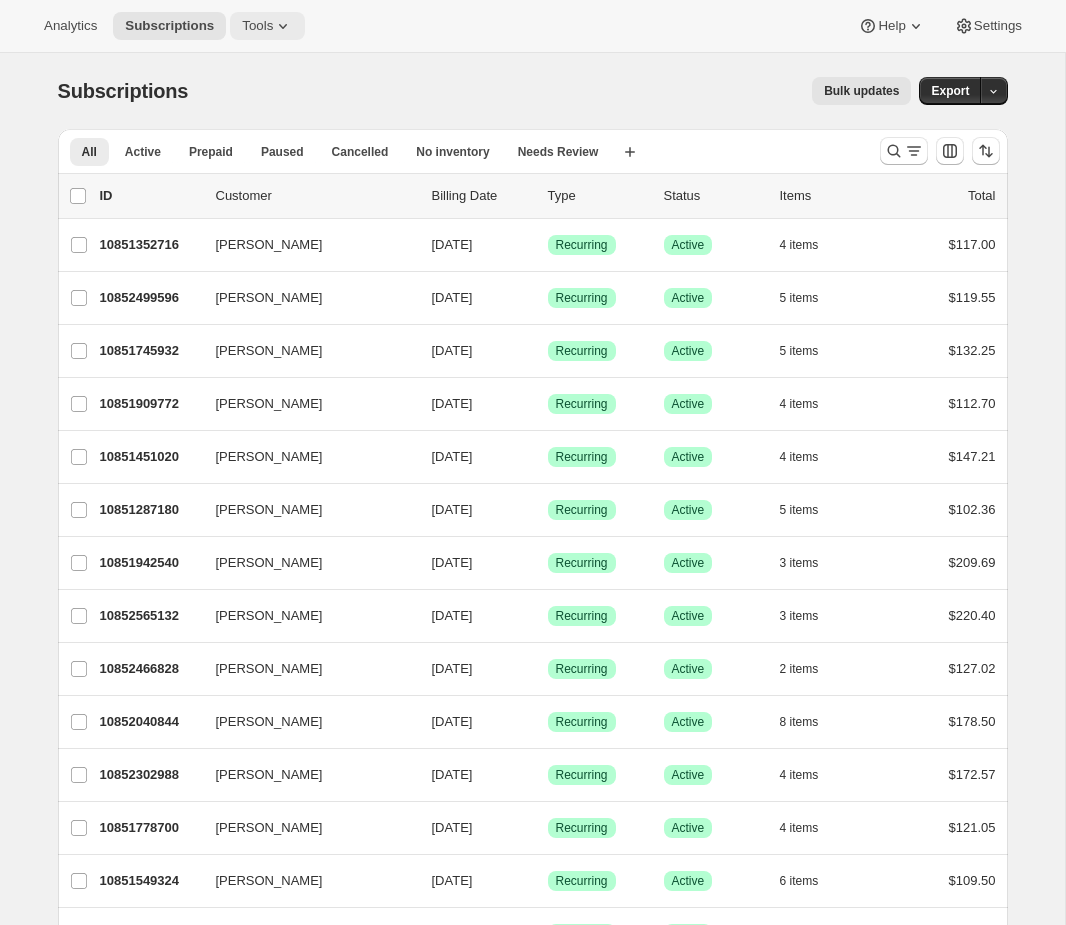 click on "Tools" at bounding box center (267, 26) 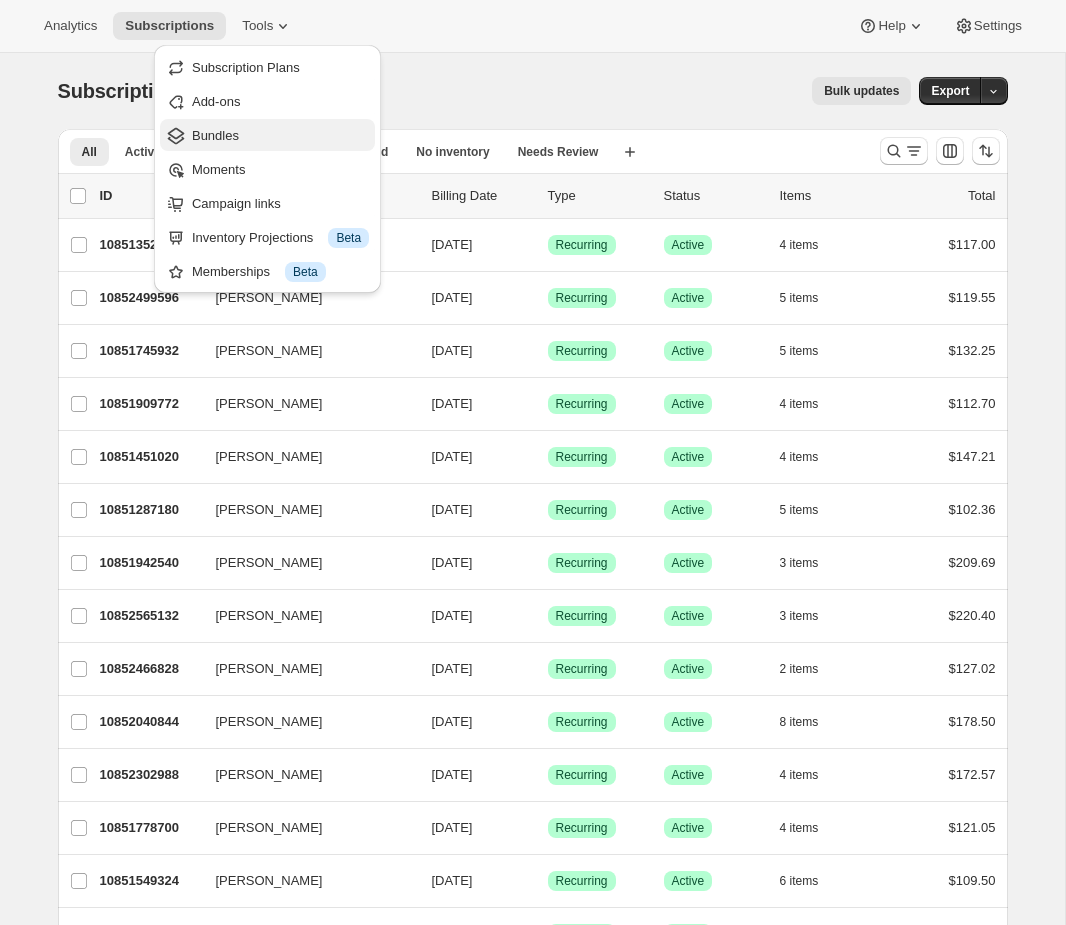 drag, startPoint x: 288, startPoint y: 74, endPoint x: 288, endPoint y: 137, distance: 63 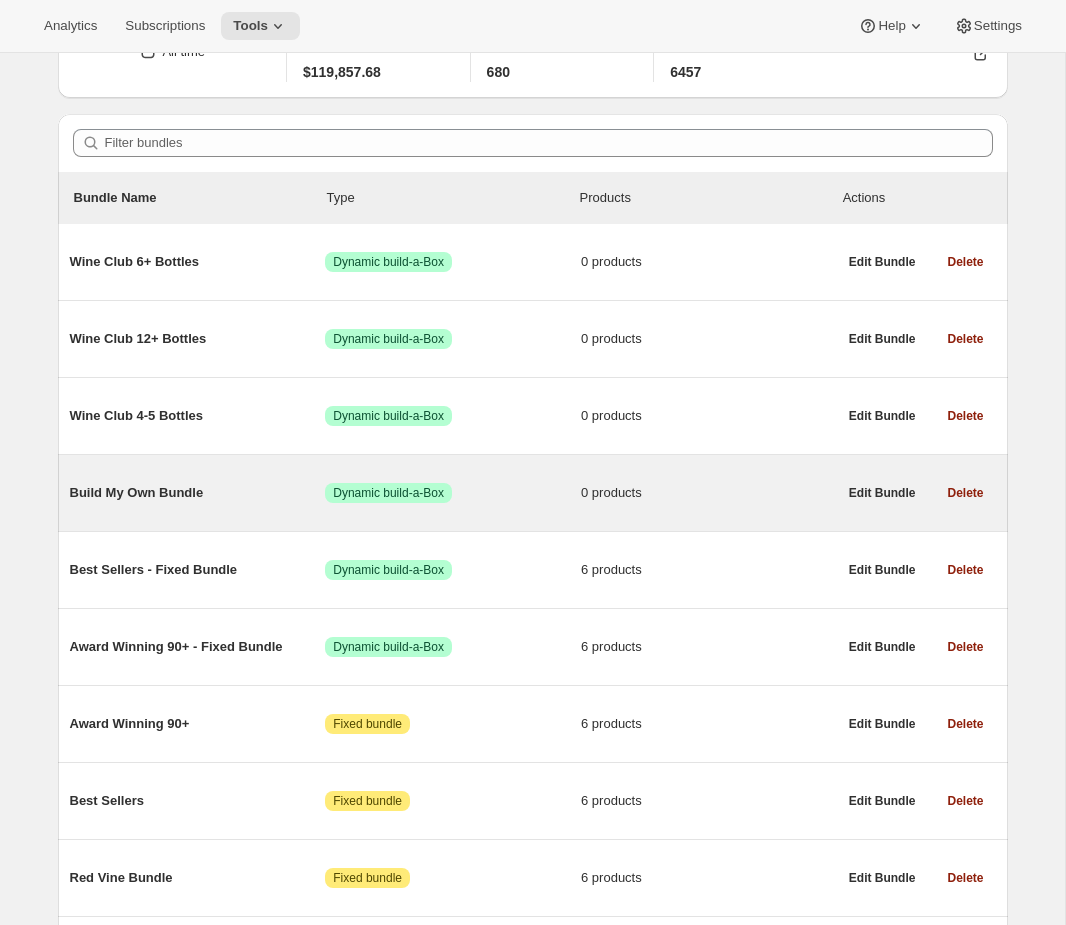scroll, scrollTop: 0, scrollLeft: 0, axis: both 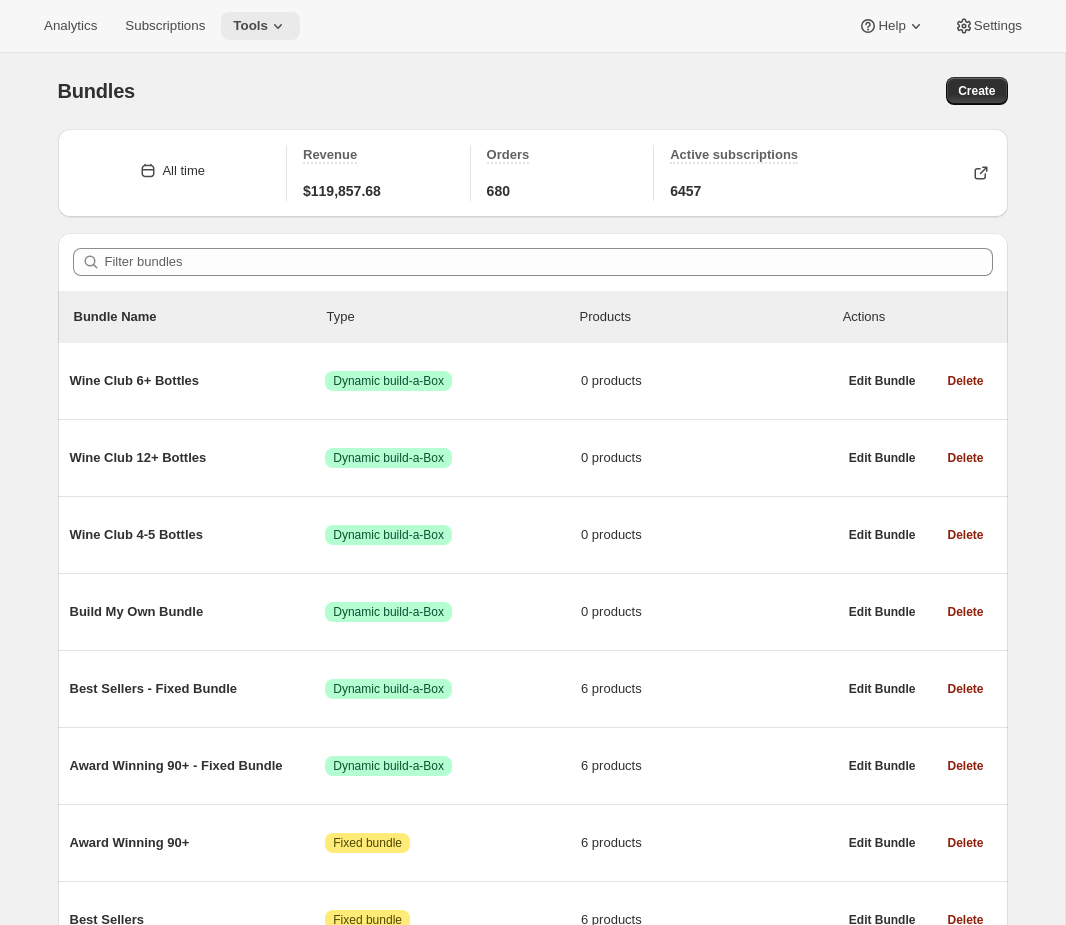 click on "Tools" at bounding box center [250, 26] 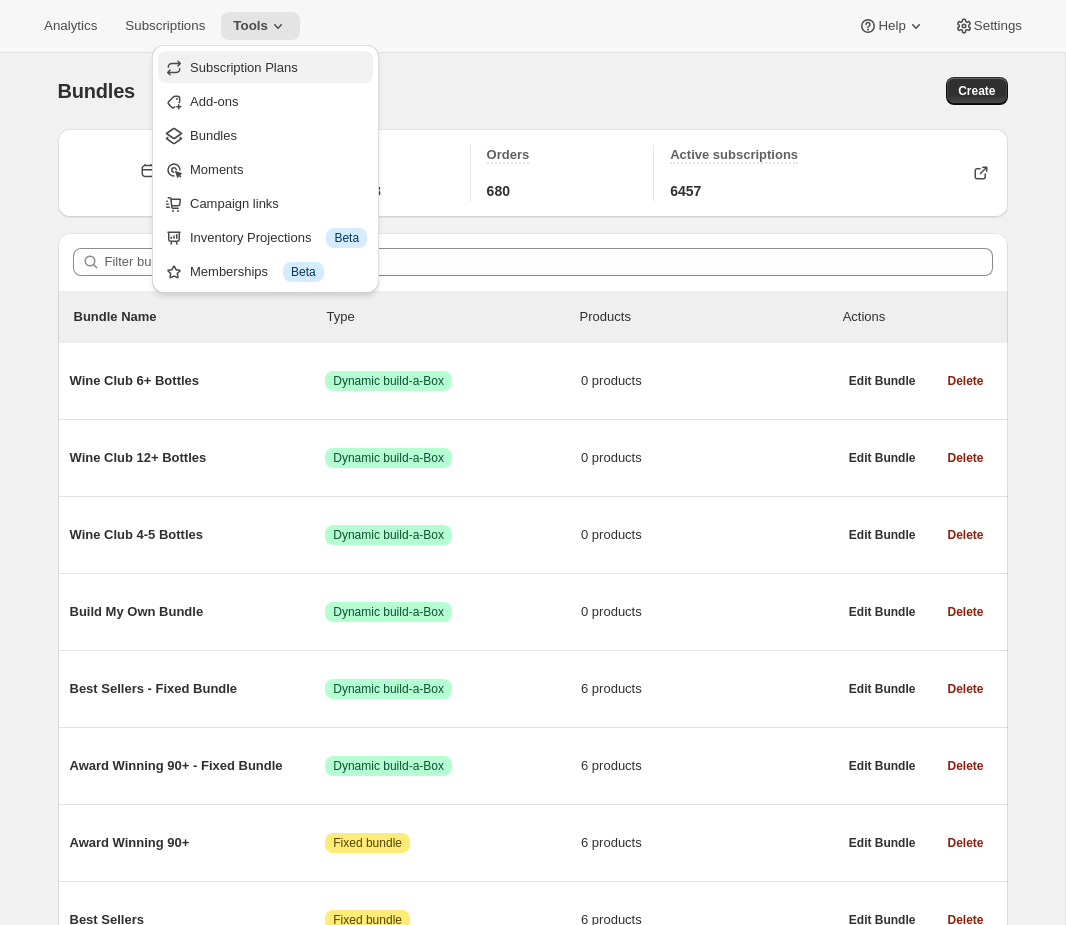 click on "Subscription Plans" at bounding box center [244, 67] 